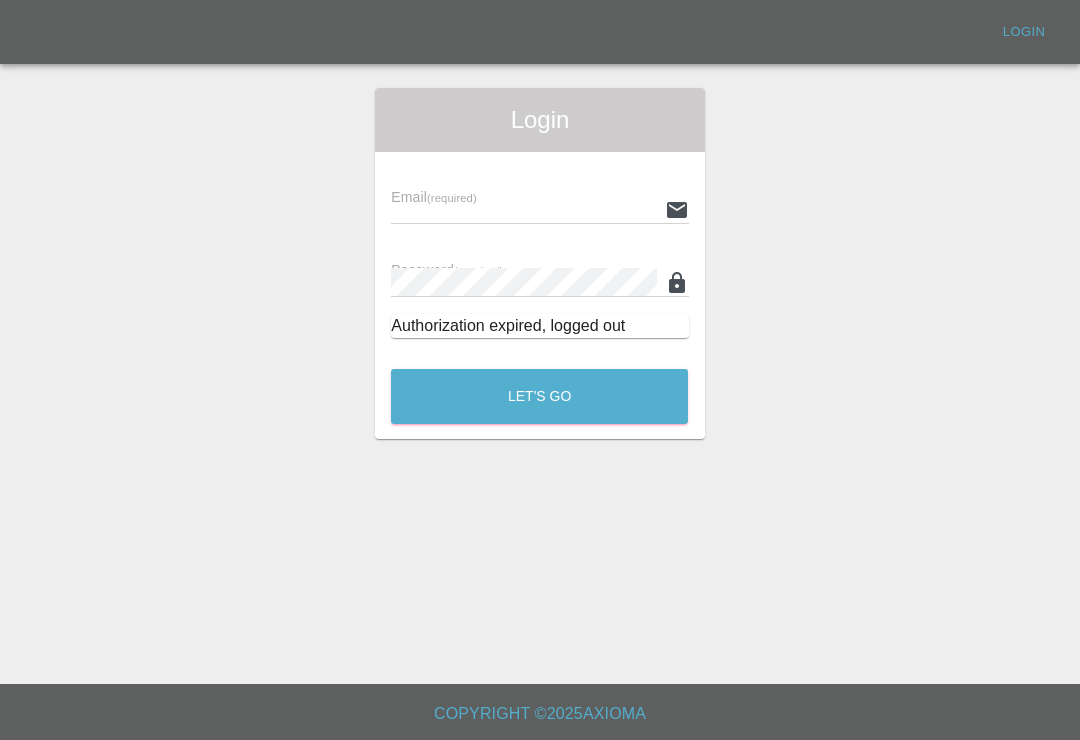 scroll, scrollTop: 0, scrollLeft: 0, axis: both 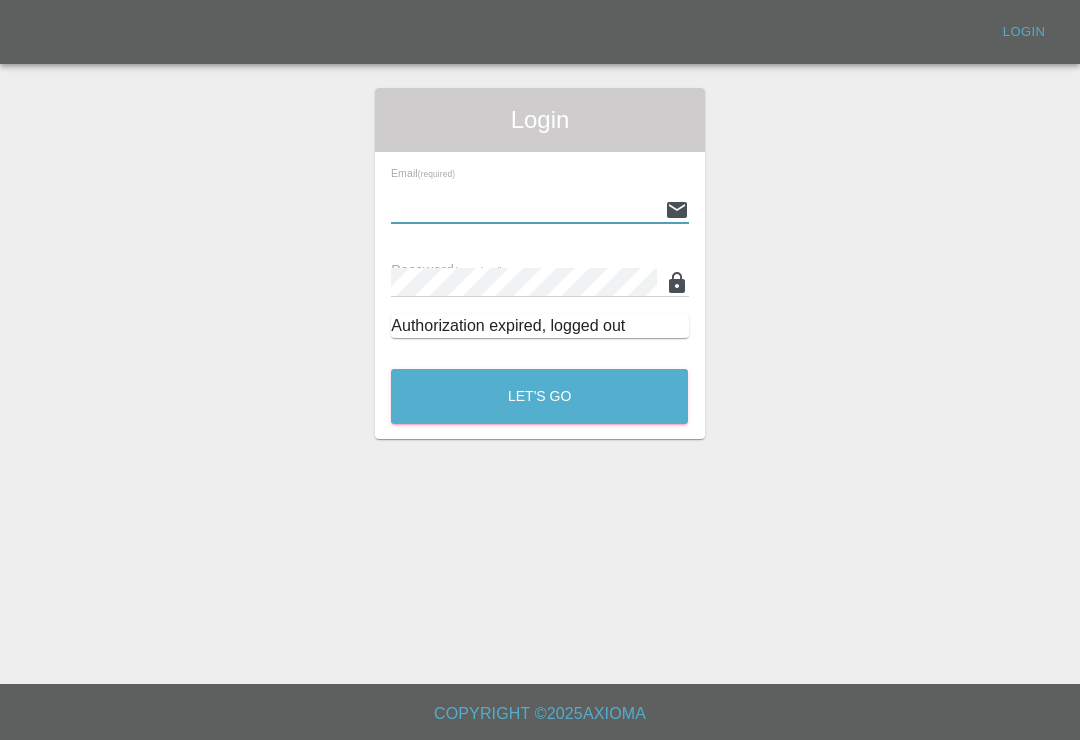 type on "[EMAIL]" 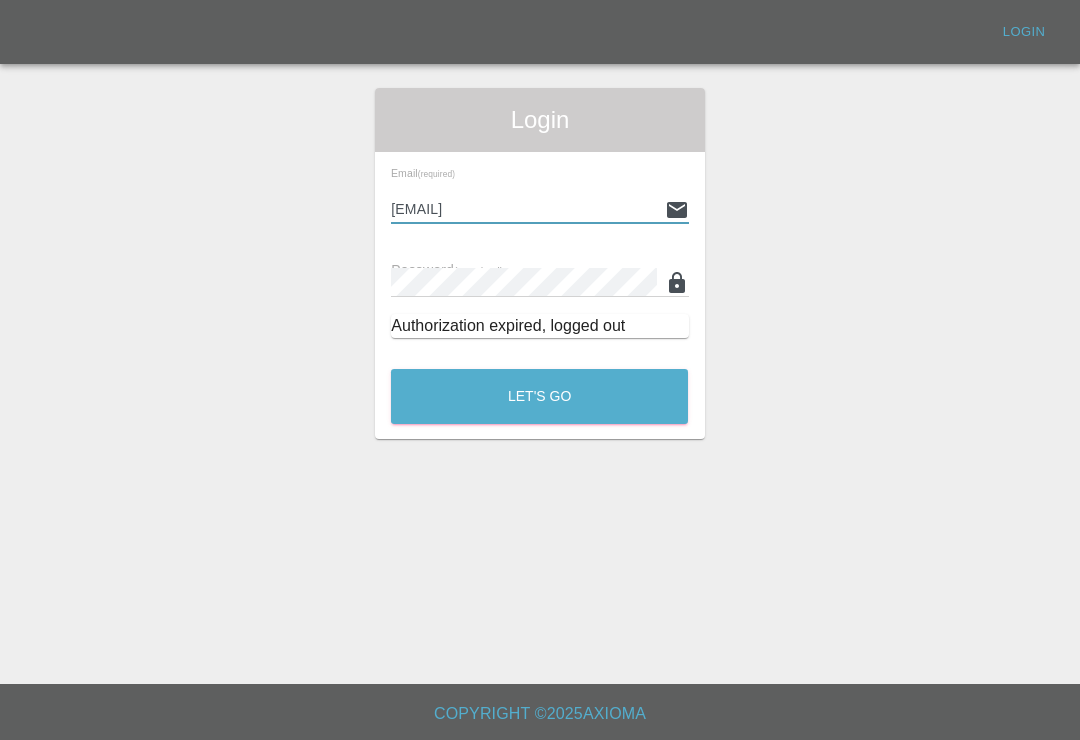 click on "Let's Go" at bounding box center [539, 396] 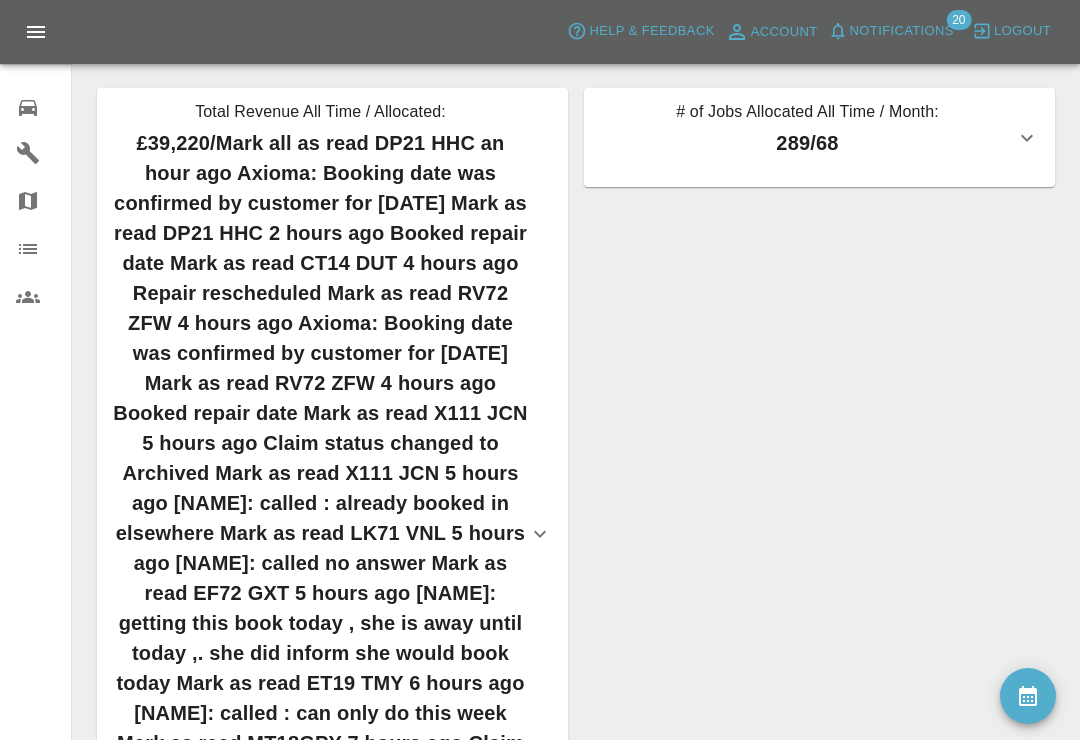 click on "Notifications" at bounding box center [902, 31] 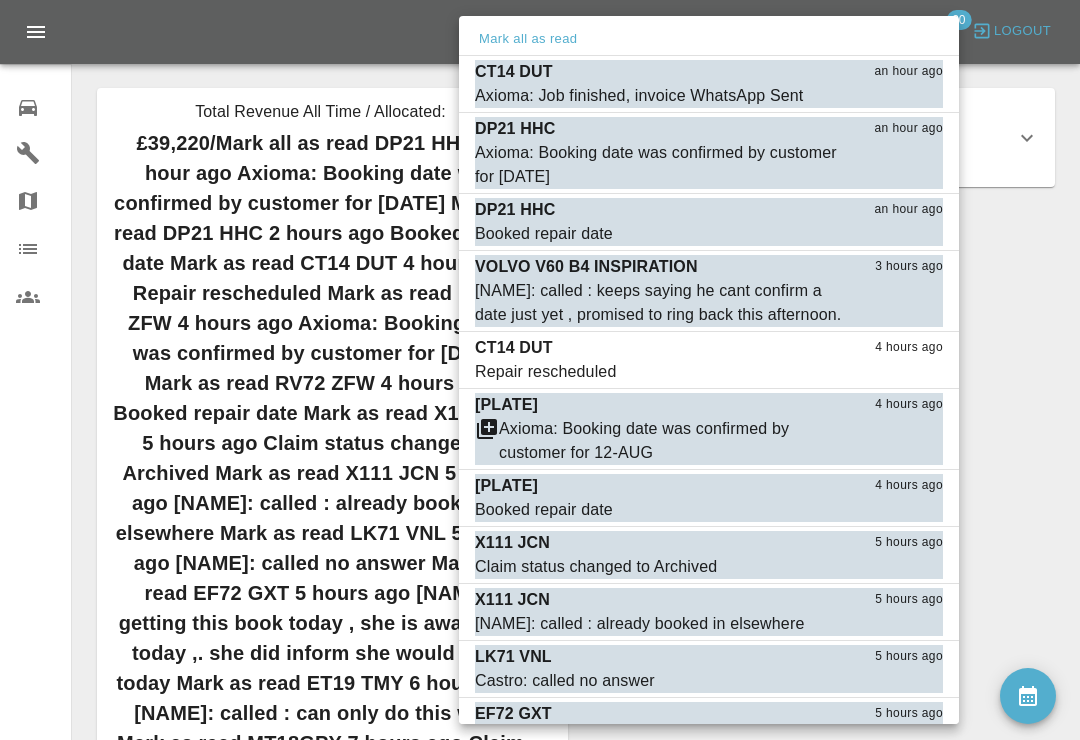 click on "Mark as read" at bounding box center [899, 96] 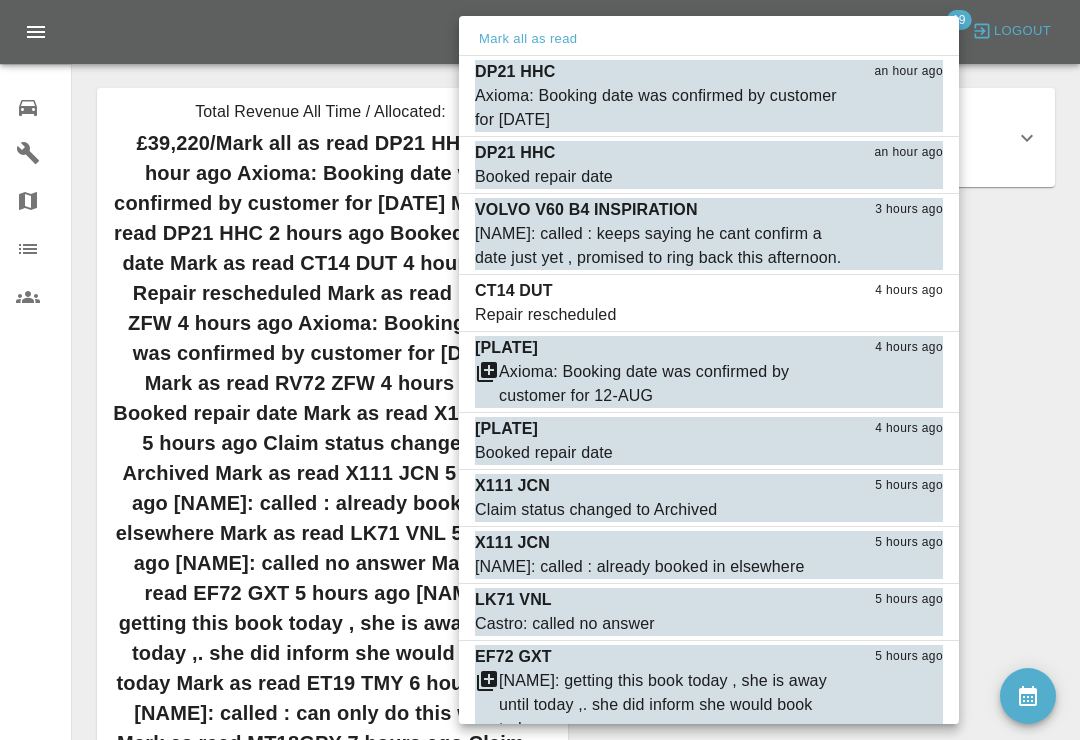 click on "Mark as read" at bounding box center (899, 258) 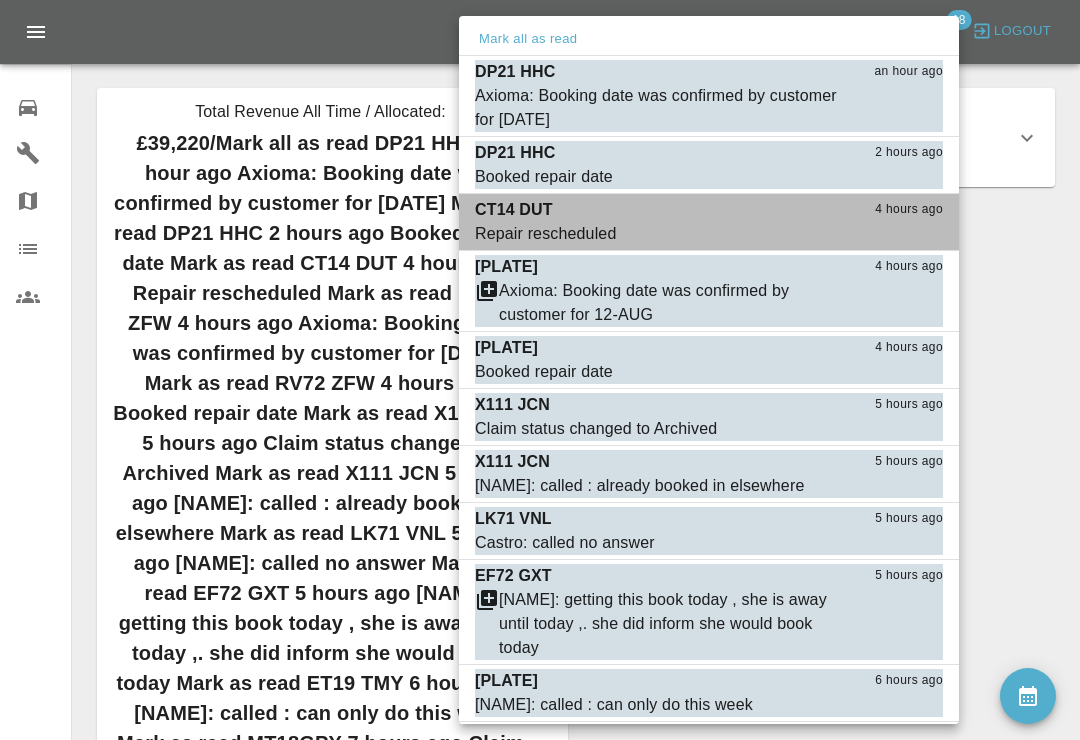 click on "Mark as read" at bounding box center (899, 234) 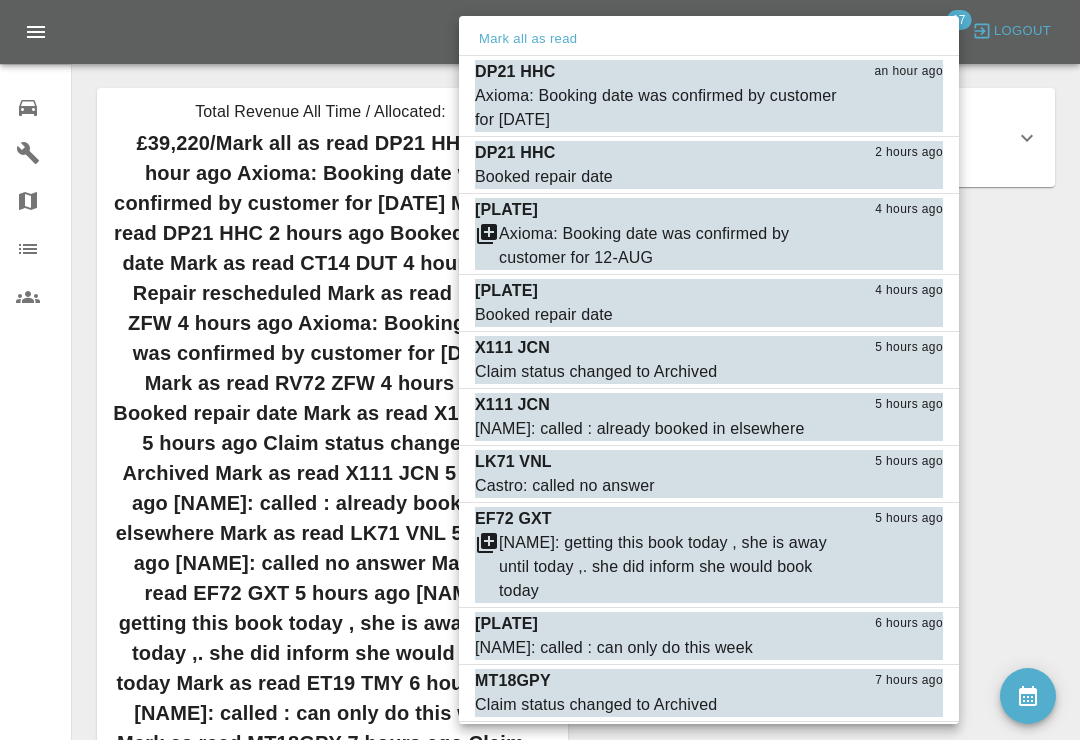 click on "Mark as read" at bounding box center (899, 315) 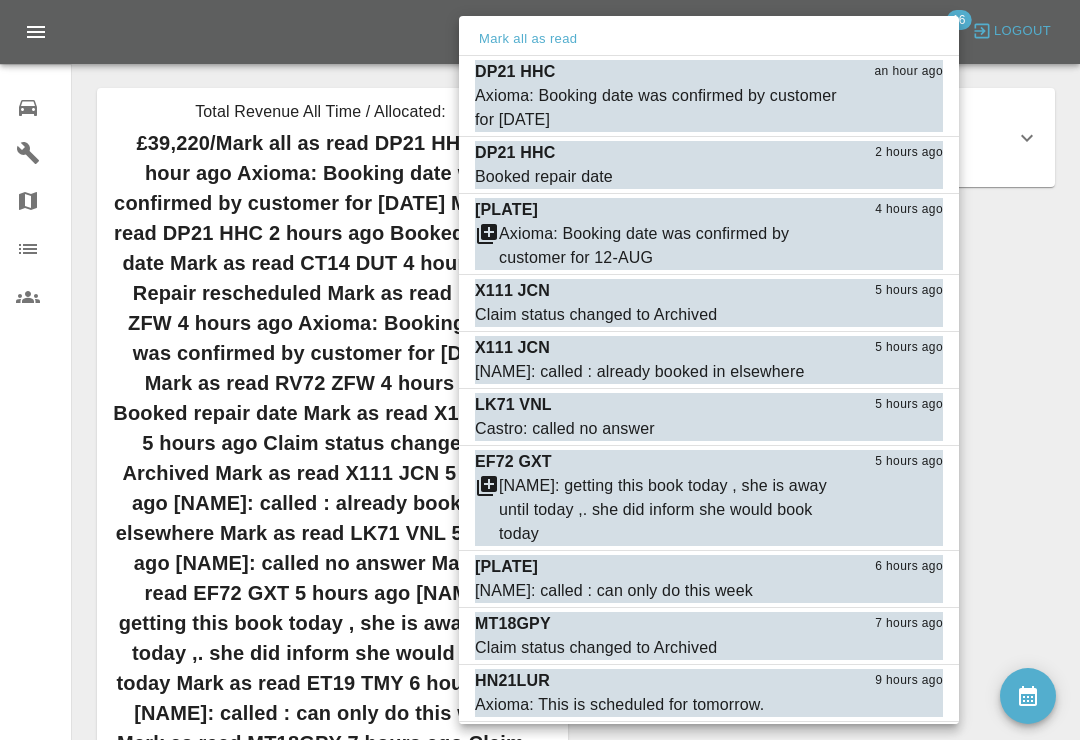 click on "Mark as read" at bounding box center [899, 315] 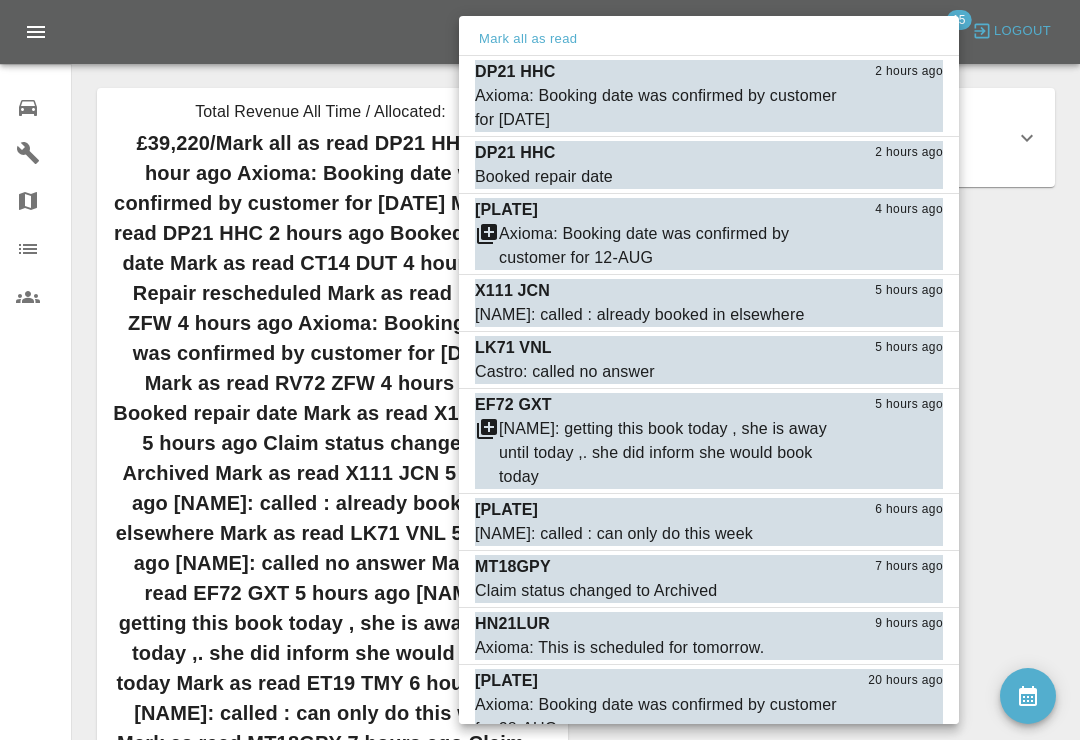 click on "Mark as read" at bounding box center (899, 315) 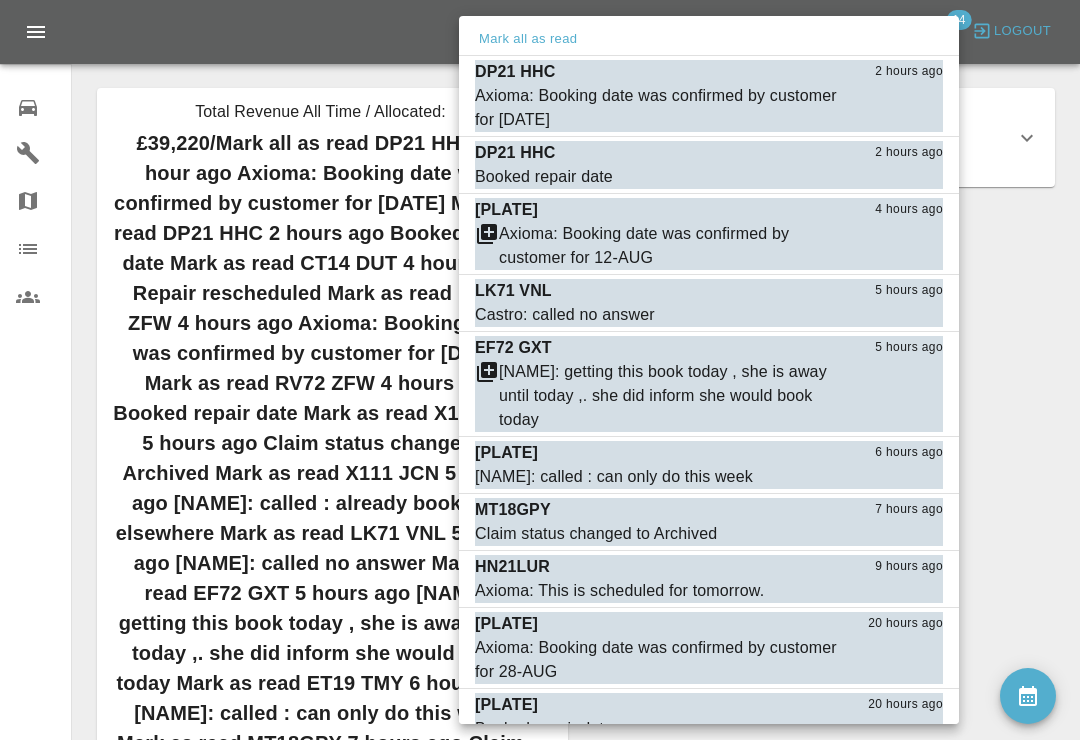 click on "Mark as read" at bounding box center [899, 315] 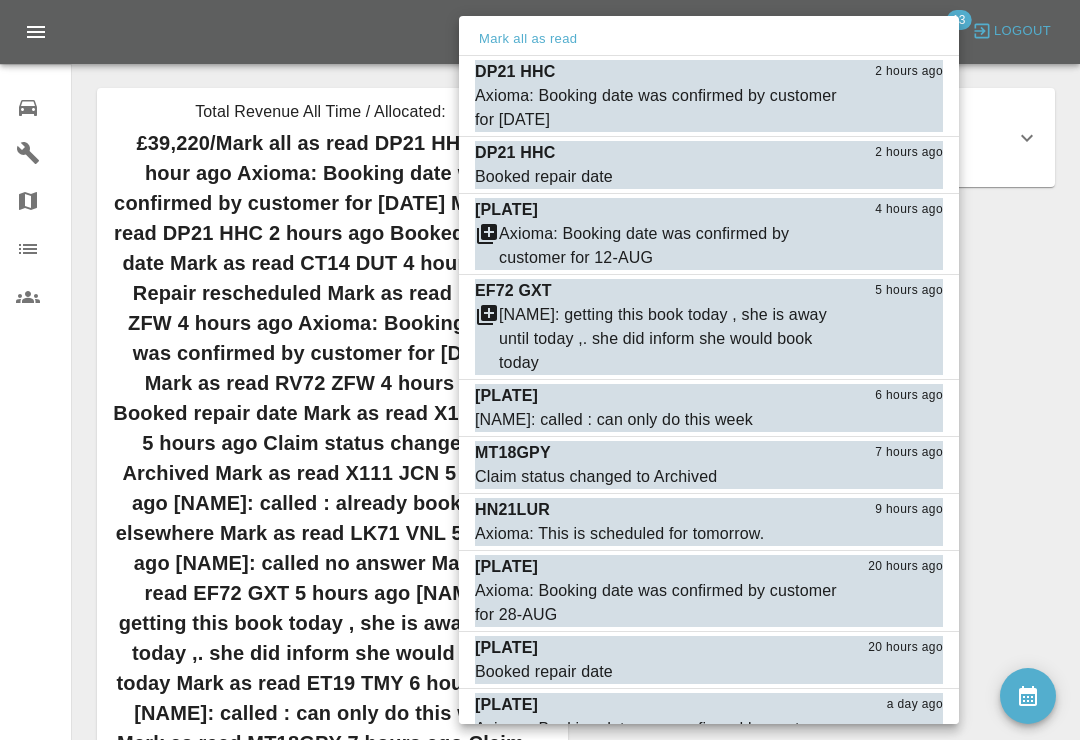 click on "Mark as read" at bounding box center [899, 363] 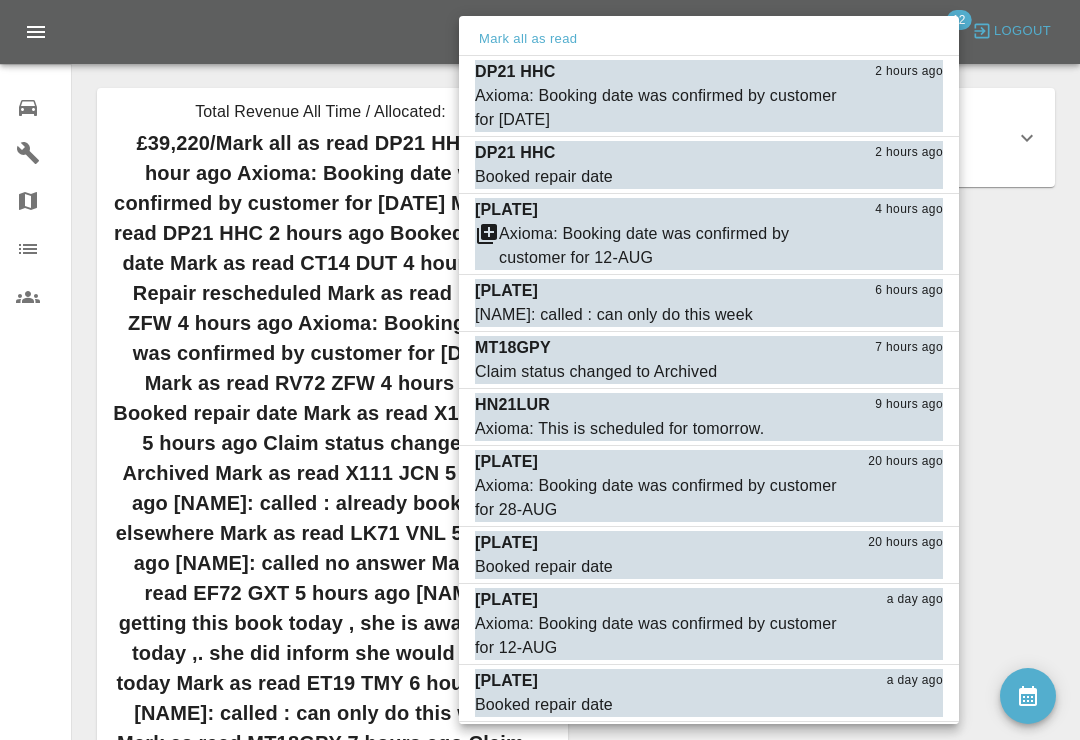 click on "Castro: called : can only do this week" at bounding box center (614, 315) 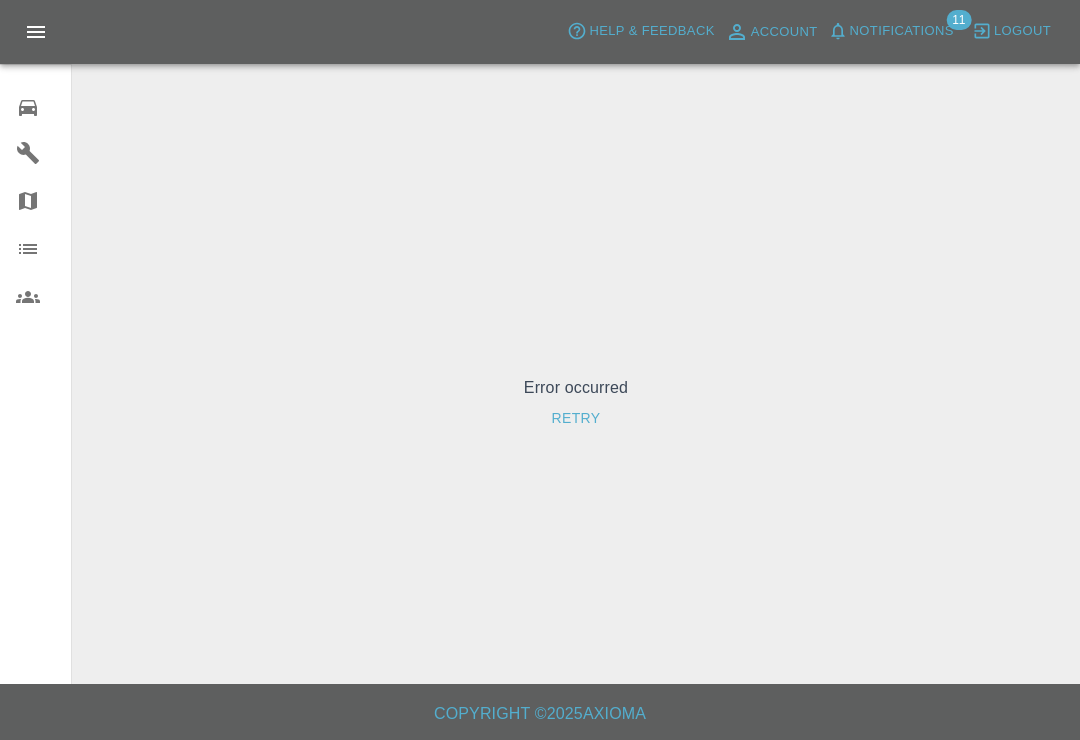 click on "Notifications" at bounding box center [902, 31] 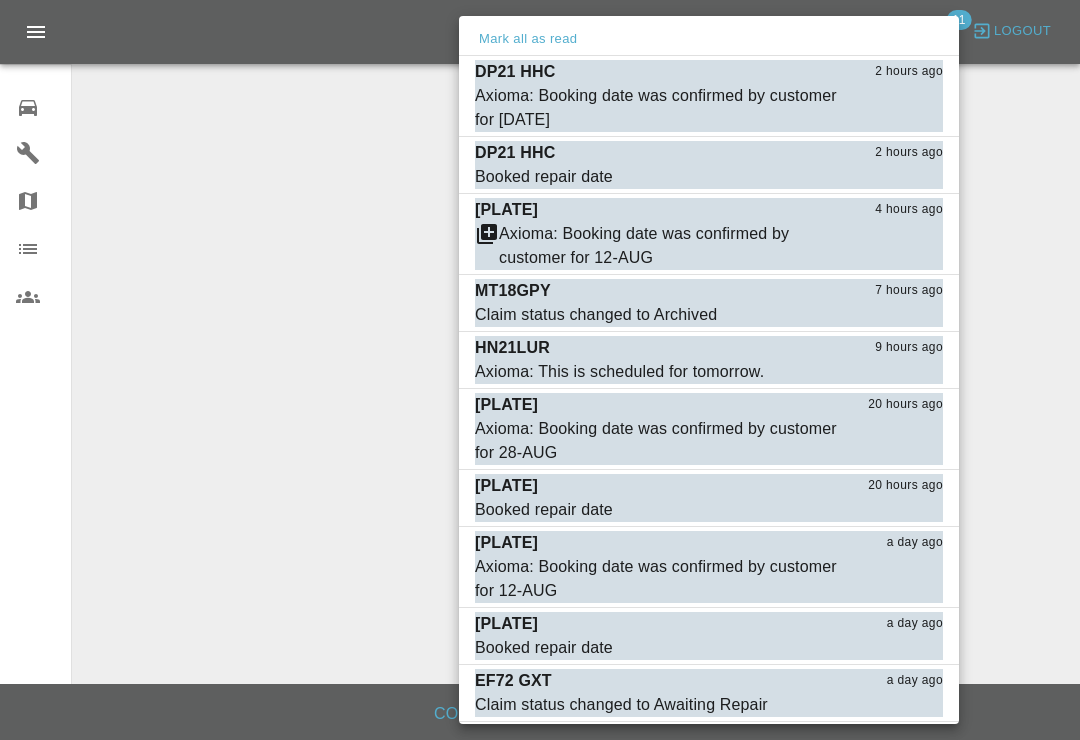 click on "Mark as read" at bounding box center (899, 315) 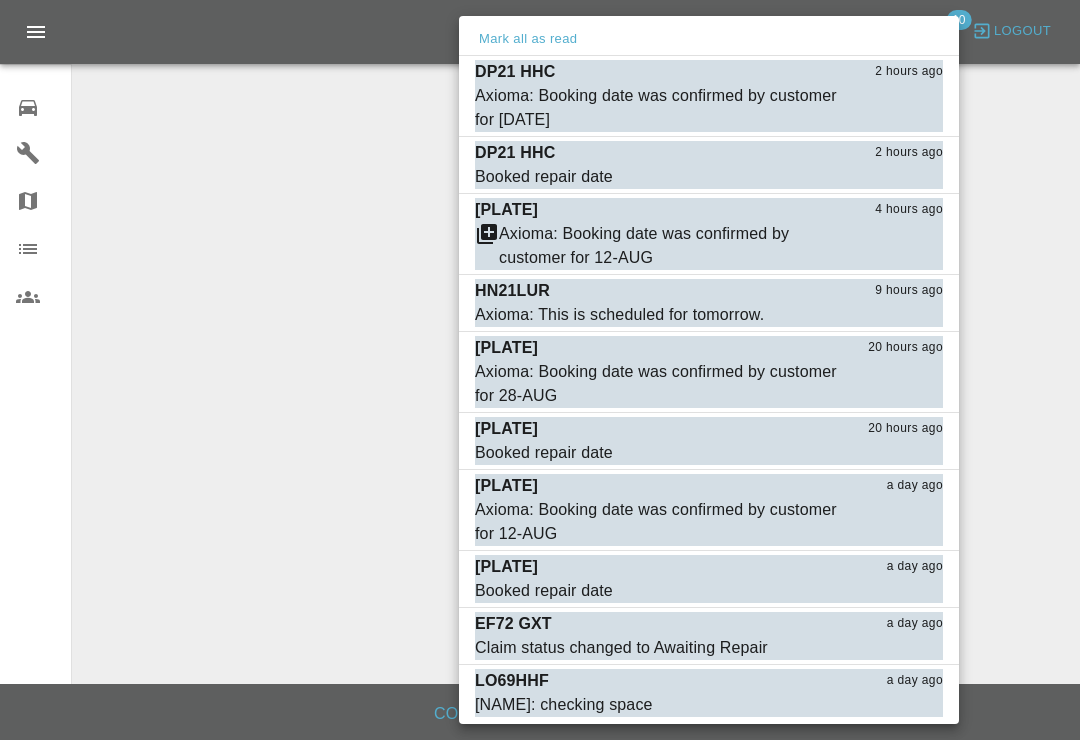 click on "Mark as read" at bounding box center [899, 177] 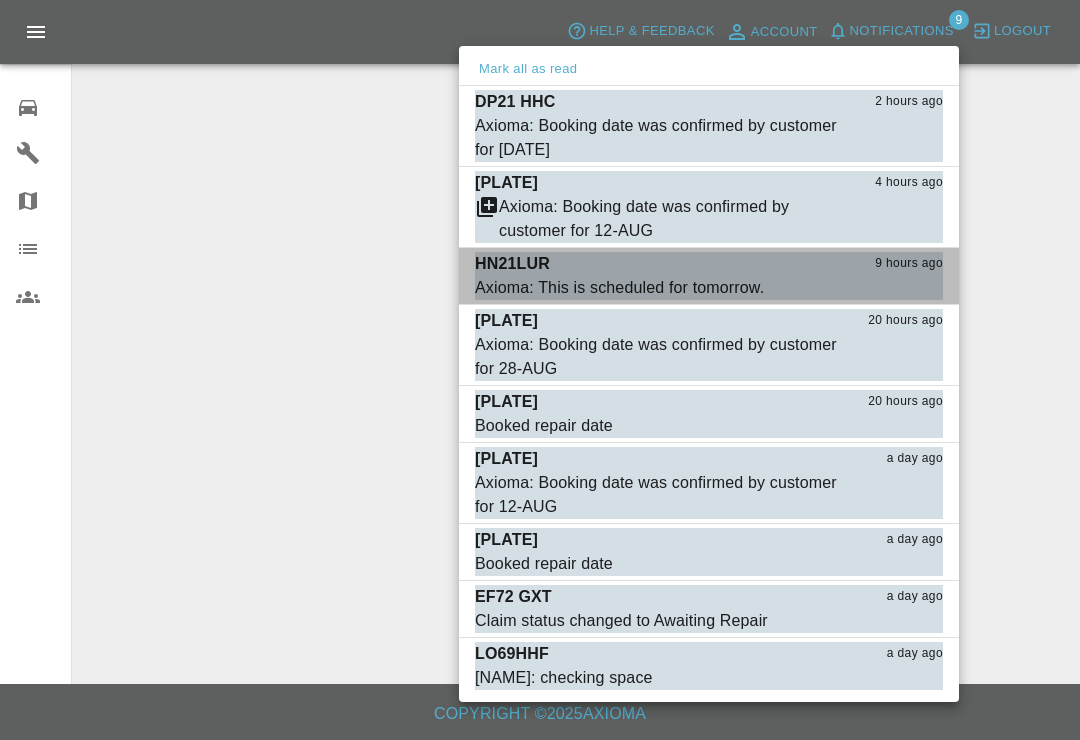 click on "Mark as read" at bounding box center (899, 288) 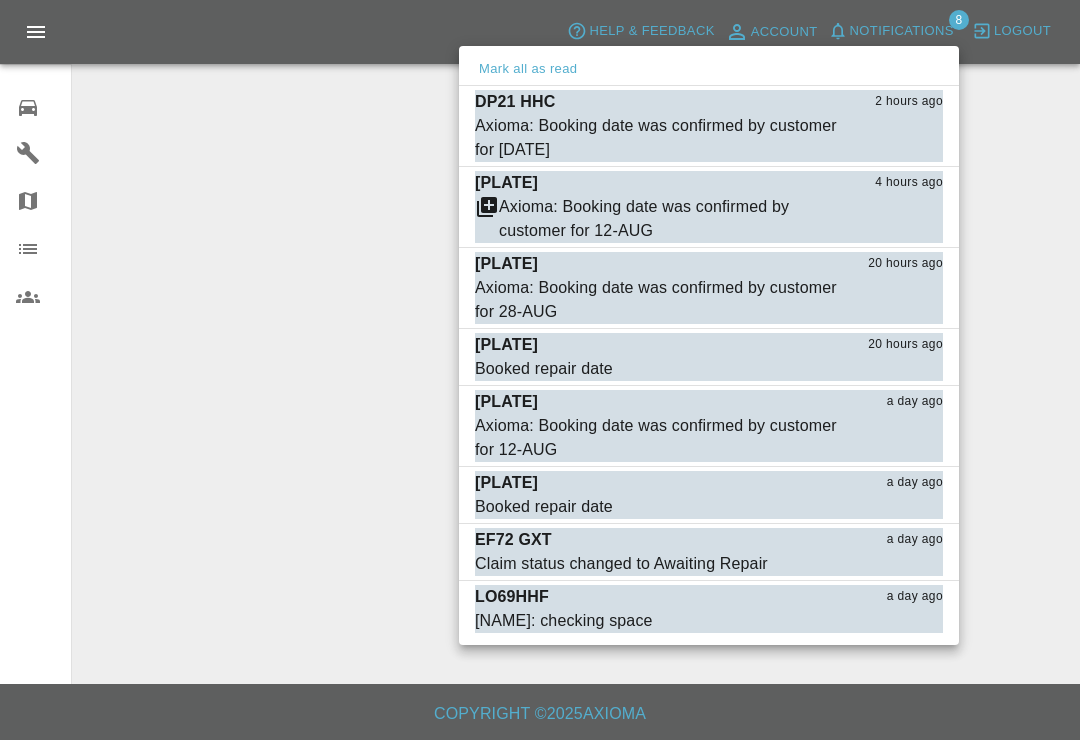 click on "Mark as read" at bounding box center (899, 369) 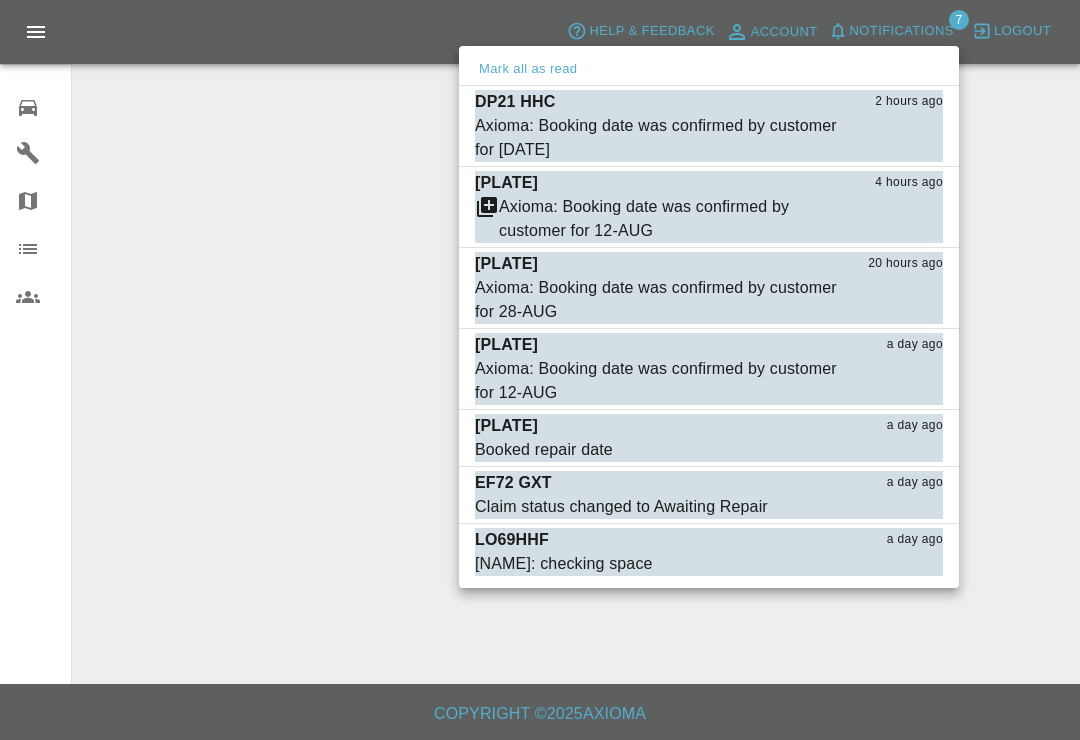 click on "Mark as read" at bounding box center (899, 450) 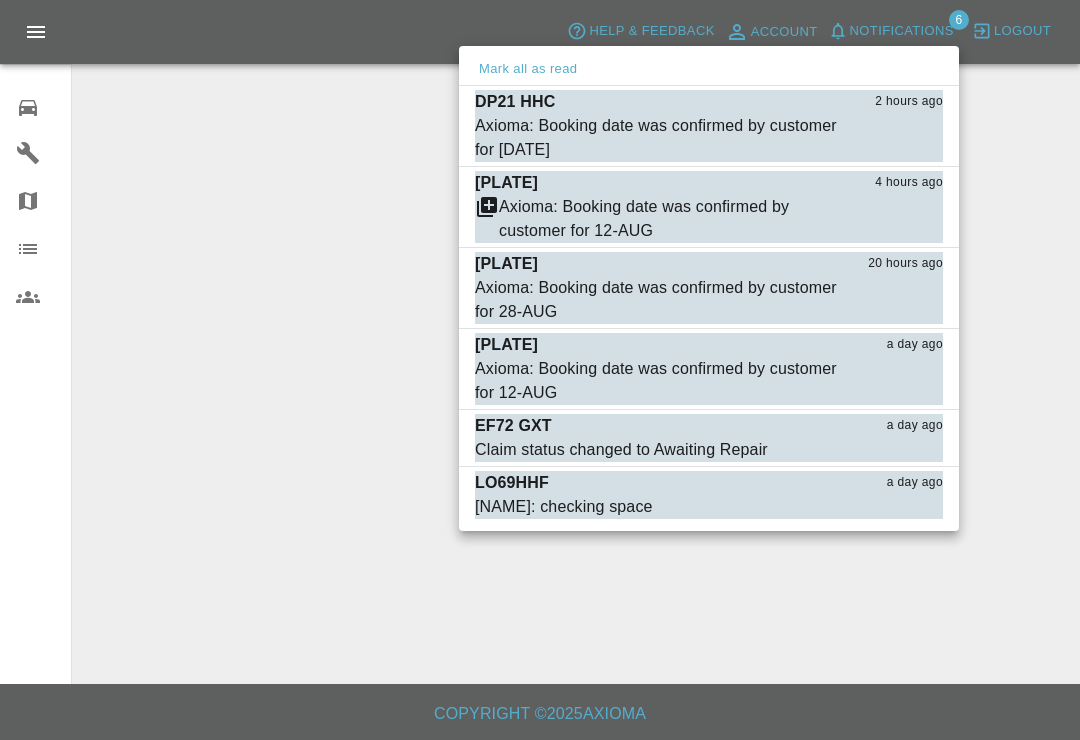 click on "Mark as read" at bounding box center (899, 450) 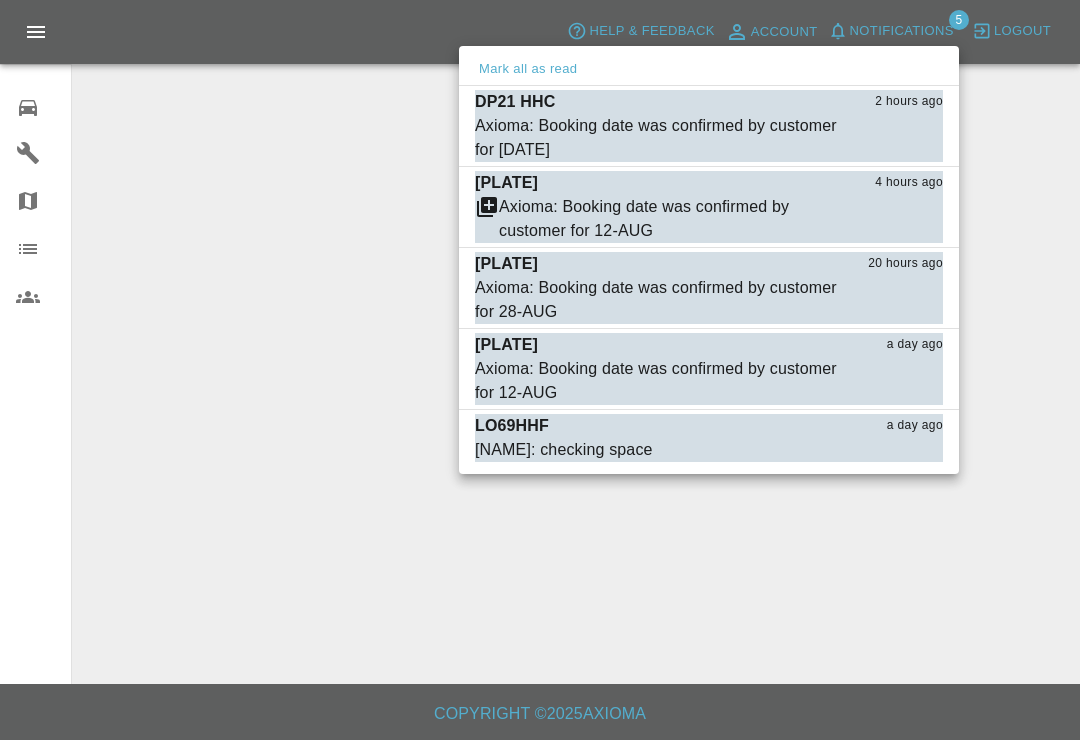 click on "Mark as read" at bounding box center (899, 450) 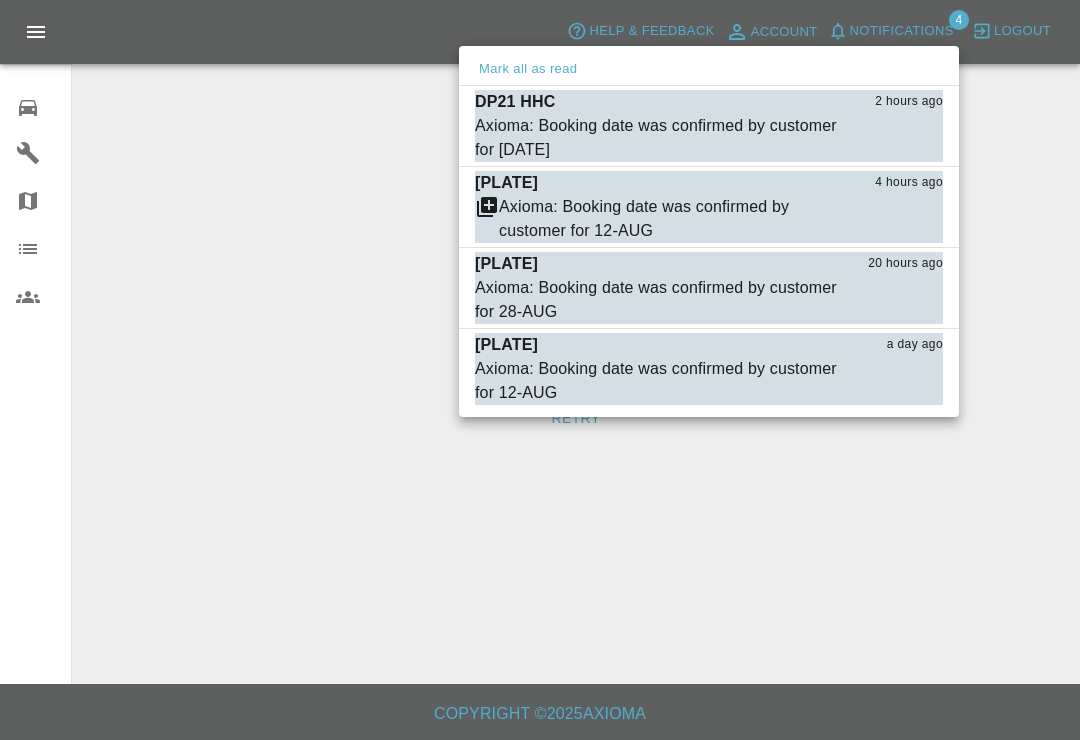 click at bounding box center [540, 370] 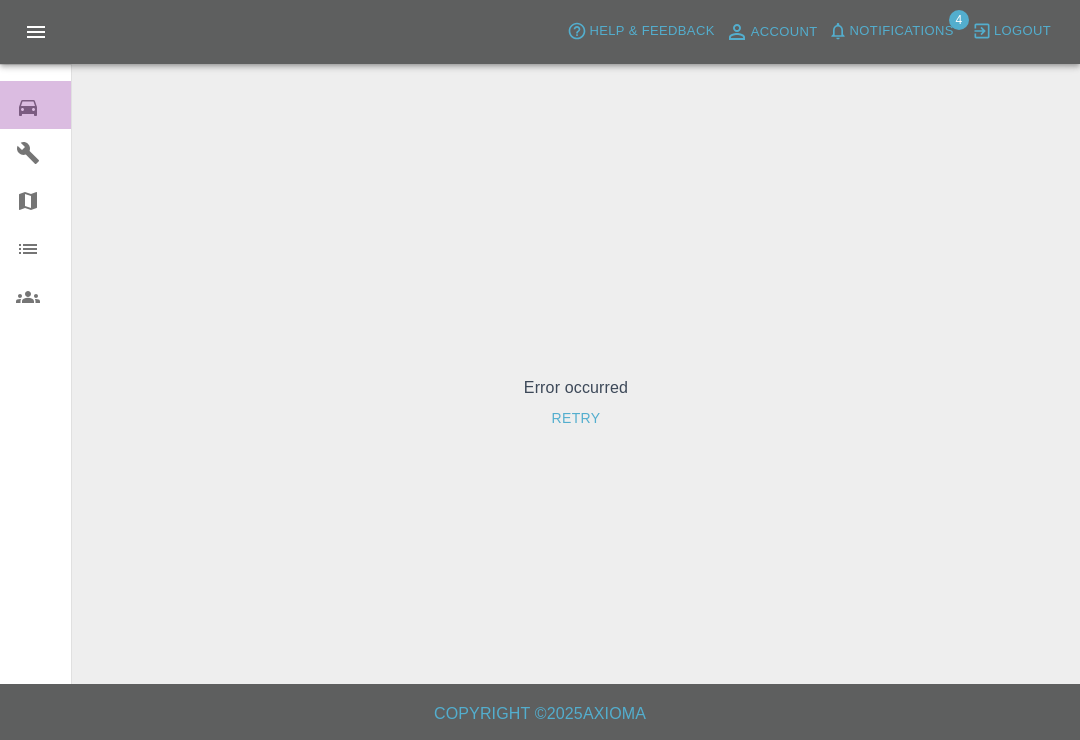 click 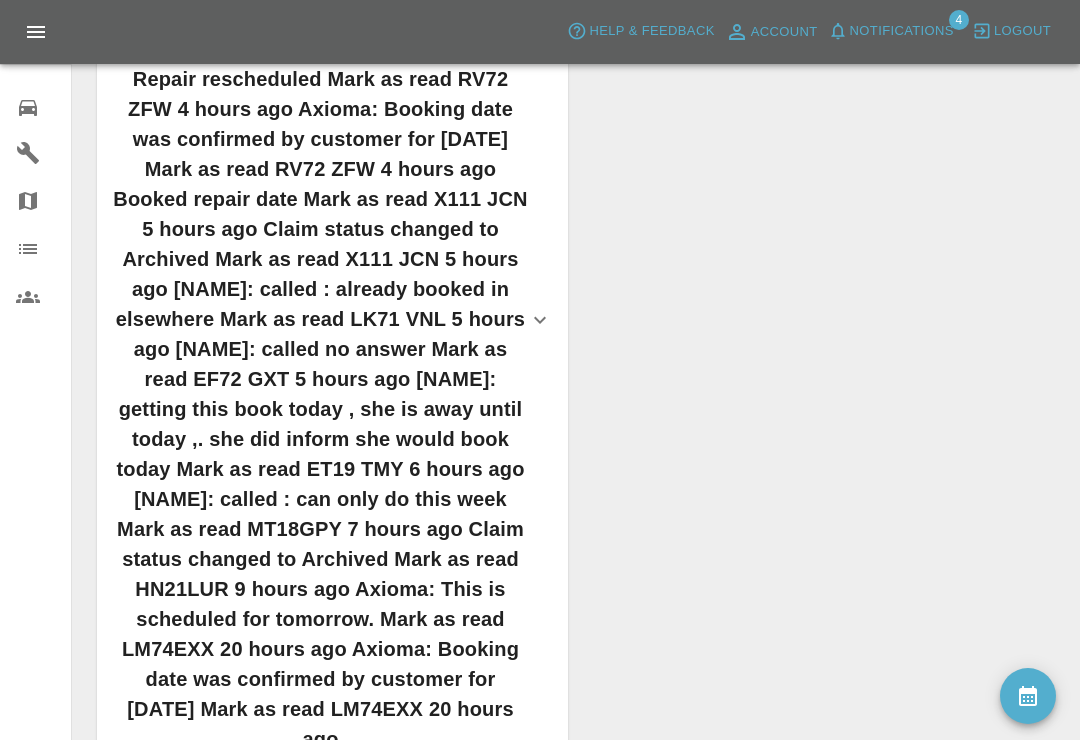 scroll, scrollTop: 239, scrollLeft: 0, axis: vertical 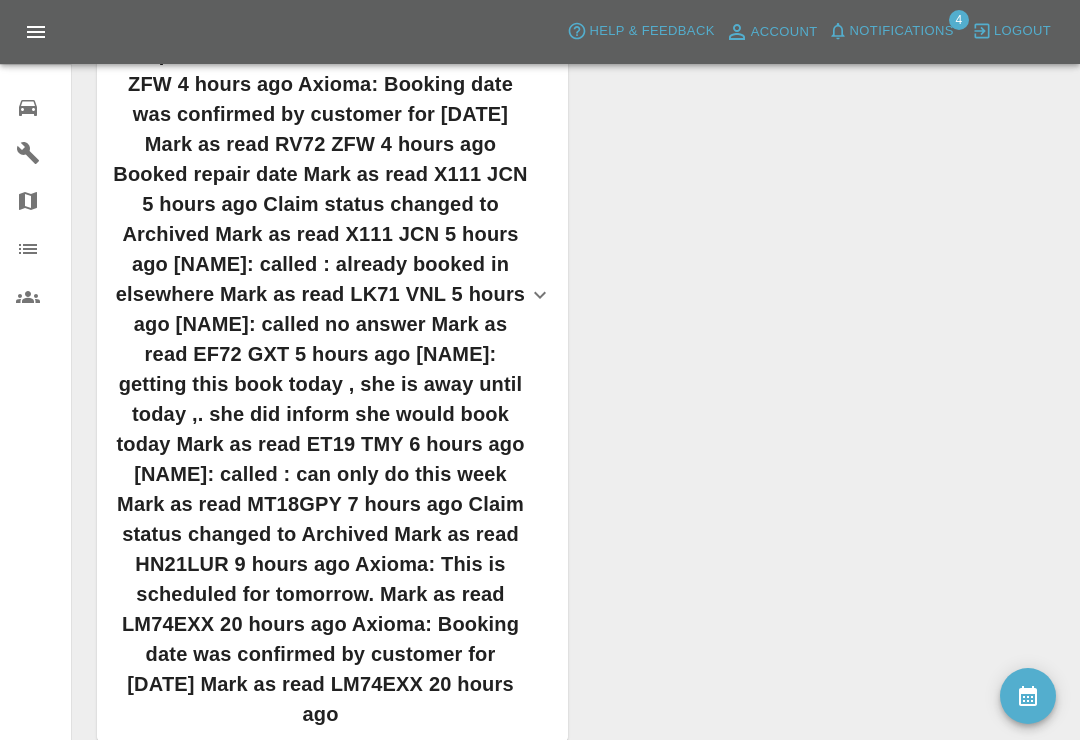 click on "View Repairs Marketplace" at bounding box center (665, 1362) 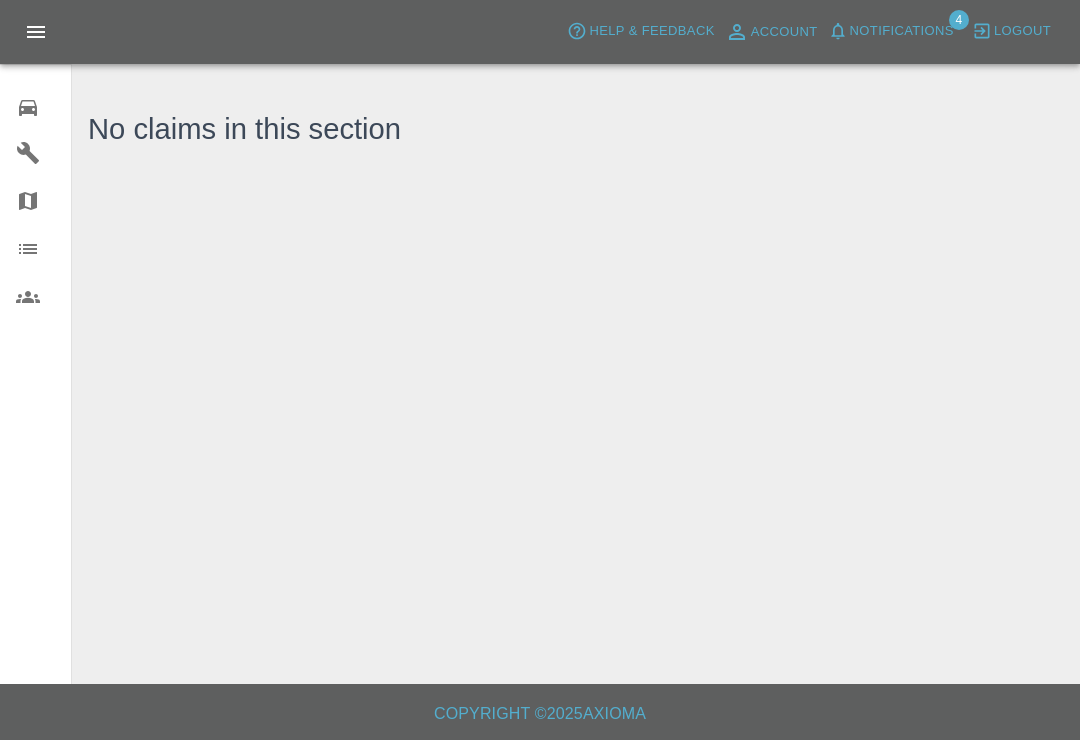 click 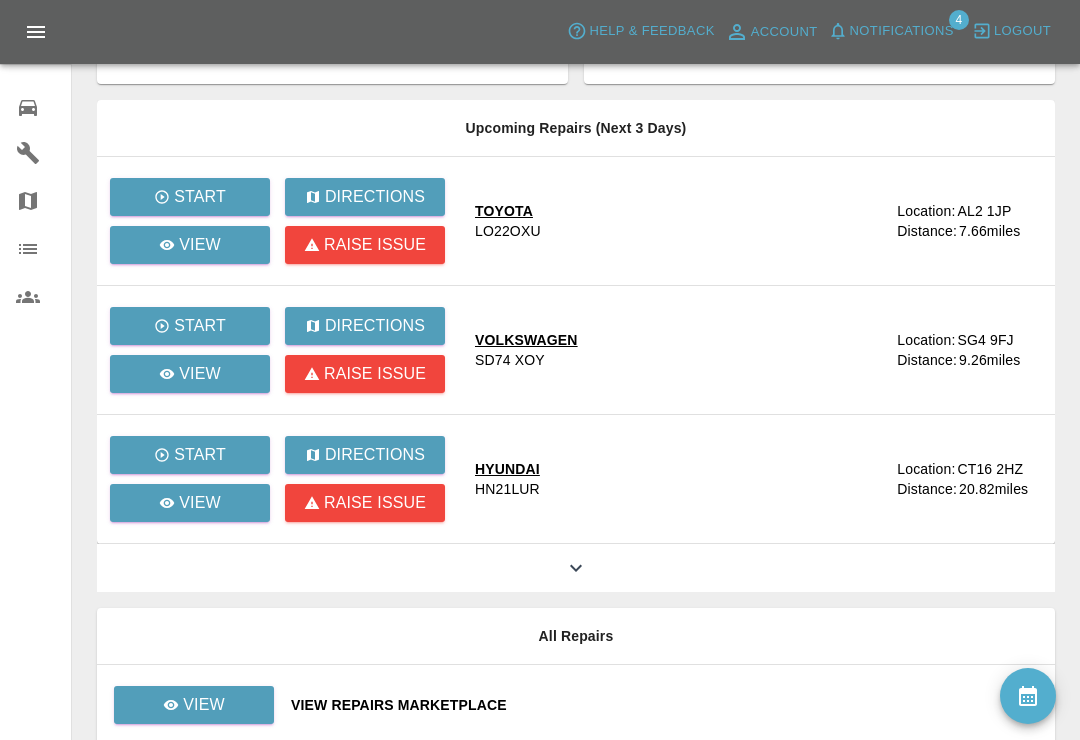 scroll, scrollTop: 239, scrollLeft: 0, axis: vertical 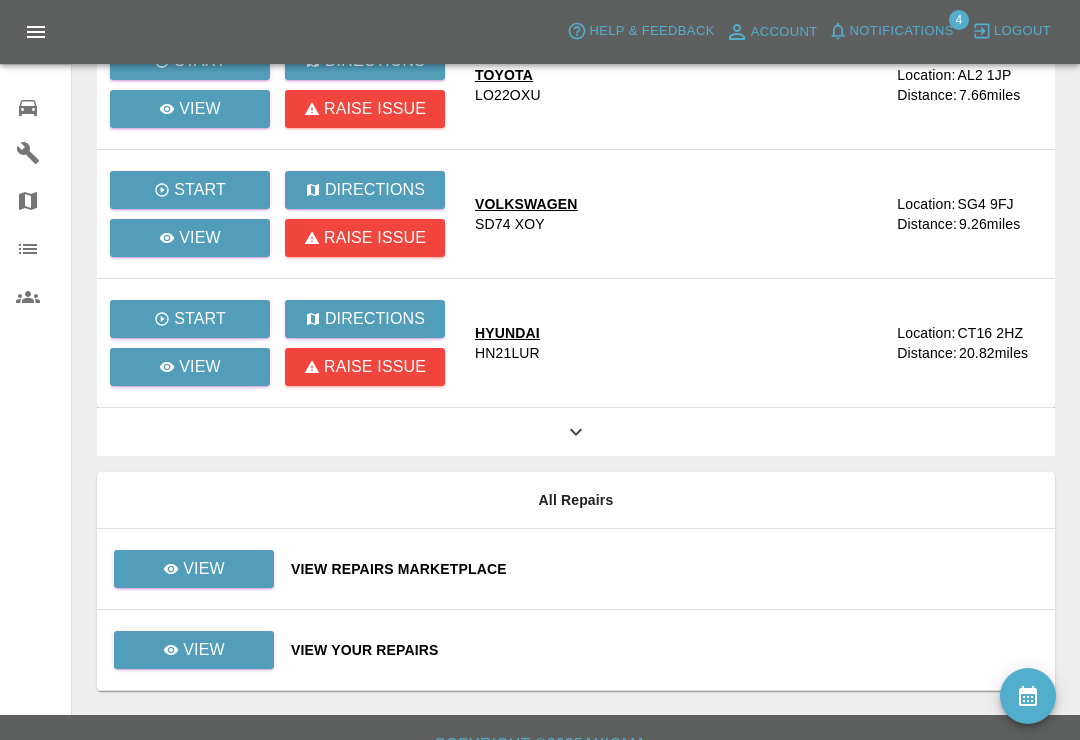 click on "View Your Repairs" at bounding box center (665, 650) 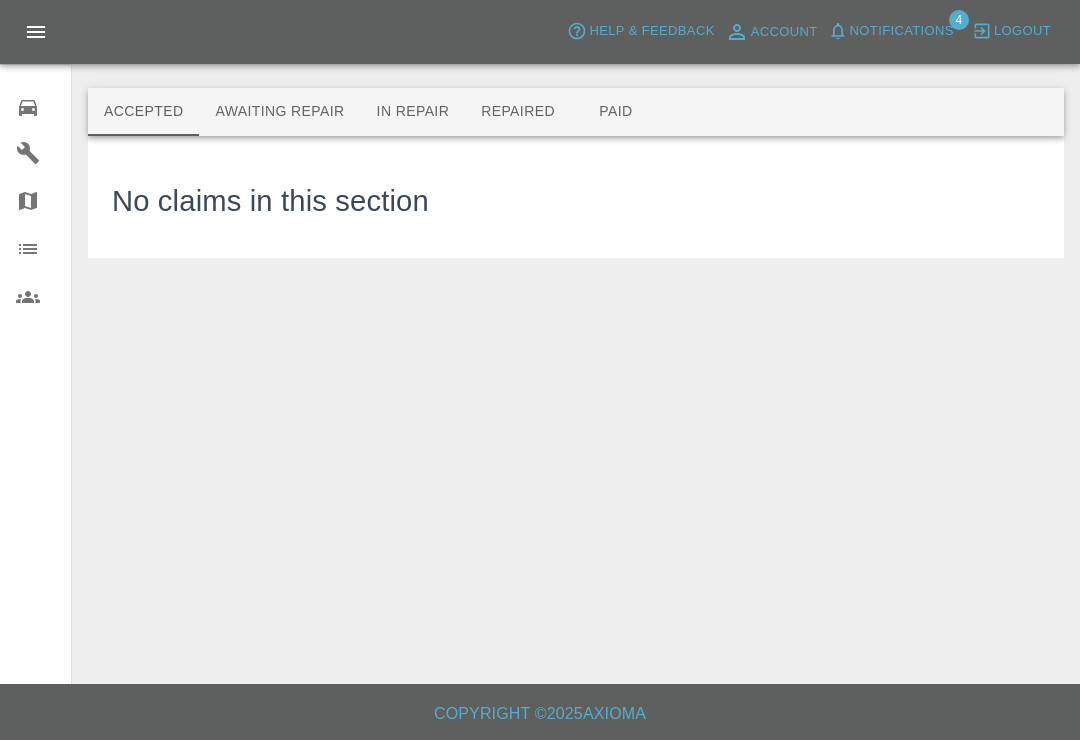 click on "Awaiting Repair" at bounding box center [279, 112] 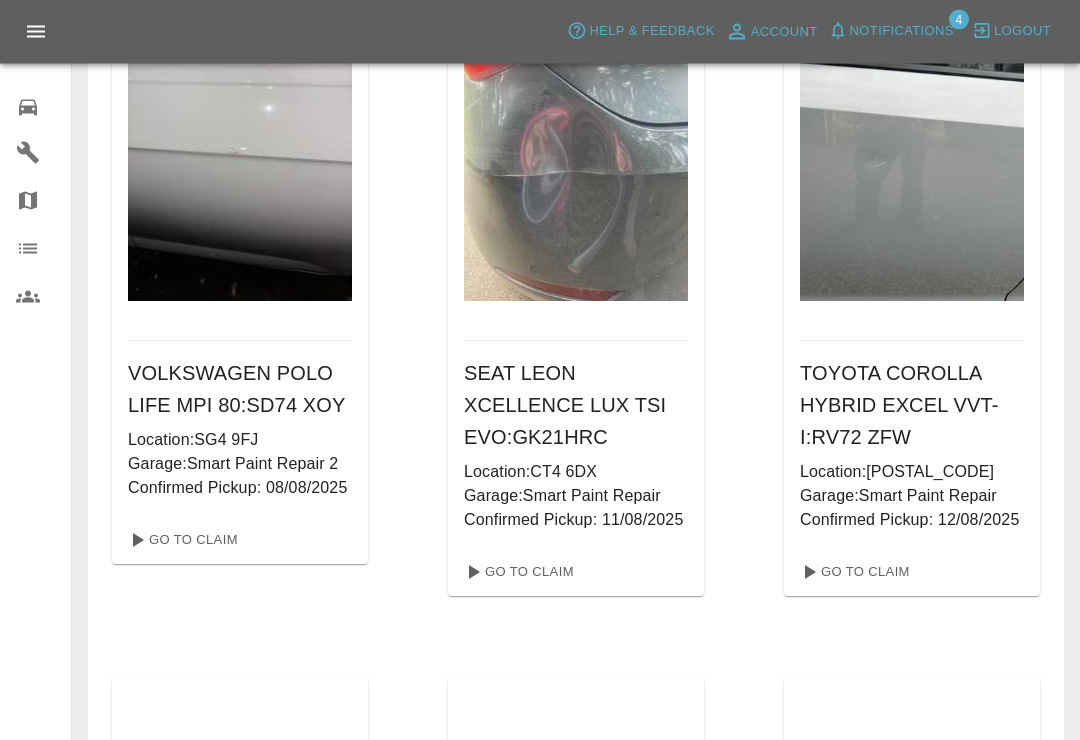 scroll, scrollTop: 916, scrollLeft: 0, axis: vertical 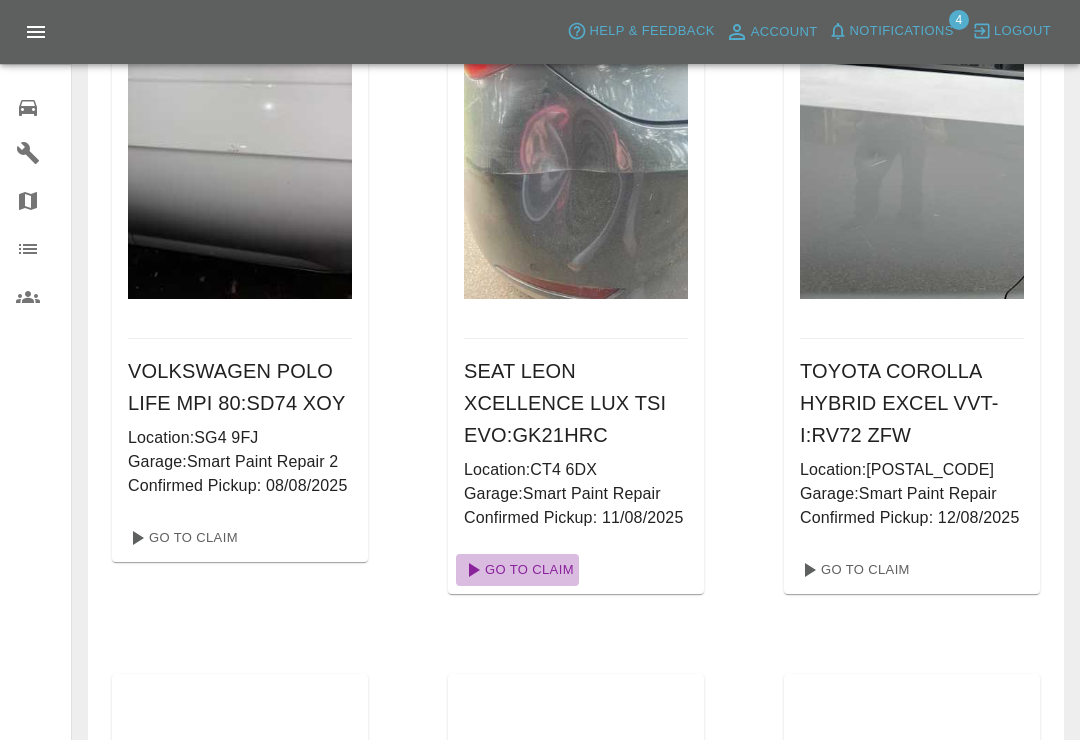 click on "Go To Claim" at bounding box center [517, 570] 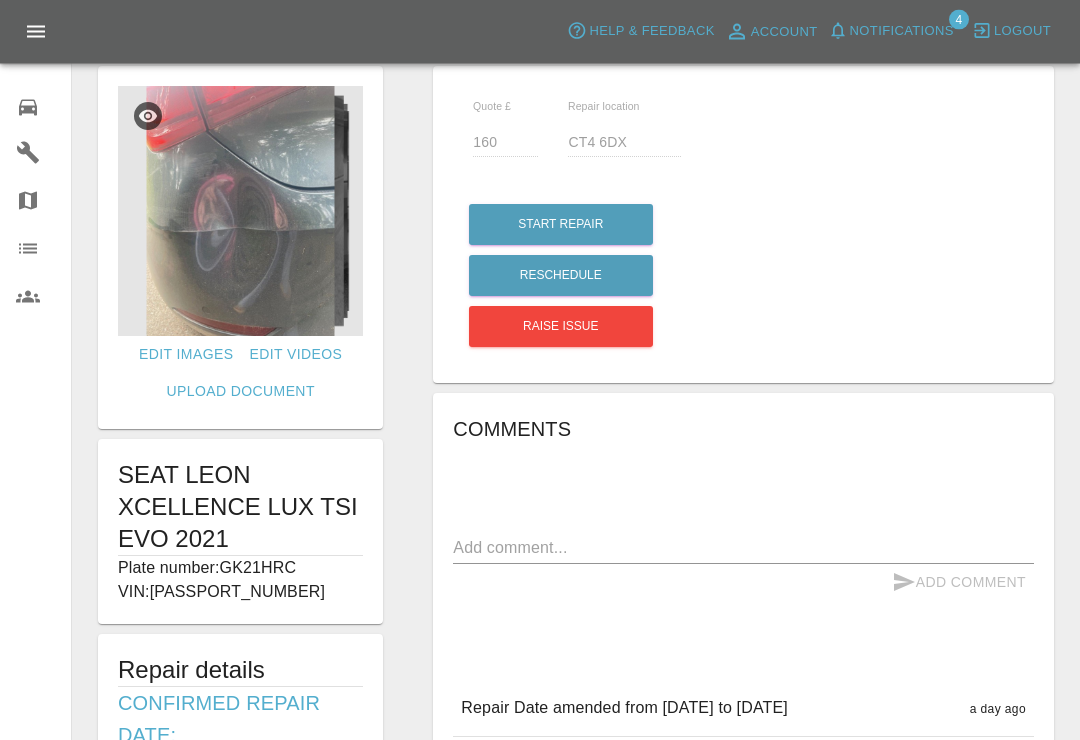 scroll, scrollTop: 0, scrollLeft: 0, axis: both 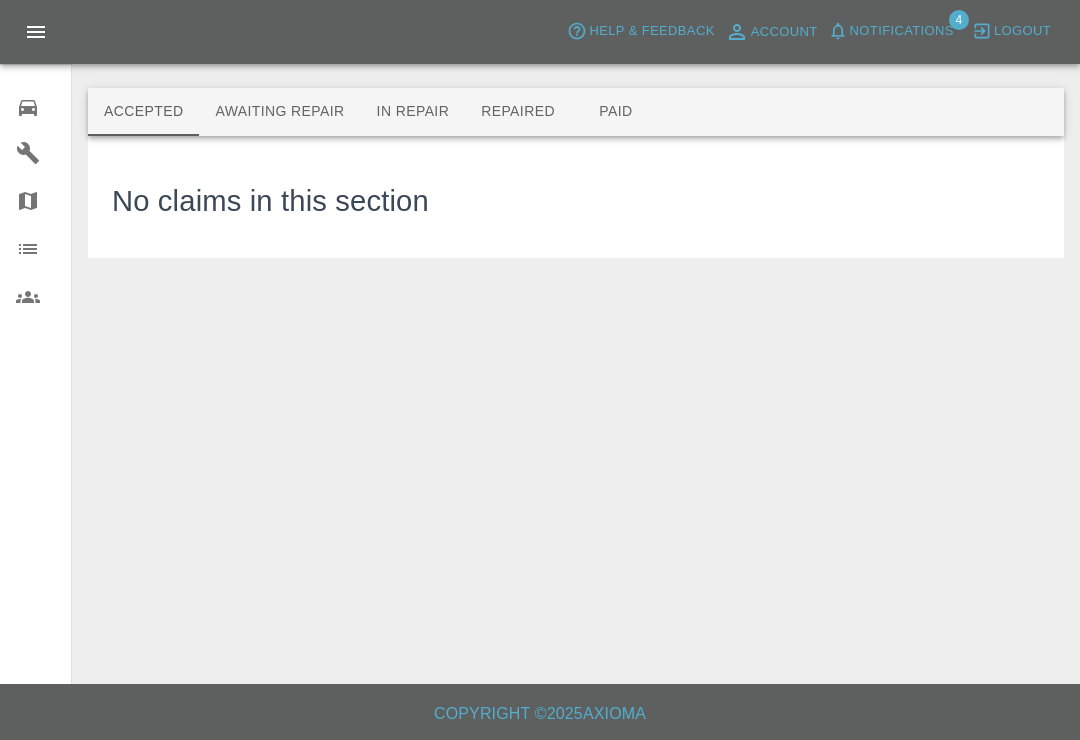 click on "Awaiting Repair" at bounding box center [279, 112] 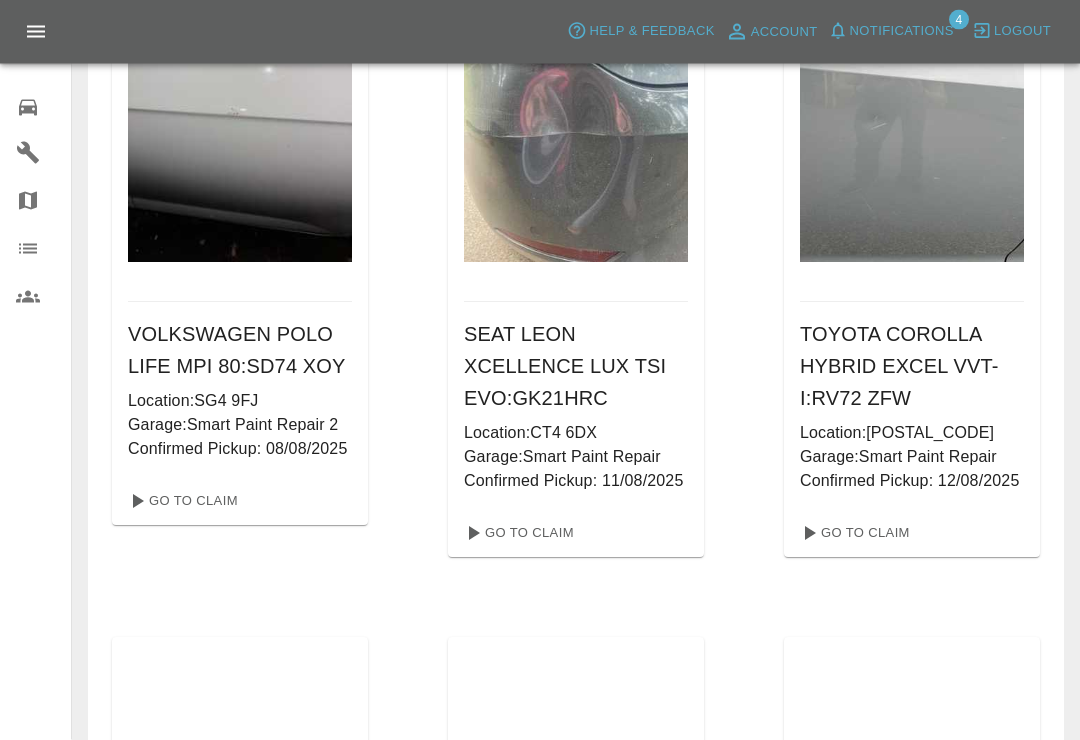 scroll, scrollTop: 962, scrollLeft: 0, axis: vertical 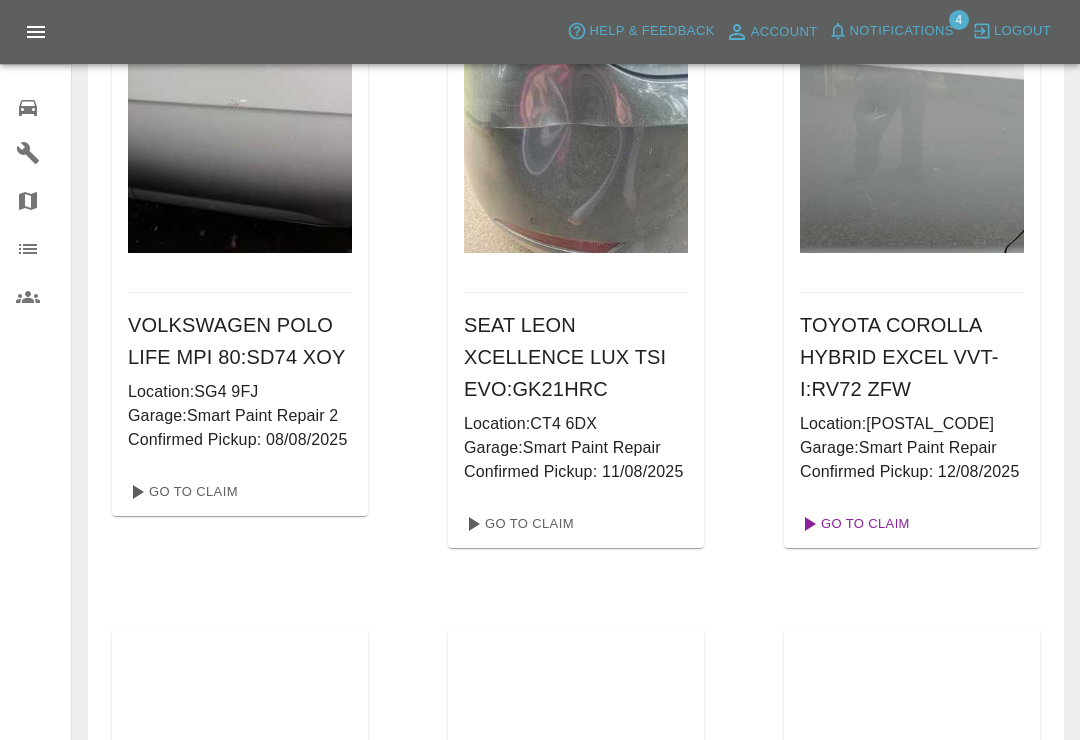 click on "Go To Claim" at bounding box center [853, 524] 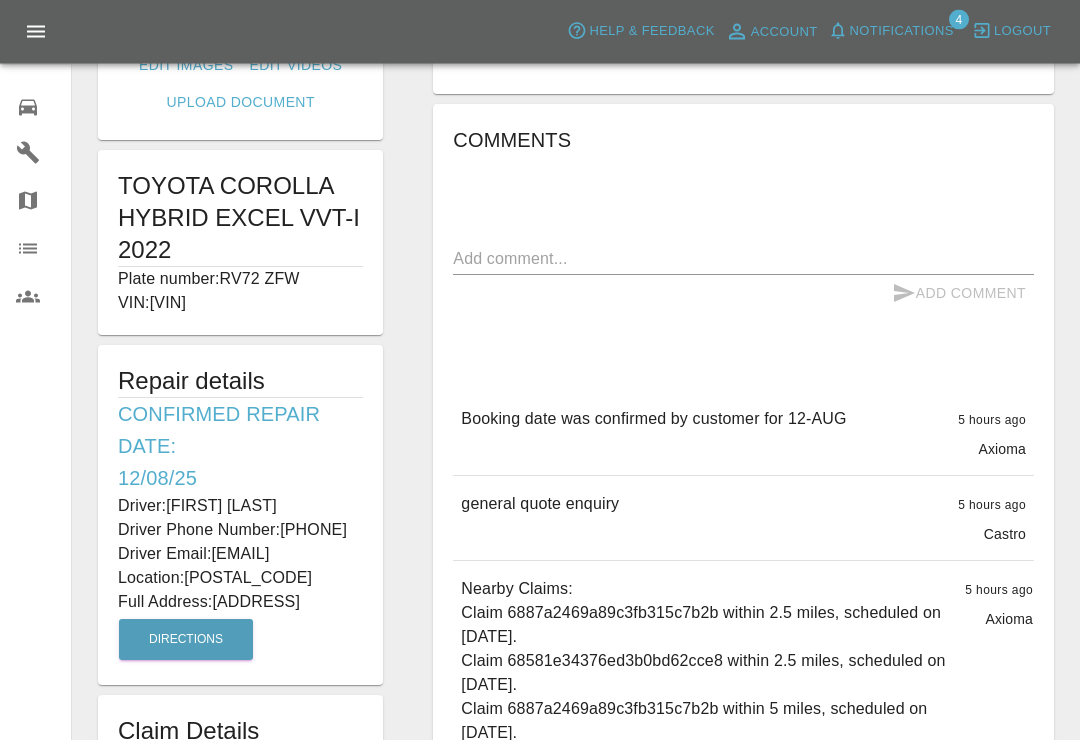scroll, scrollTop: 326, scrollLeft: 0, axis: vertical 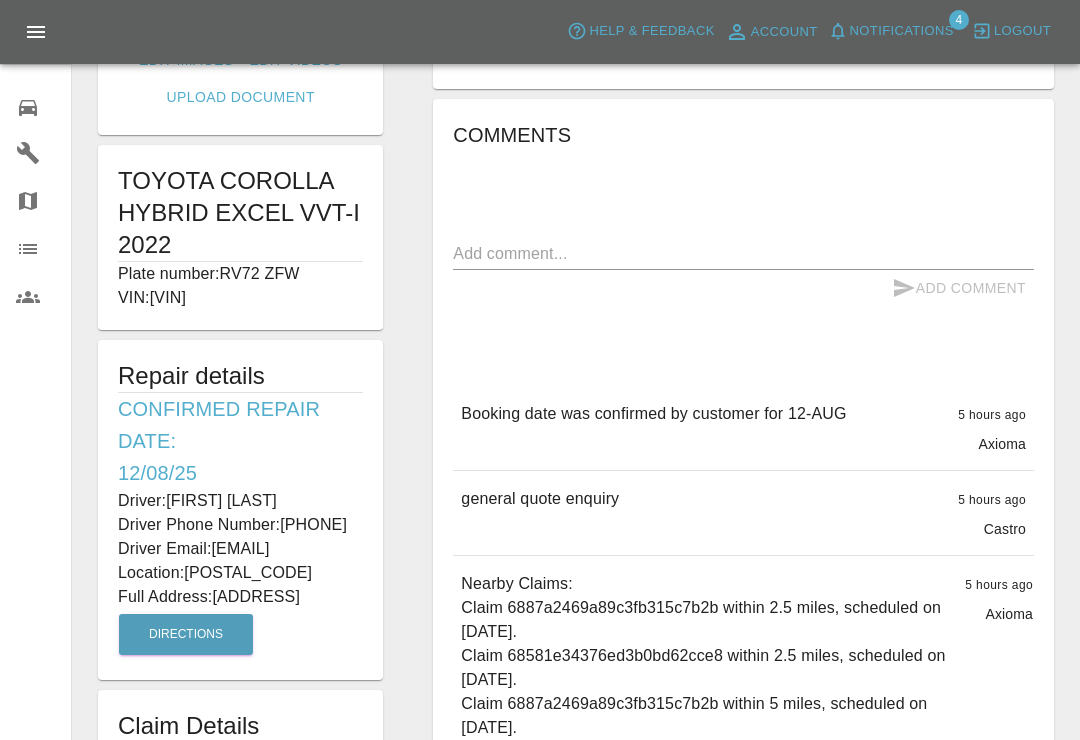 click on "0 Repair home" at bounding box center (35, 105) 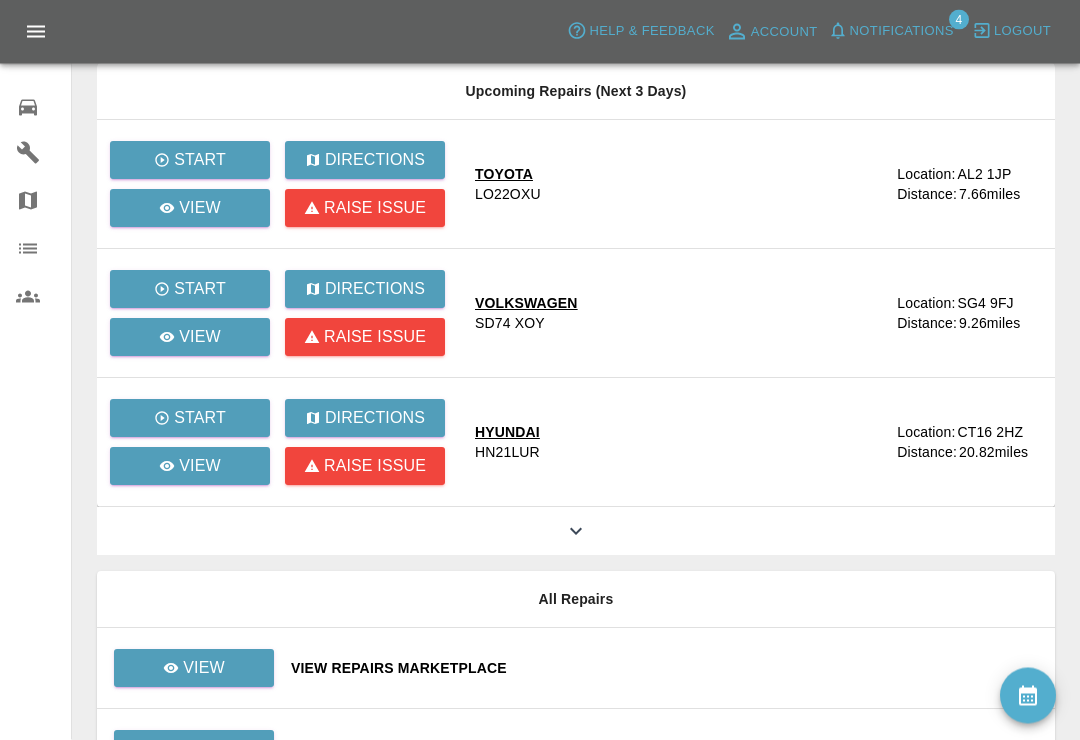 scroll, scrollTop: 239, scrollLeft: 0, axis: vertical 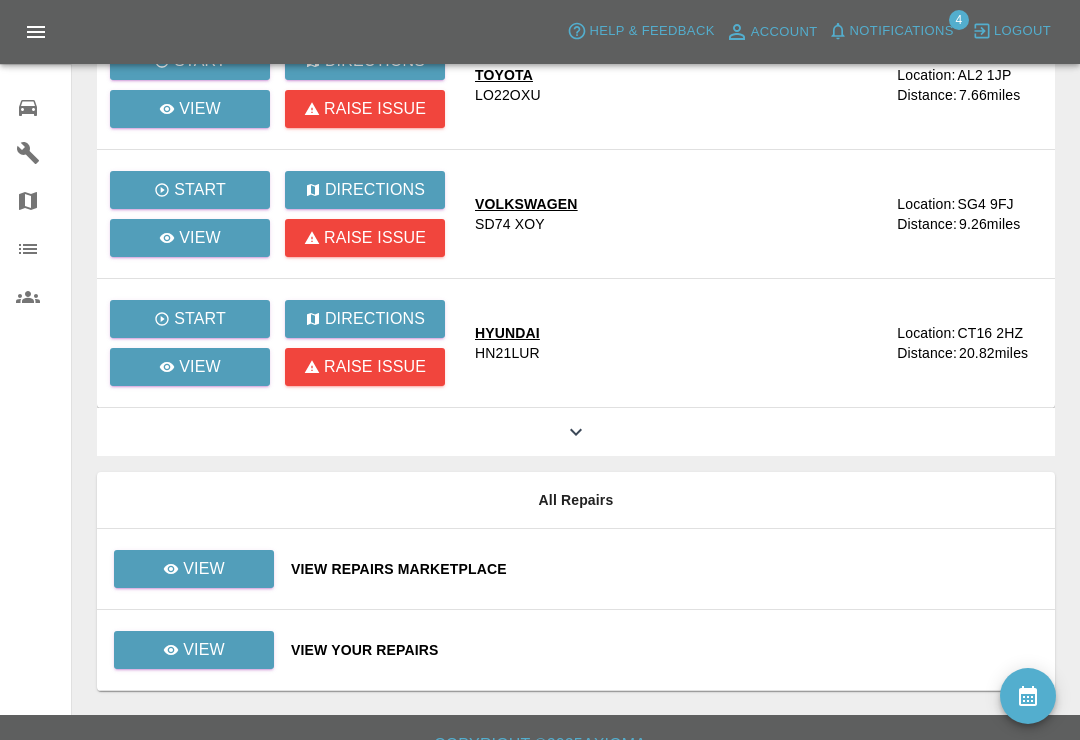 click on "View Your Repairs" at bounding box center [665, 650] 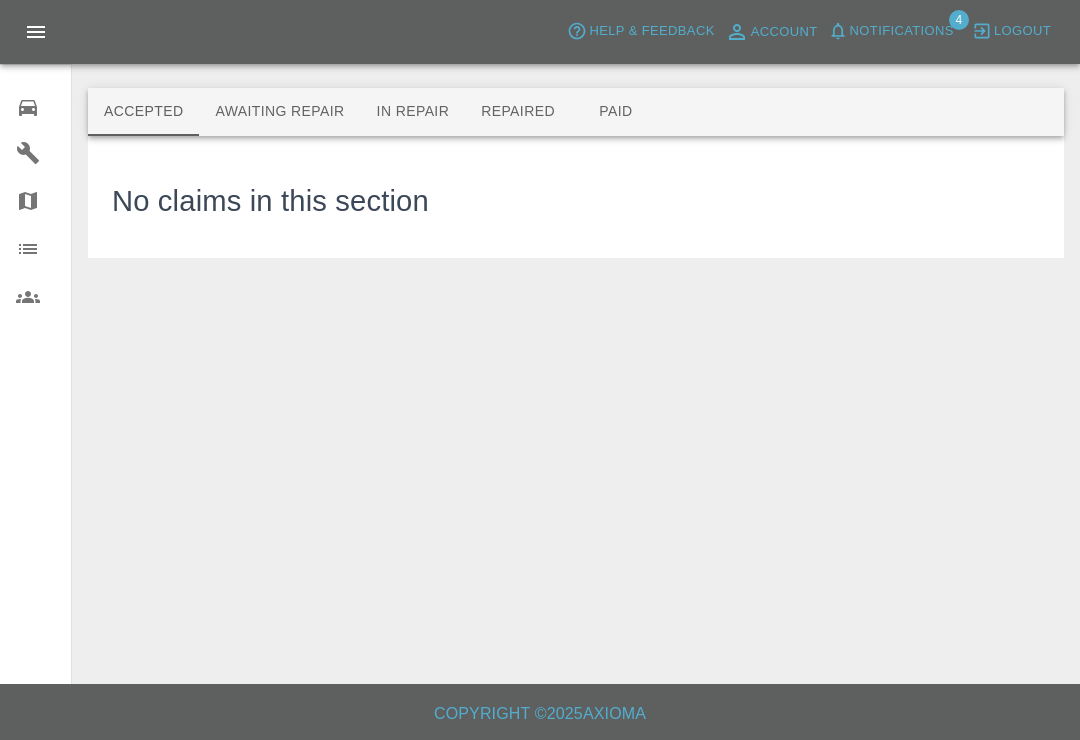scroll, scrollTop: 0, scrollLeft: 0, axis: both 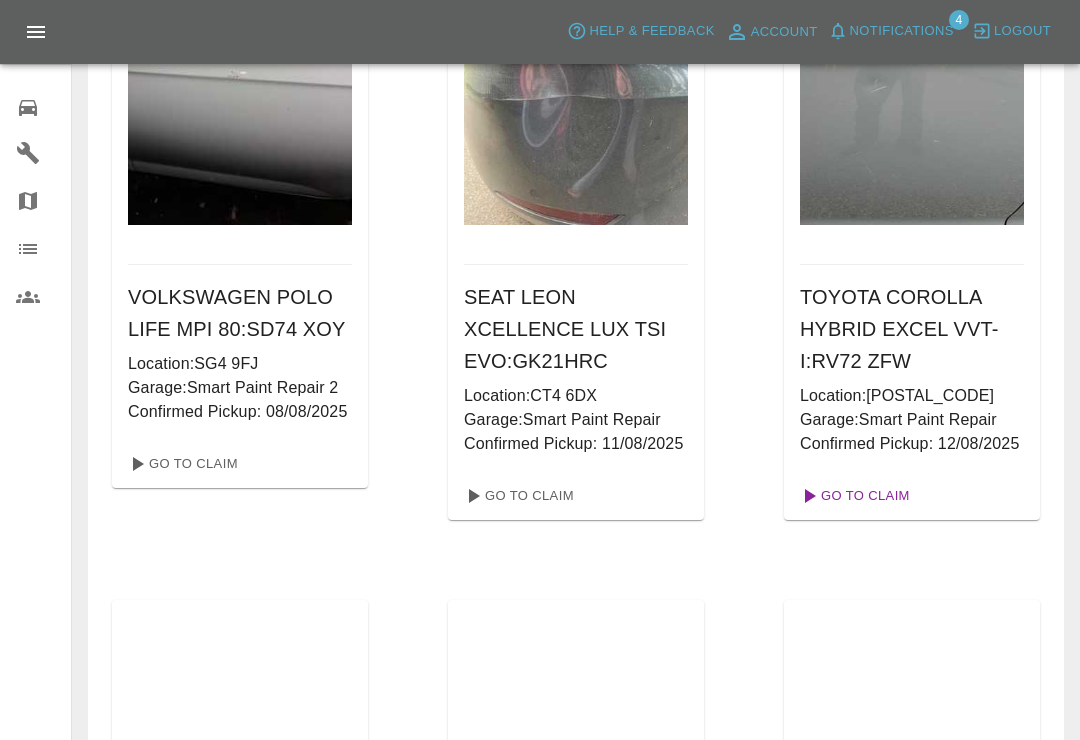 click on "Go To Claim" at bounding box center (853, 496) 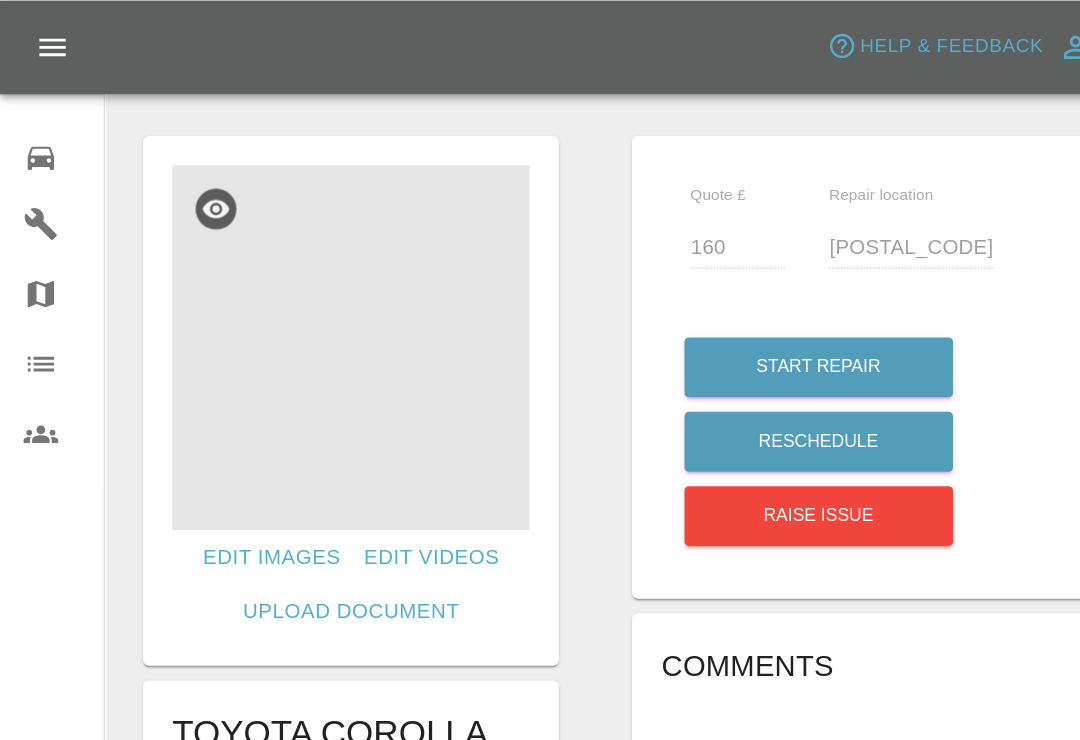 scroll, scrollTop: 0, scrollLeft: 0, axis: both 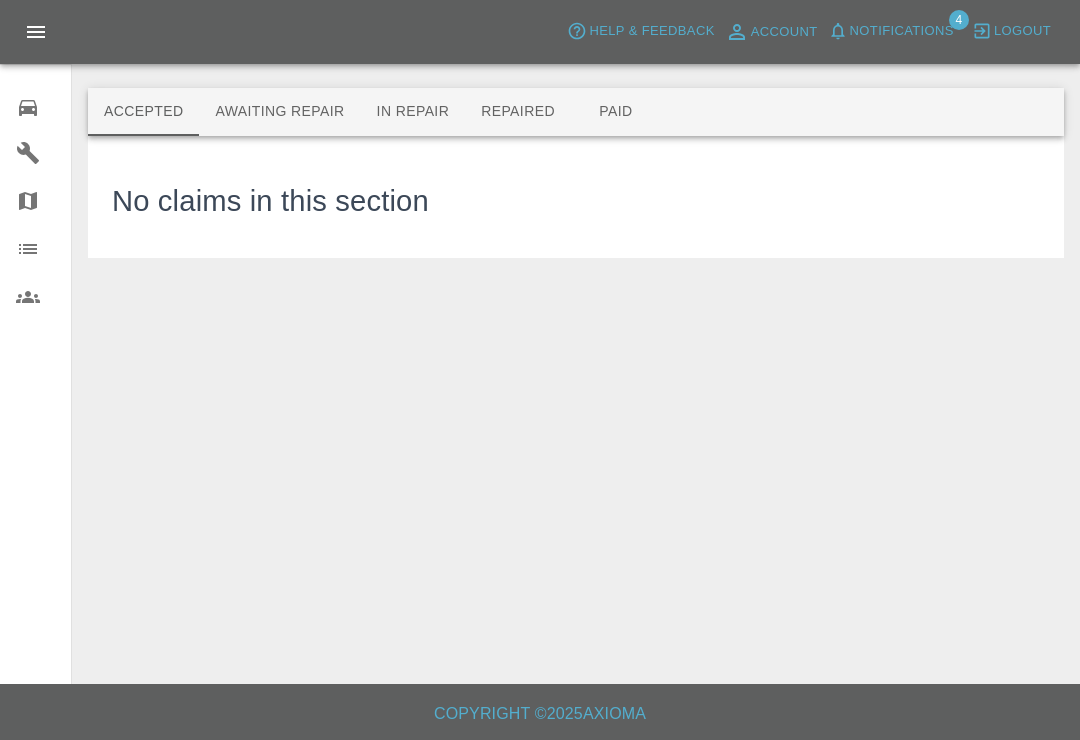 click on "Awaiting Repair" at bounding box center (279, 112) 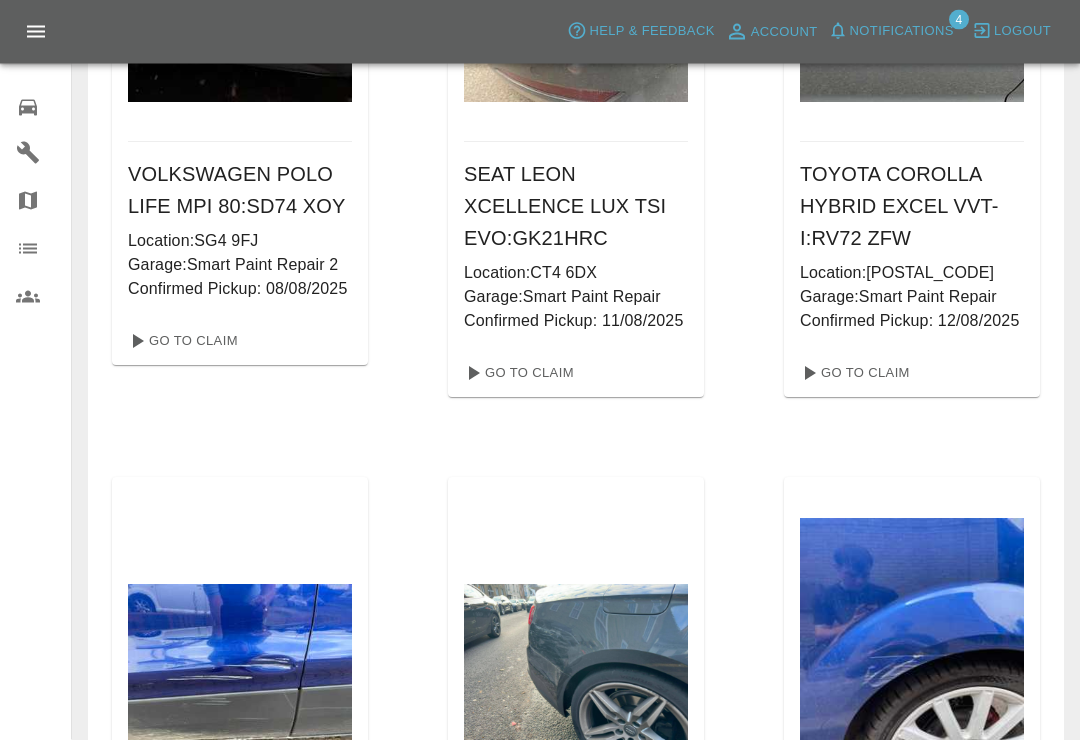 scroll, scrollTop: 1113, scrollLeft: 0, axis: vertical 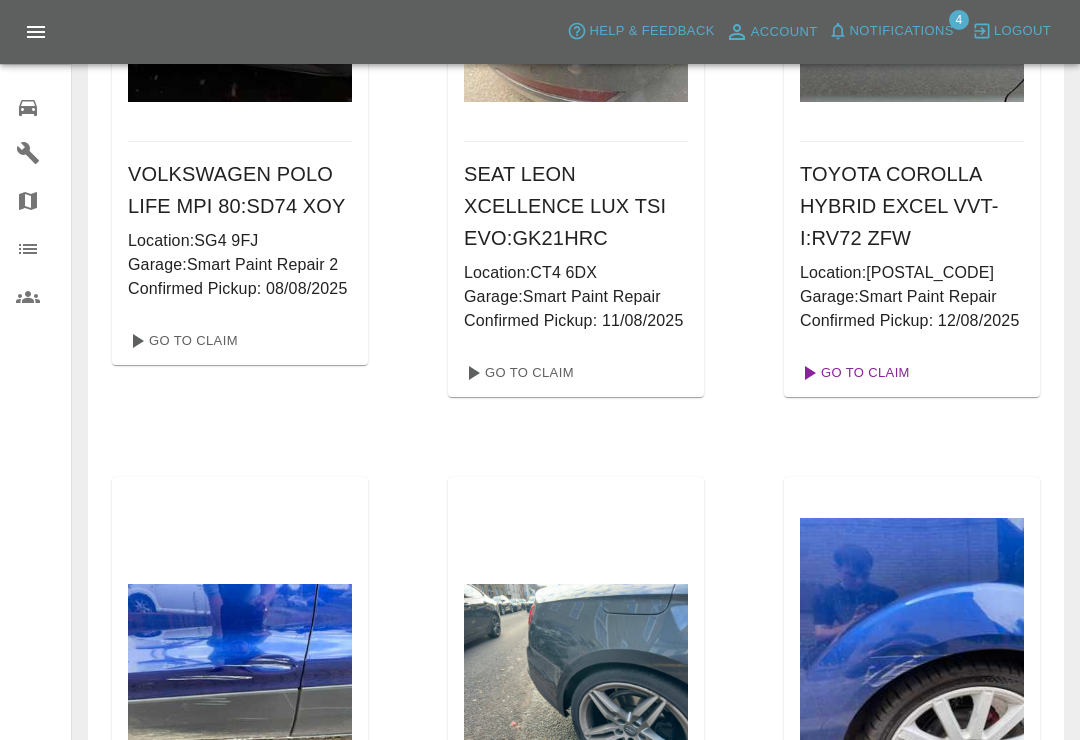 click on "Go To Claim" at bounding box center [853, 373] 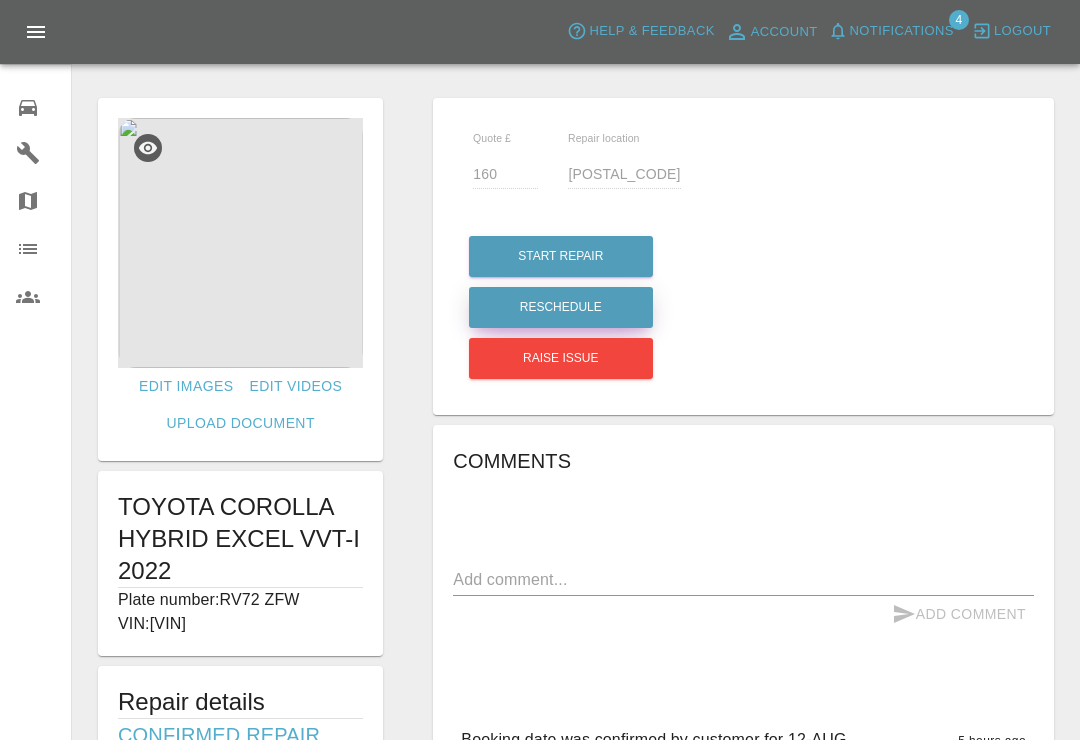 click on "Reschedule" at bounding box center (561, 307) 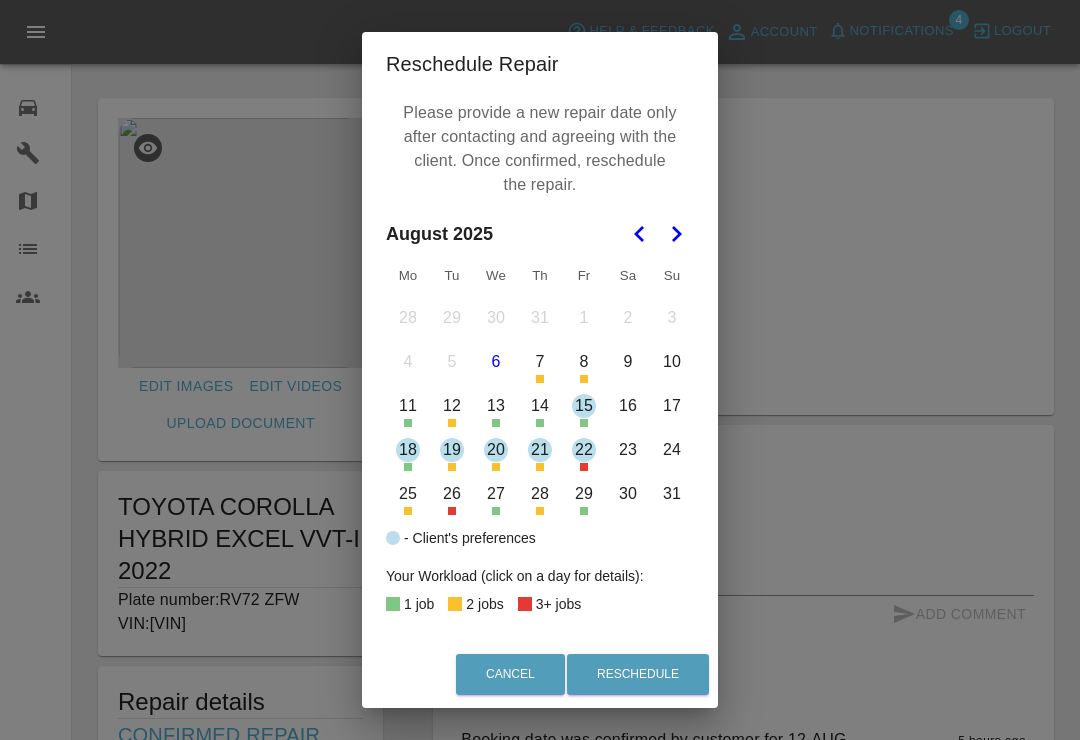 click on "11" at bounding box center [408, 406] 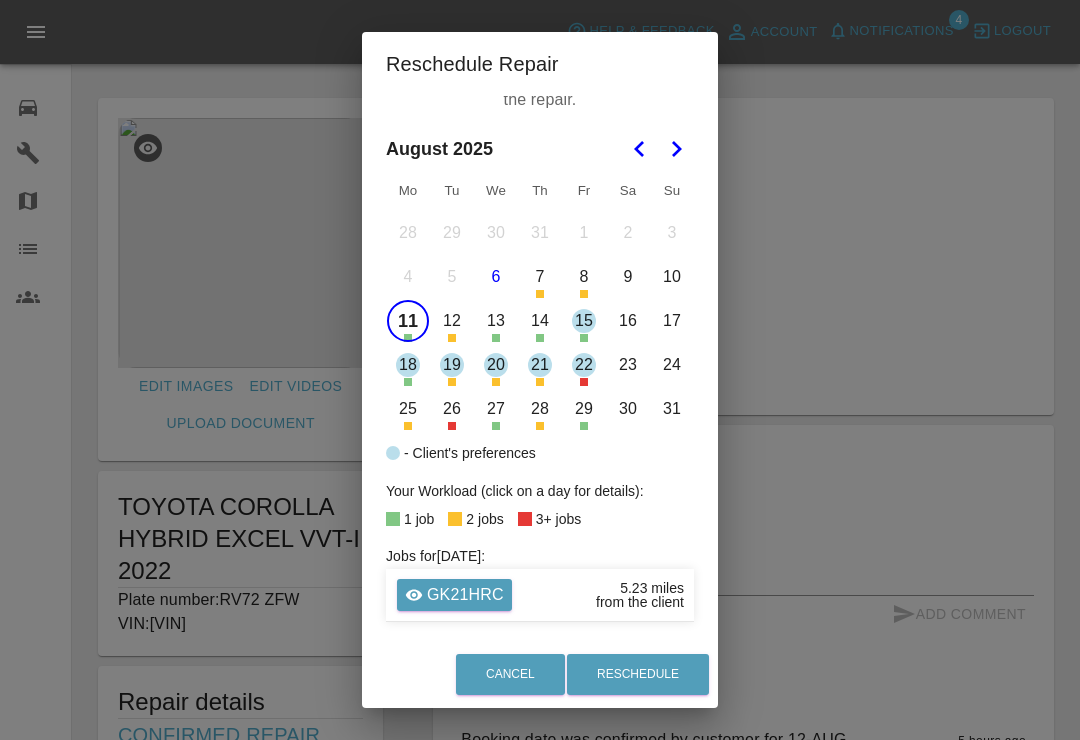 scroll, scrollTop: 85, scrollLeft: 0, axis: vertical 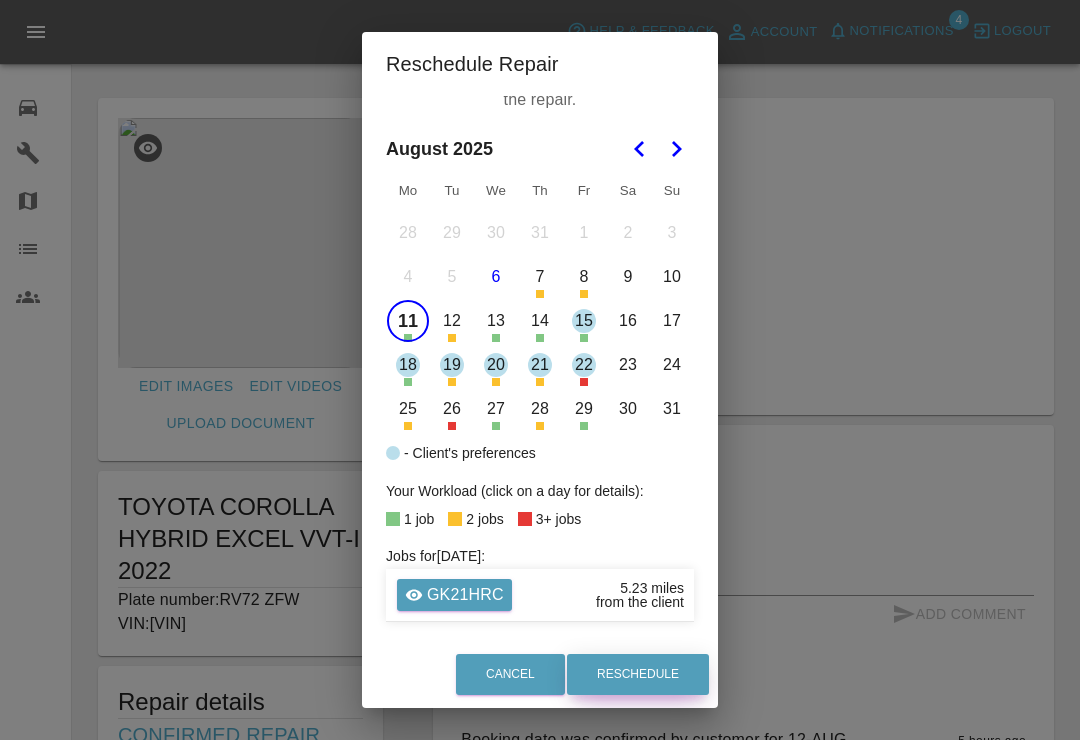 click on "Reschedule" at bounding box center [638, 674] 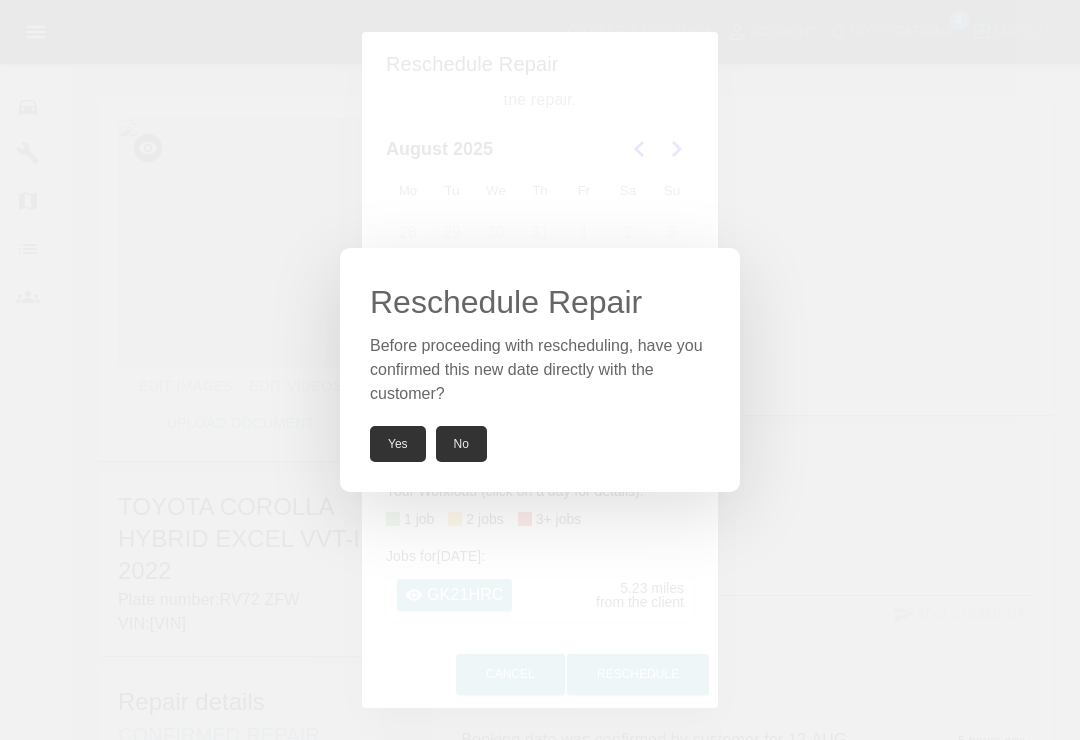 click on "Yes" at bounding box center (398, 444) 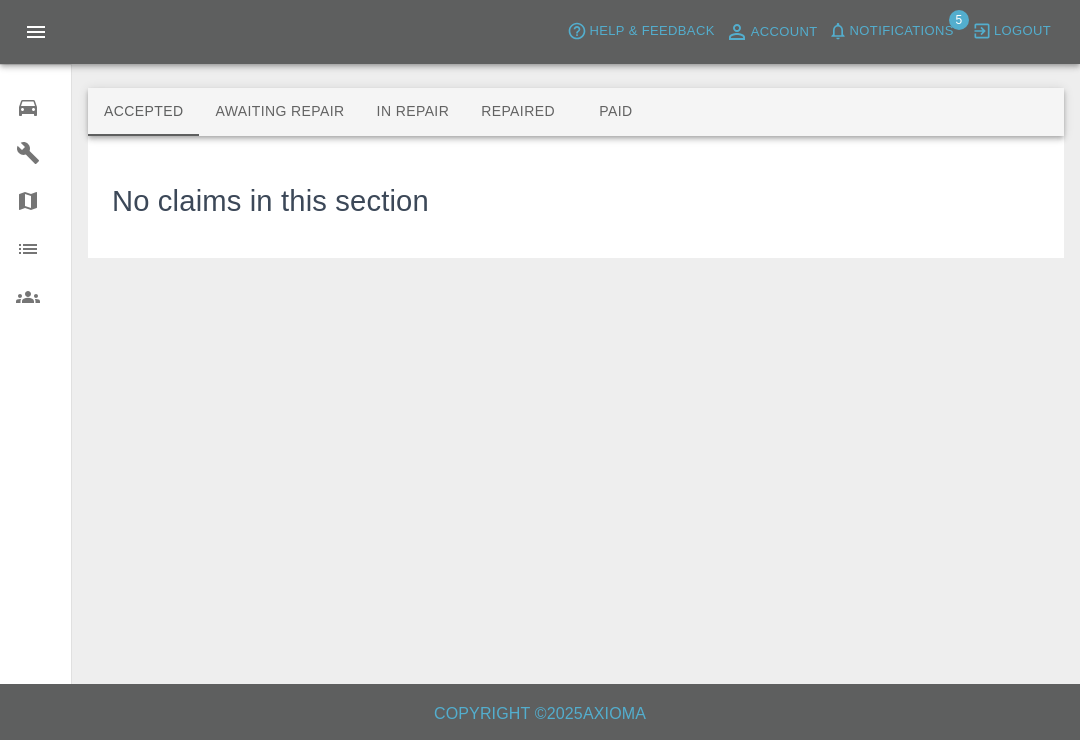 click on "Awaiting Repair" at bounding box center [279, 112] 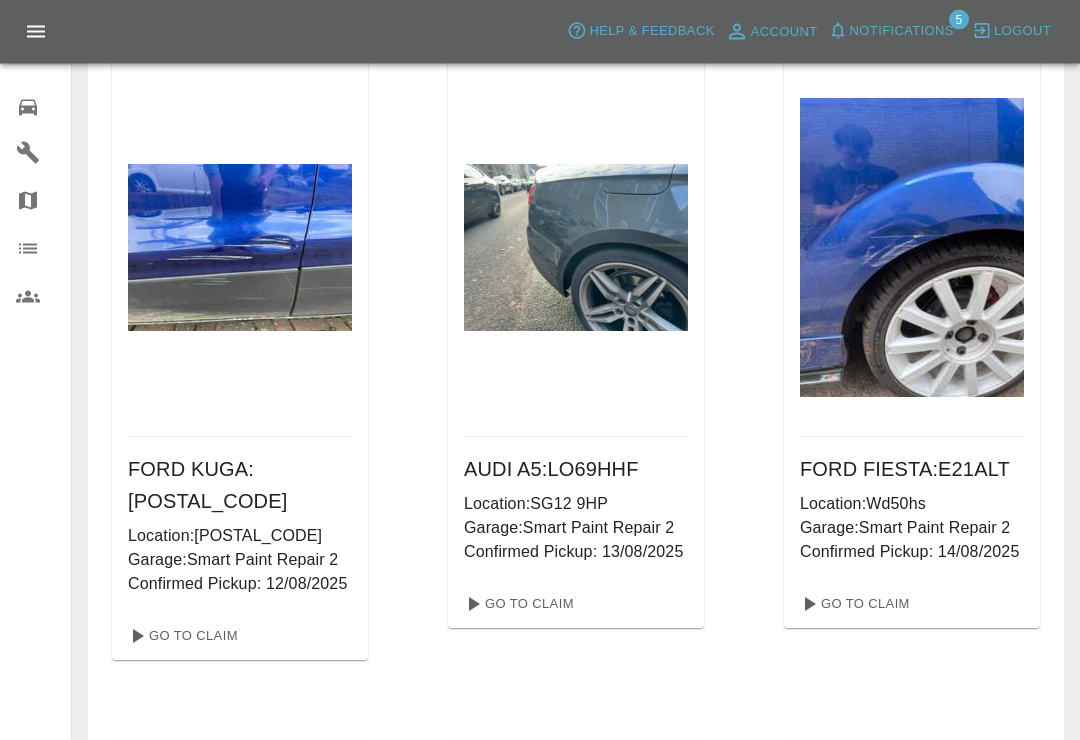 scroll, scrollTop: 1535, scrollLeft: 0, axis: vertical 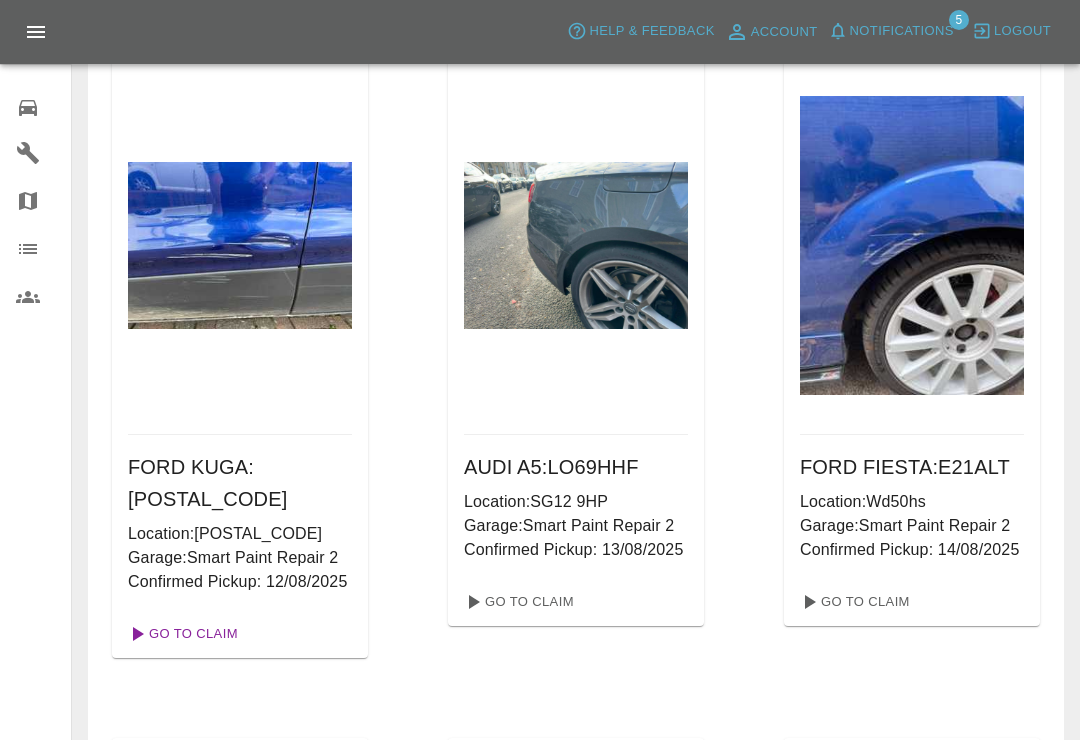 click on "Go To Claim" at bounding box center [181, 634] 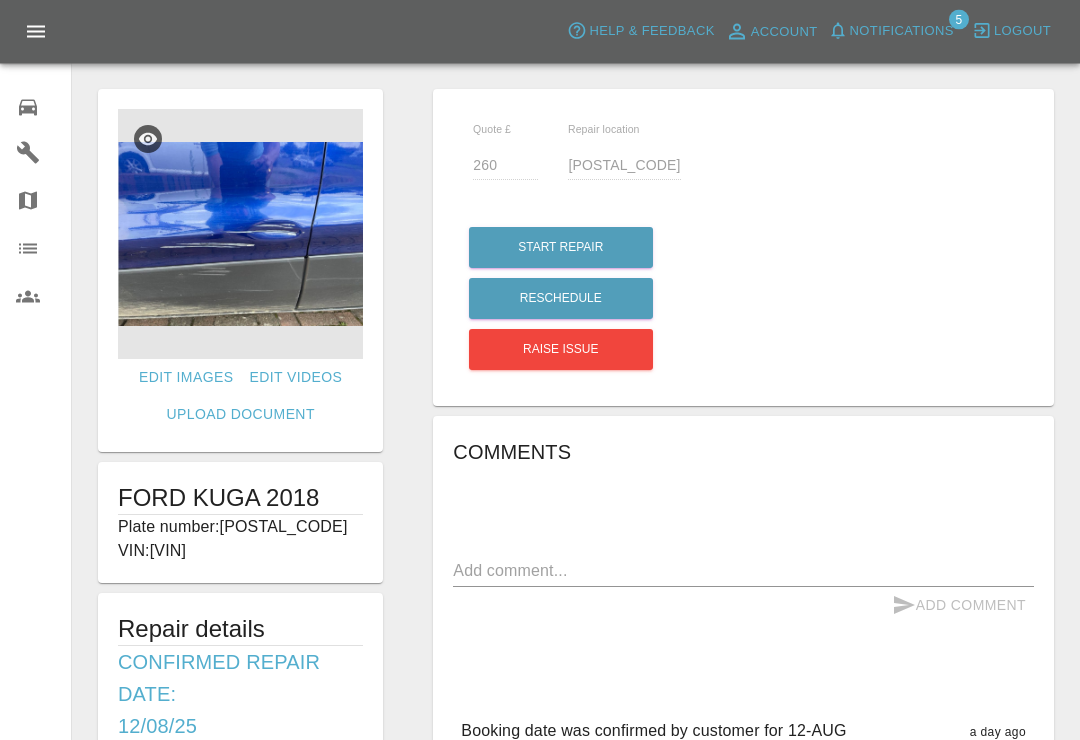 scroll, scrollTop: 0, scrollLeft: 0, axis: both 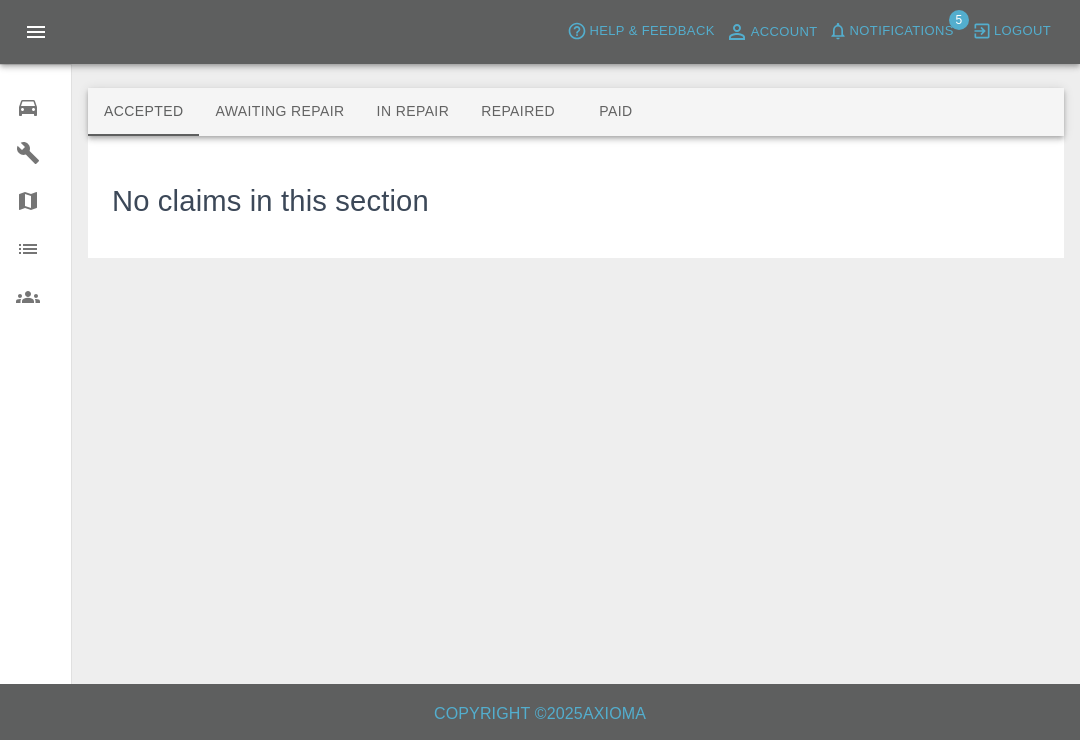 click on "Awaiting Repair" at bounding box center [279, 112] 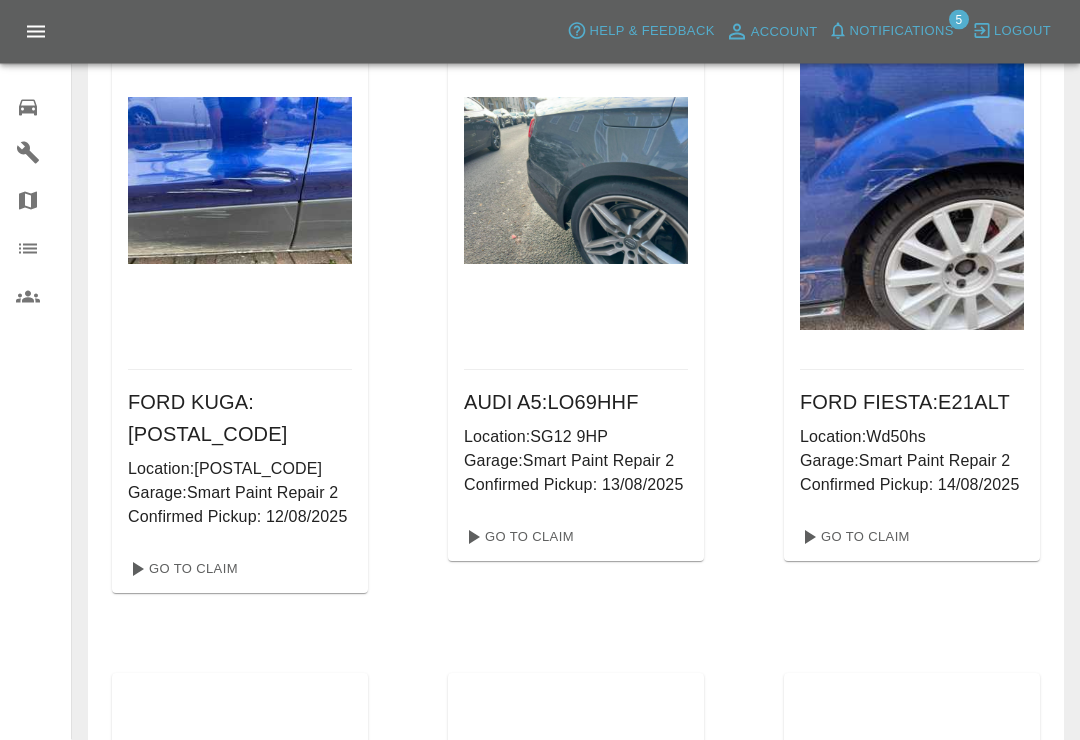 scroll, scrollTop: 1600, scrollLeft: 0, axis: vertical 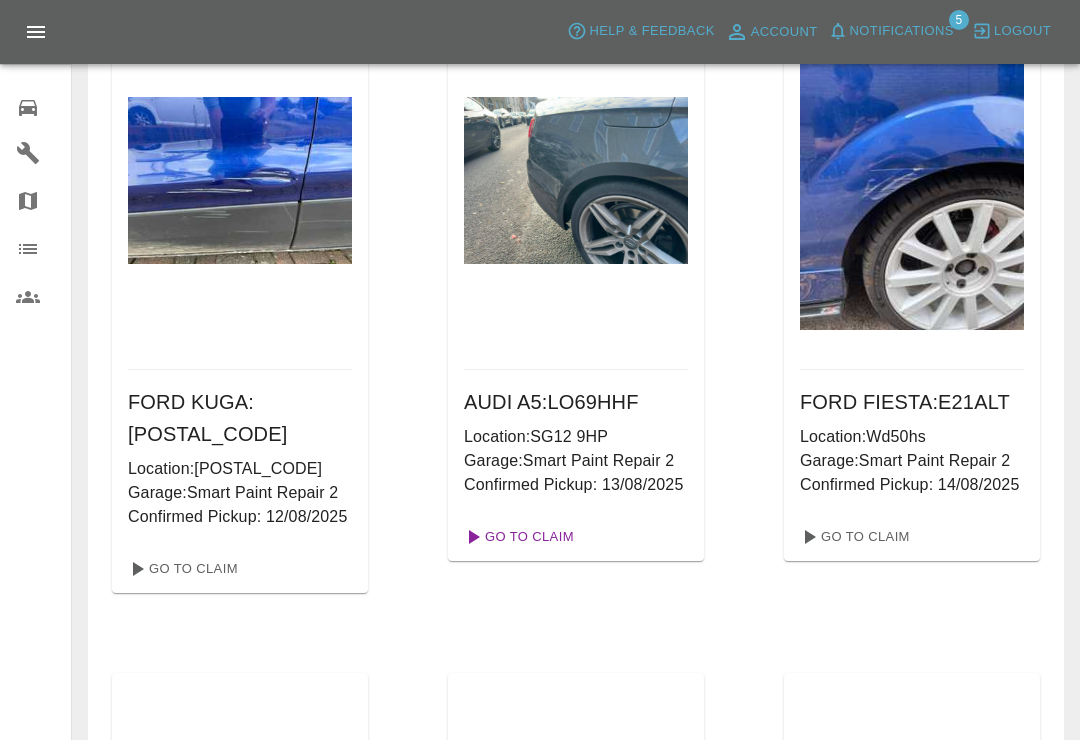 click on "Go To Claim" at bounding box center [517, 537] 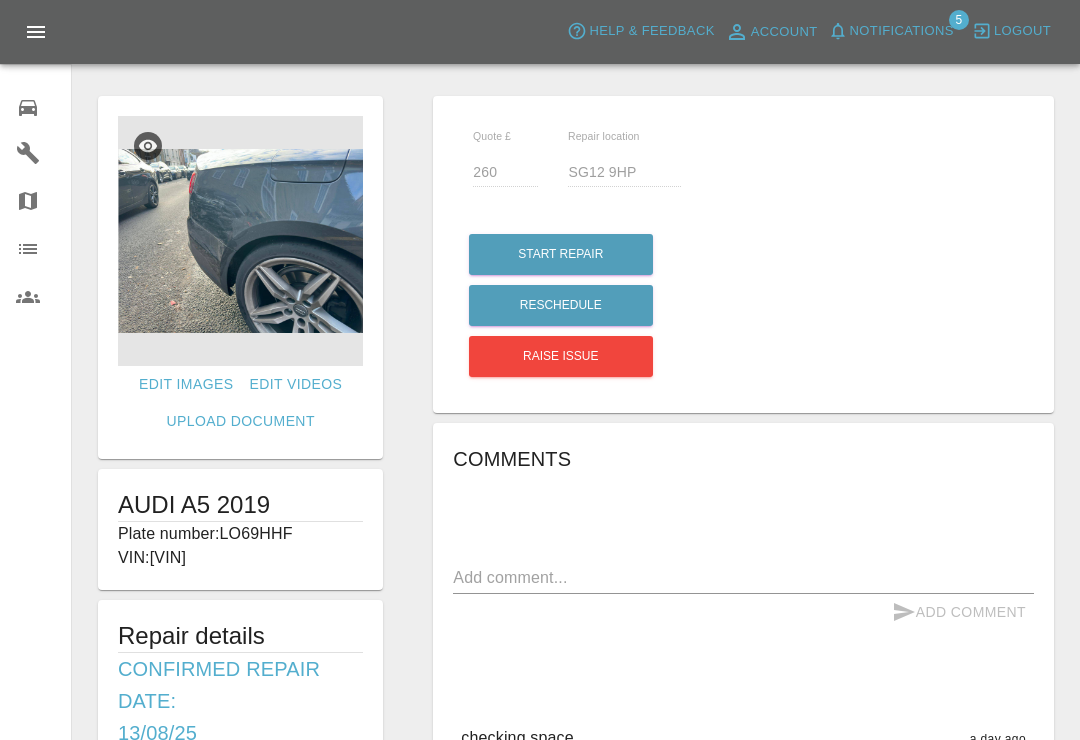 scroll, scrollTop: 0, scrollLeft: 0, axis: both 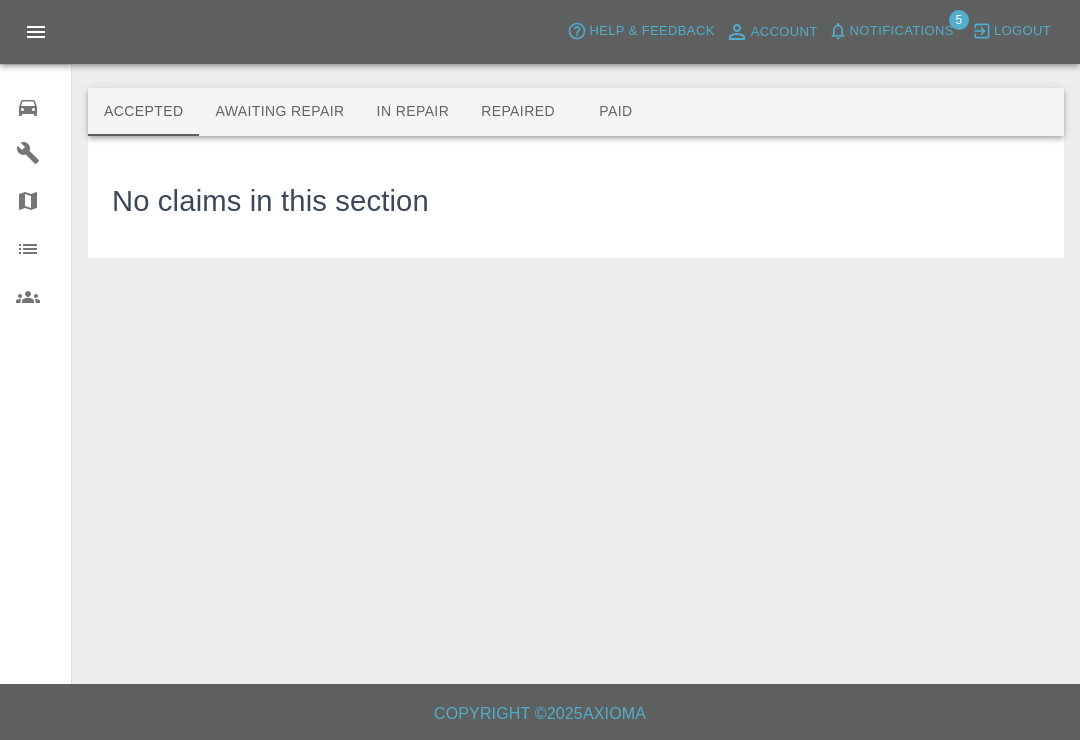 click on "Awaiting Repair" at bounding box center (279, 112) 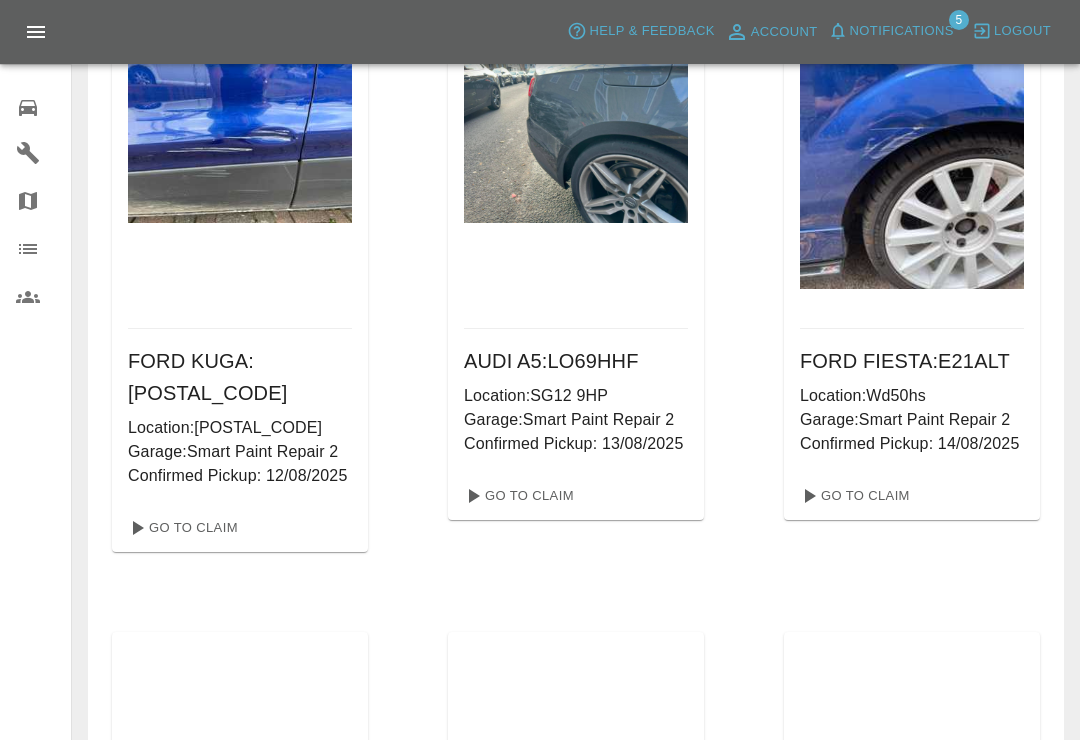 scroll, scrollTop: 1639, scrollLeft: 0, axis: vertical 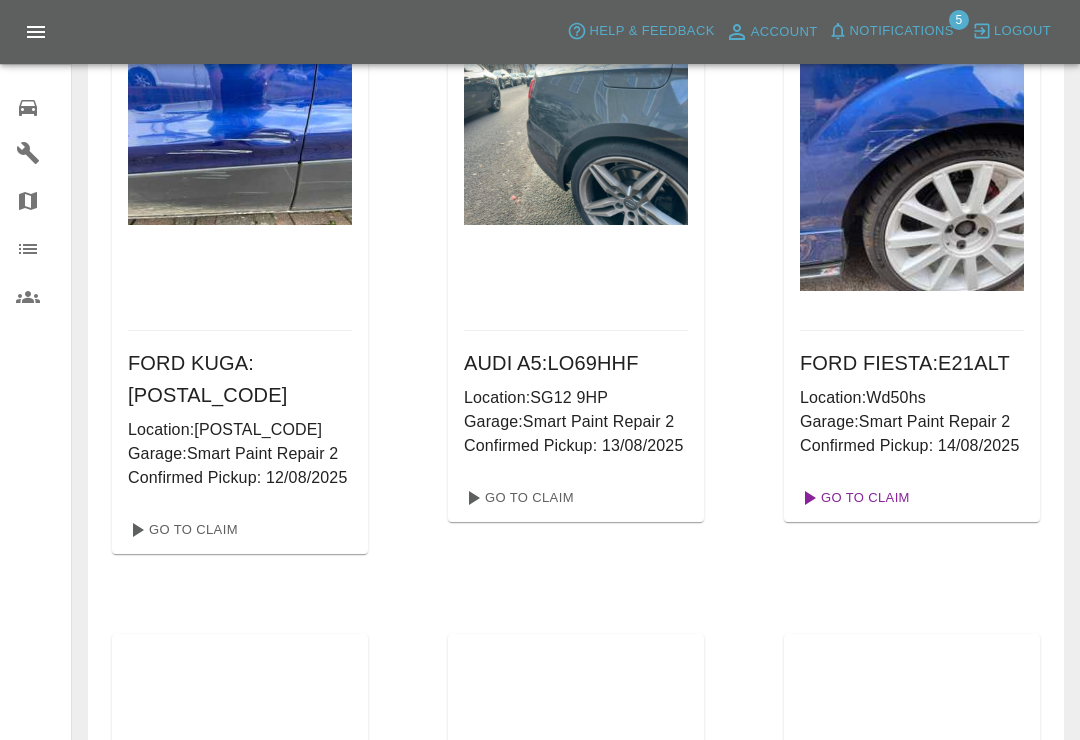 click on "Go To Claim" at bounding box center [853, 498] 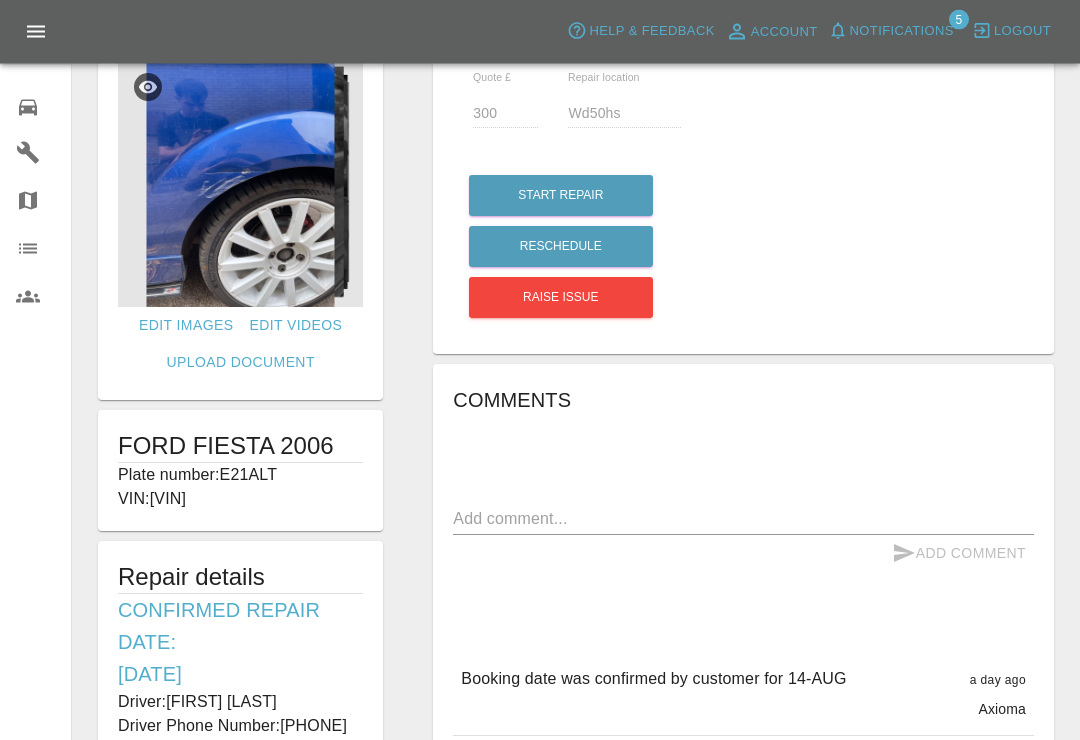 scroll, scrollTop: 0, scrollLeft: 0, axis: both 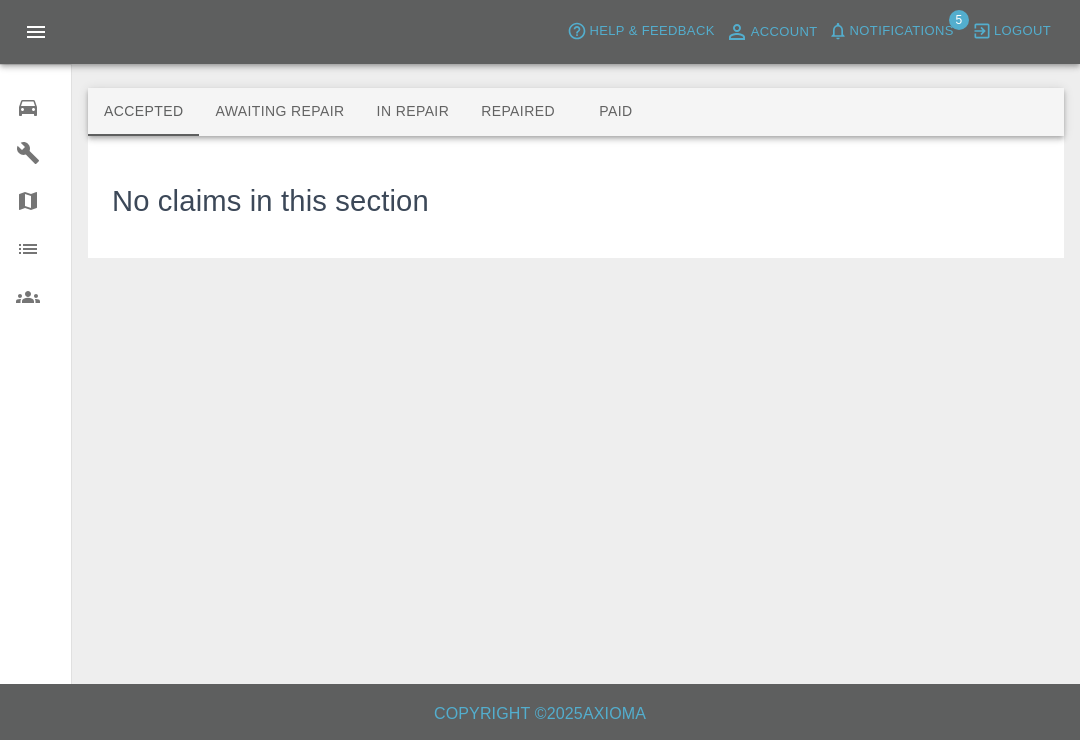 click on "Awaiting Repair" at bounding box center (279, 112) 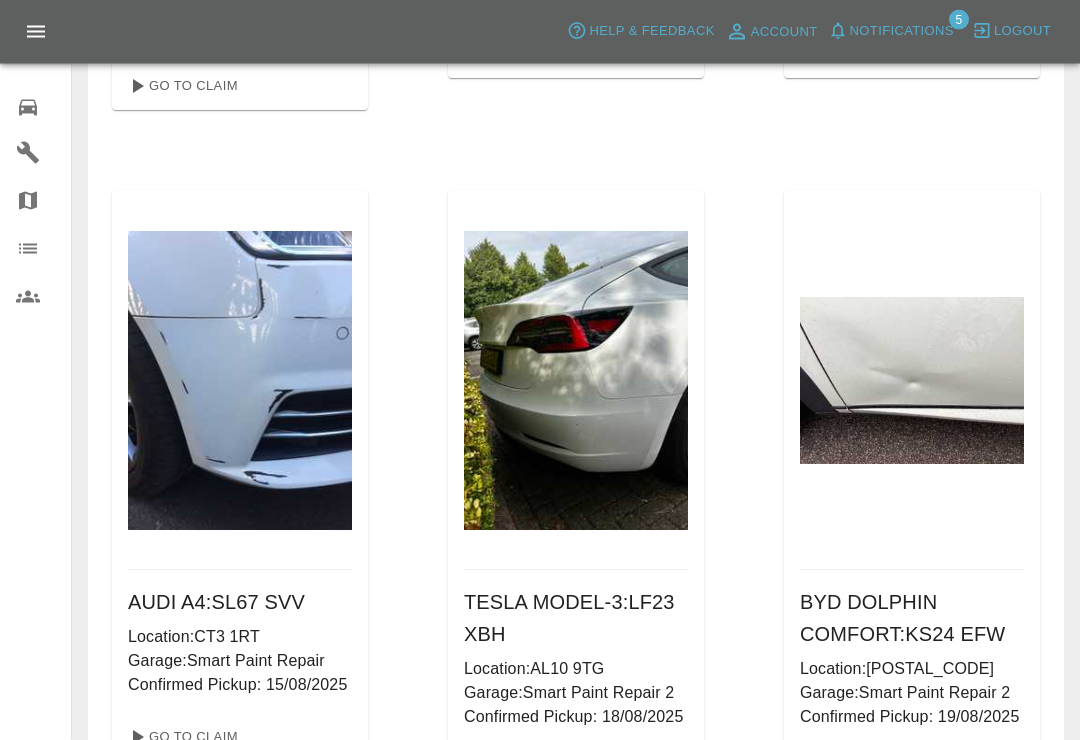 scroll, scrollTop: 2095, scrollLeft: 0, axis: vertical 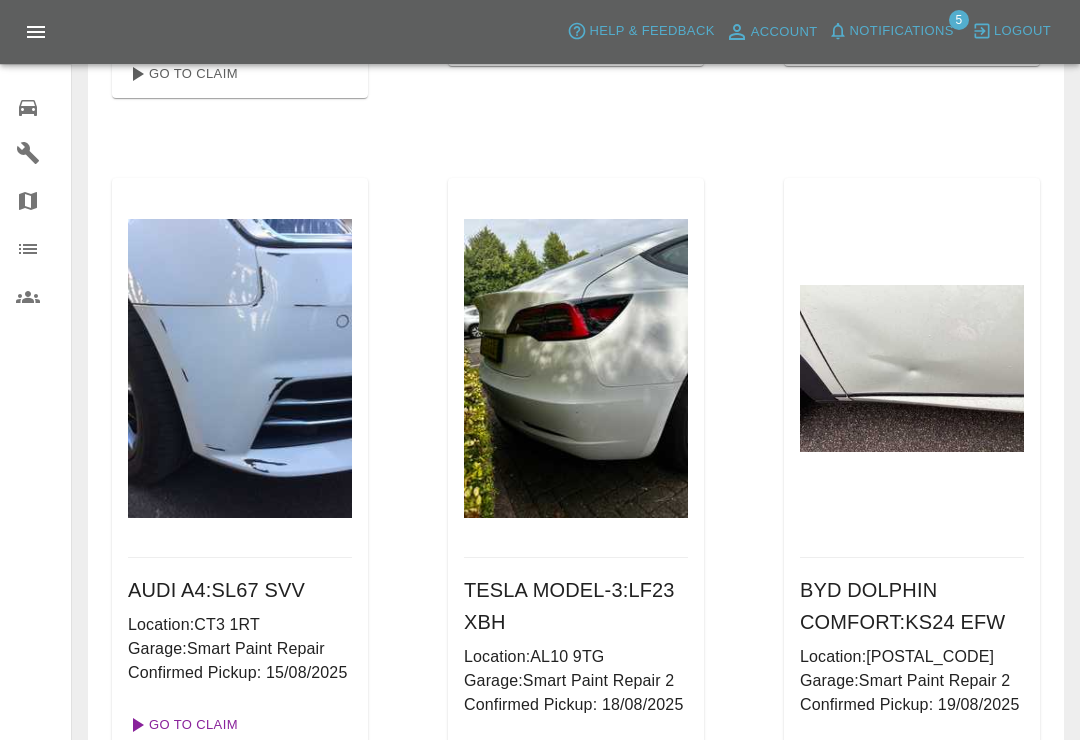 click on "Go To Claim" at bounding box center (181, 725) 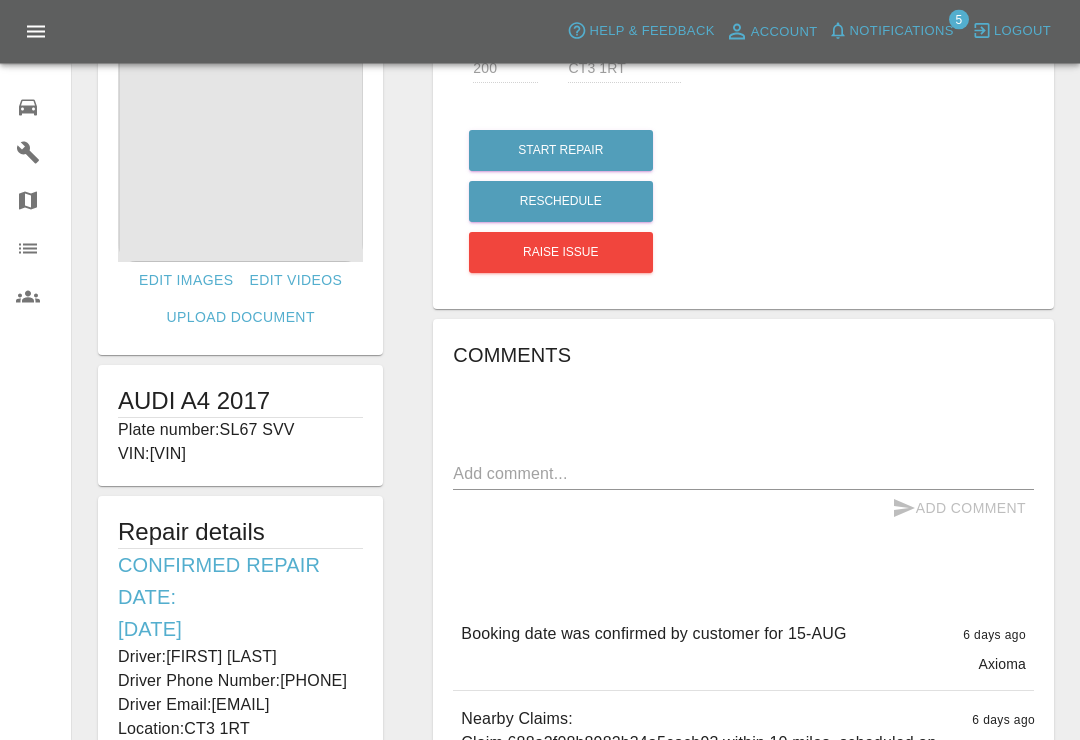 scroll, scrollTop: 0, scrollLeft: 0, axis: both 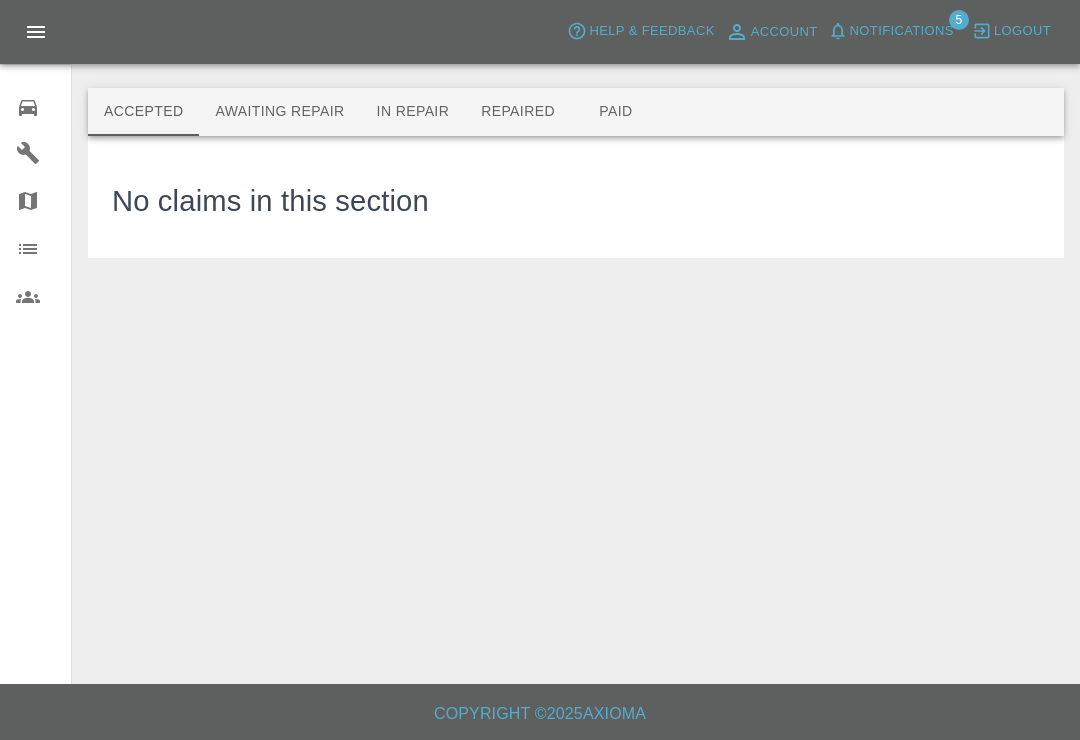 click on "Awaiting Repair" at bounding box center [279, 112] 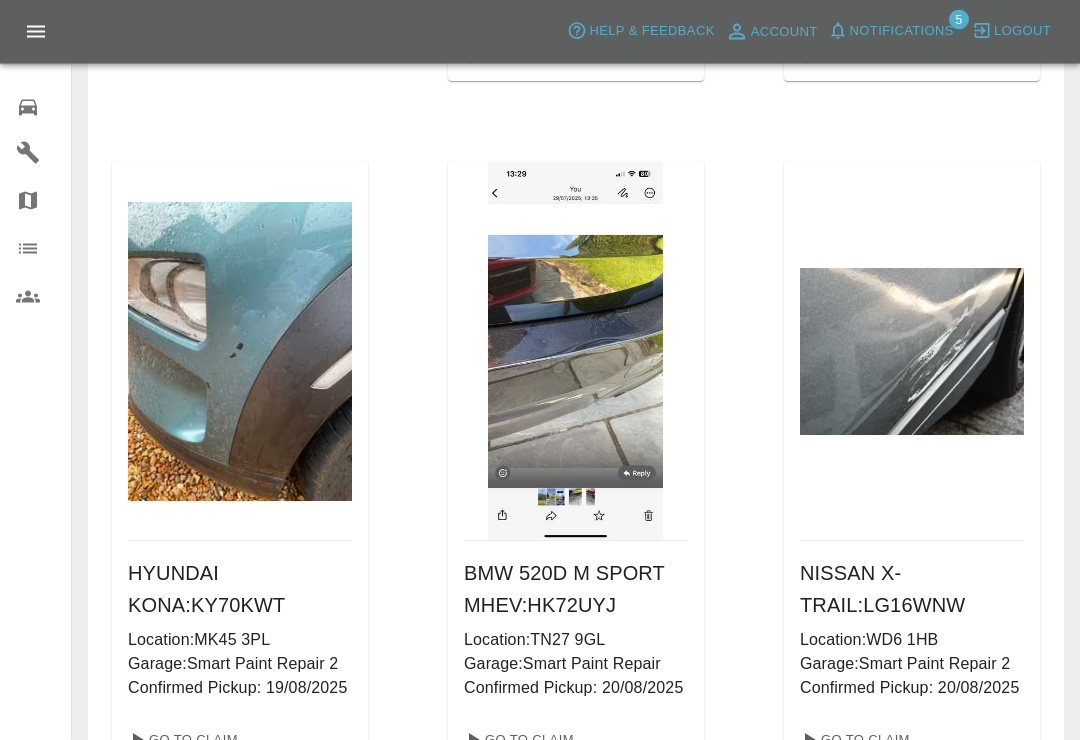 scroll, scrollTop: 2800, scrollLeft: 0, axis: vertical 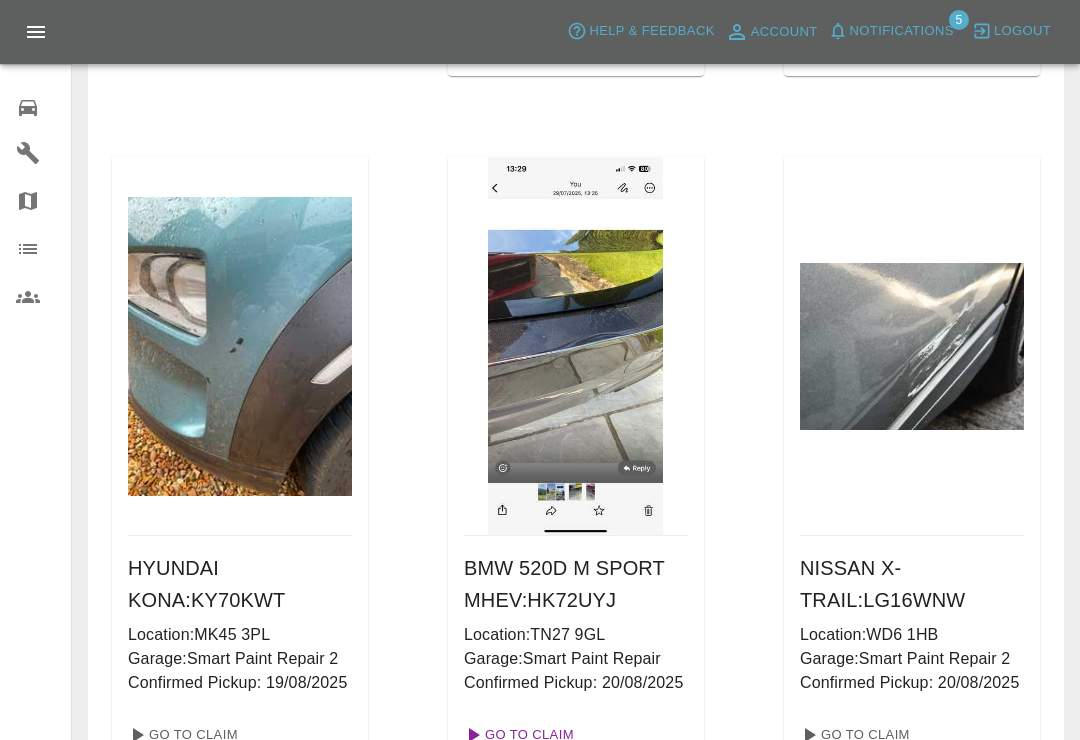 click on "Go To Claim" at bounding box center [517, 735] 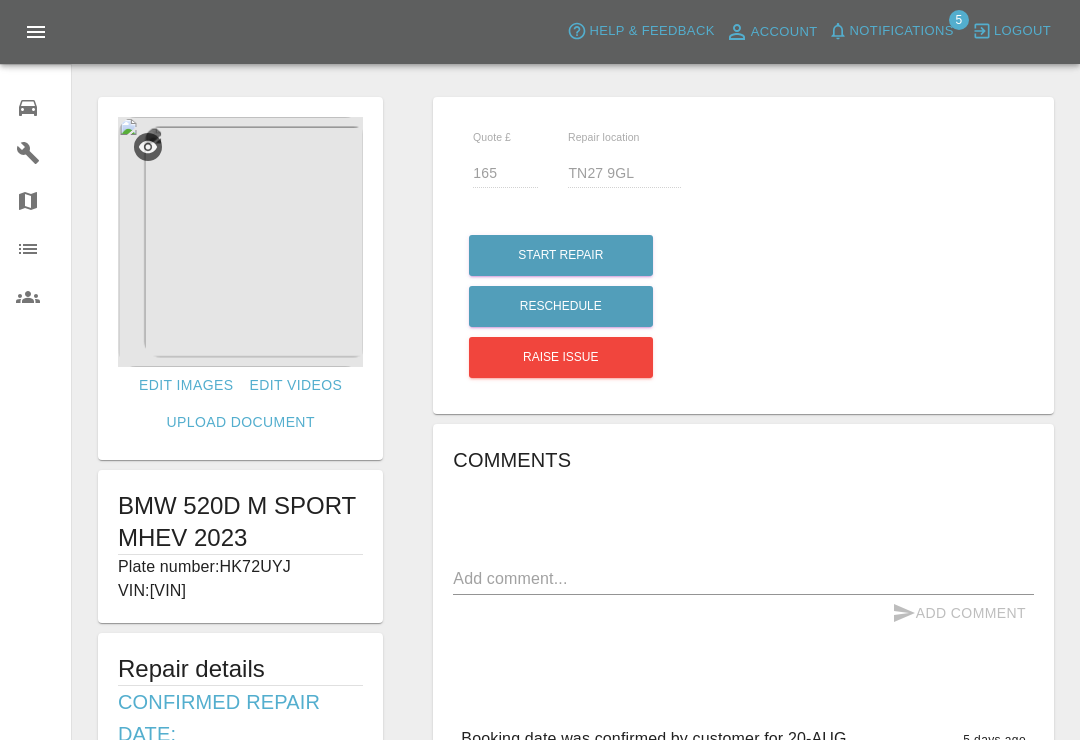 scroll, scrollTop: 0, scrollLeft: 0, axis: both 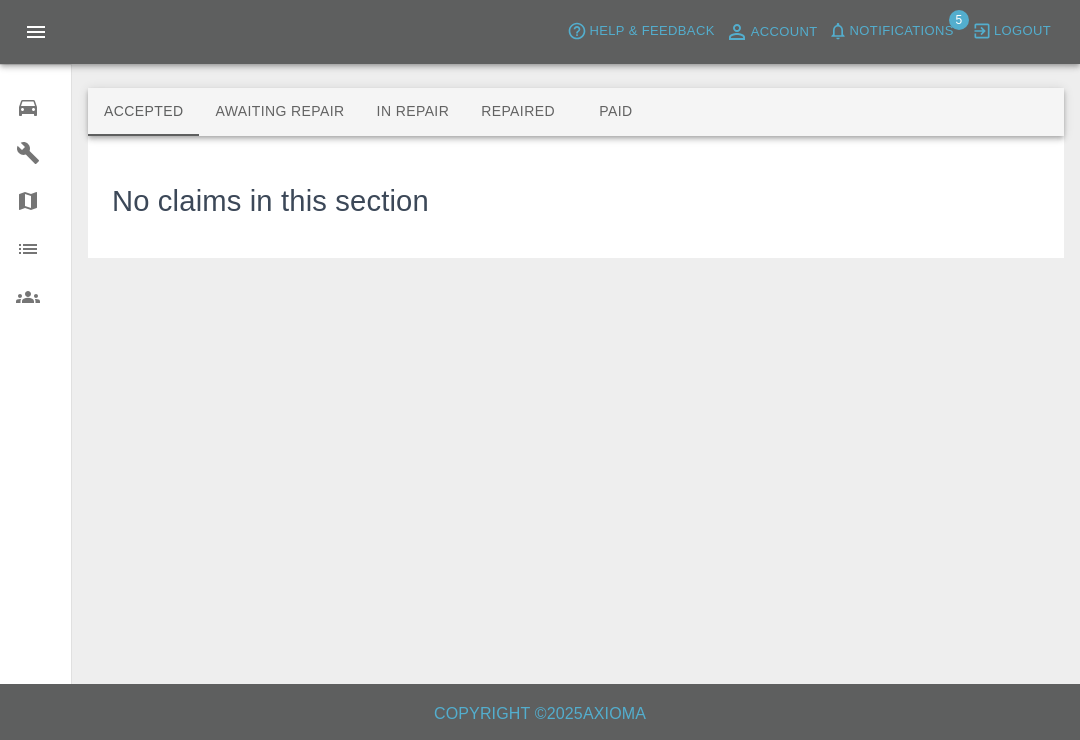 click on "Awaiting Repair" at bounding box center [279, 112] 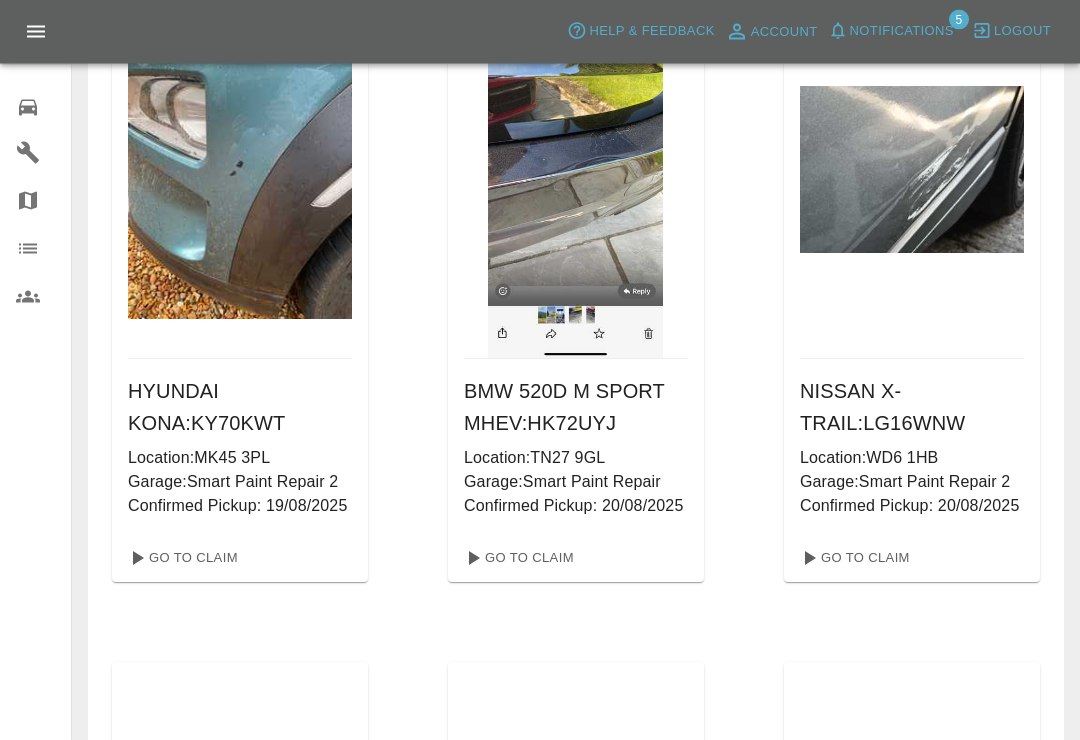 scroll, scrollTop: 2975, scrollLeft: 0, axis: vertical 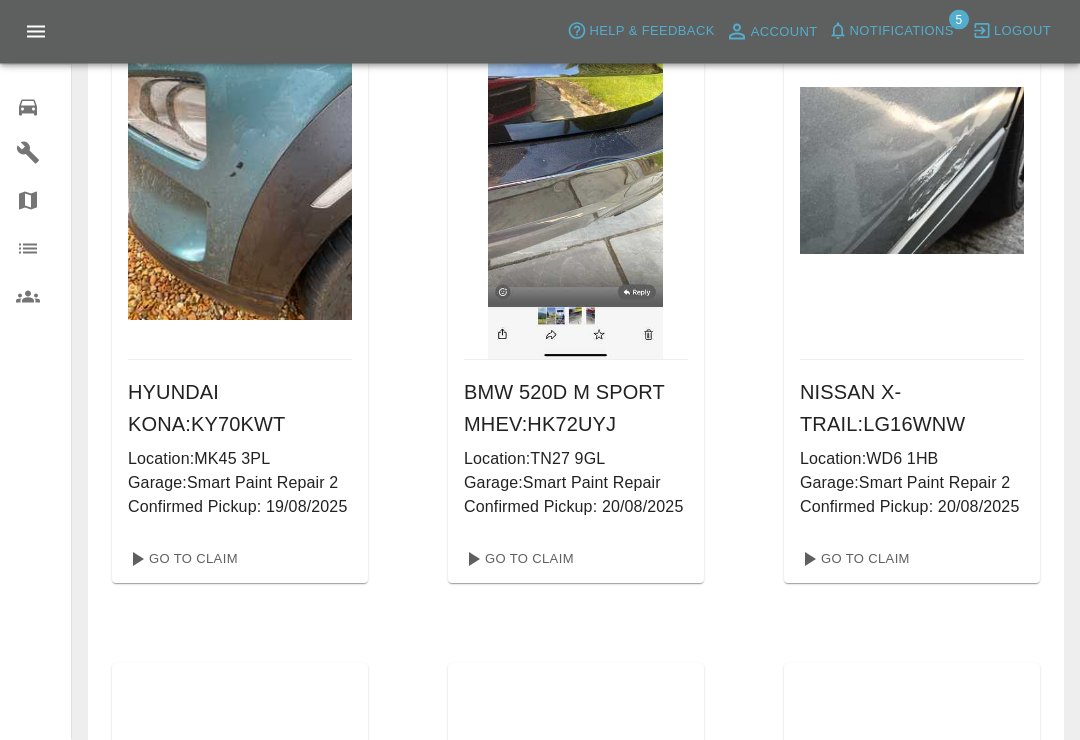 click on "Accepted Awaiting Repair In Repair Repaired Paid These are the cars that are awaiting repair arrangements. HYUNDAI   I10 PREMIUM MPI :  HN21LUR Location:  CT16 2HZ Garage:  Smart Paint Repair Confirmed Pickup:   07/08/2025 Go To Claim JAGUAR   XE :  KM67GJK Location:  MK43 0EA Garage:  Smart Paint Repair 2 Confirmed Pickup:   07/08/2025 Go To Claim TOYOTA   YARIS CROSS DESIGN HEV AUTO :  LO22OXU Location:  AL2 1JP Garage:  Smart Paint Repair Confirmed Pickup:   08/08/2025 Go To Claim VOLKSWAGEN   POLO LIFE MPI 80 :  SD74 XOY Location:  SG4 9FJ Garage:  Smart Paint Repair 2 Confirmed Pickup:   08/08/2025 Go To Claim TOYOTA   COROLLA HYBRID EXCEL VVT-I :  RV72 ZFW Location:  CT1 3RB Garage:  Smart Paint Repair Confirmed Pickup:   11/08/2025 Go To Claim SEAT   LEON XCELLENCE LUX TSI EVO :  GK21HRC Location:  CT4 6DX Garage:  Smart Paint Repair Confirmed Pickup:   11/08/2025 Go To Claim FORD   KUGA :  ML18 WDE Location:  ME15 7LX Garage:  Smart Paint Repair 2 Confirmed Pickup:   12/08/2025 Go To Claim AUDI   A5" at bounding box center [540, 981] 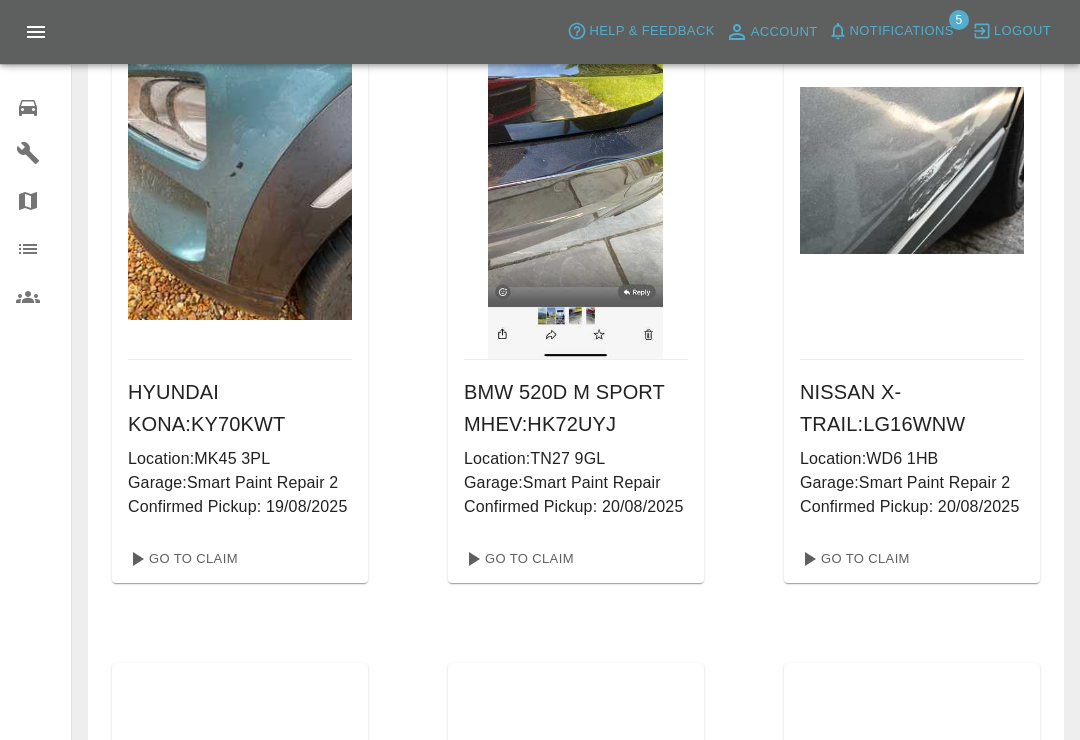 click on "Accepted Awaiting Repair In Repair Repaired Paid HYUNDAI   I10 PREMIUM MPI :  HN21LUR Location:  CT16 2HZ Garage:  Smart Paint Repair Confirmed Pickup:   07/08/2025 Go To Claim JAGUAR   XE :  KM67GJK Location:  MK43 0EA Garage:  Smart Paint Repair 2 Confirmed Pickup:   07/08/2025 Go To Claim TOYOTA   YARIS CROSS DESIGN HEV AUTO :  LO22OXU Location:  AL2 1JP Garage:  Smart Paint Repair Confirmed Pickup:   08/08/2025 Go To Claim VOLKSWAGEN   POLO LIFE MPI 80 :  SD74 XOY Location:  SG4 9FJ Garage:  Smart Paint Repair 2 Confirmed Pickup:   08/08/2025 Go To Claim TOYOTA   COROLLA HYBRID EXCEL VVT-I :  RV72 ZFW Location:  CT1 3RB Garage:  Smart Paint Repair Confirmed Pickup:   11/08/2025 Go To Claim SEAT   LEON XCELLENCE LUX TSI EVO :  GK21HRC Location:  CT4 6DX Garage:  Smart Paint Repair Confirmed Pickup:   11/08/2025 Go To Claim FORD   KUGA :  ML18 WDE Location:  ME15 7LX Garage:  Smart Paint Repair 2 Confirmed Pickup:   12/08/2025 Go To Claim AUDI   A5 :  LO69HHF Location:  SG12 9HP Garage:  Confirmed Pickup:" at bounding box center [540, 980] 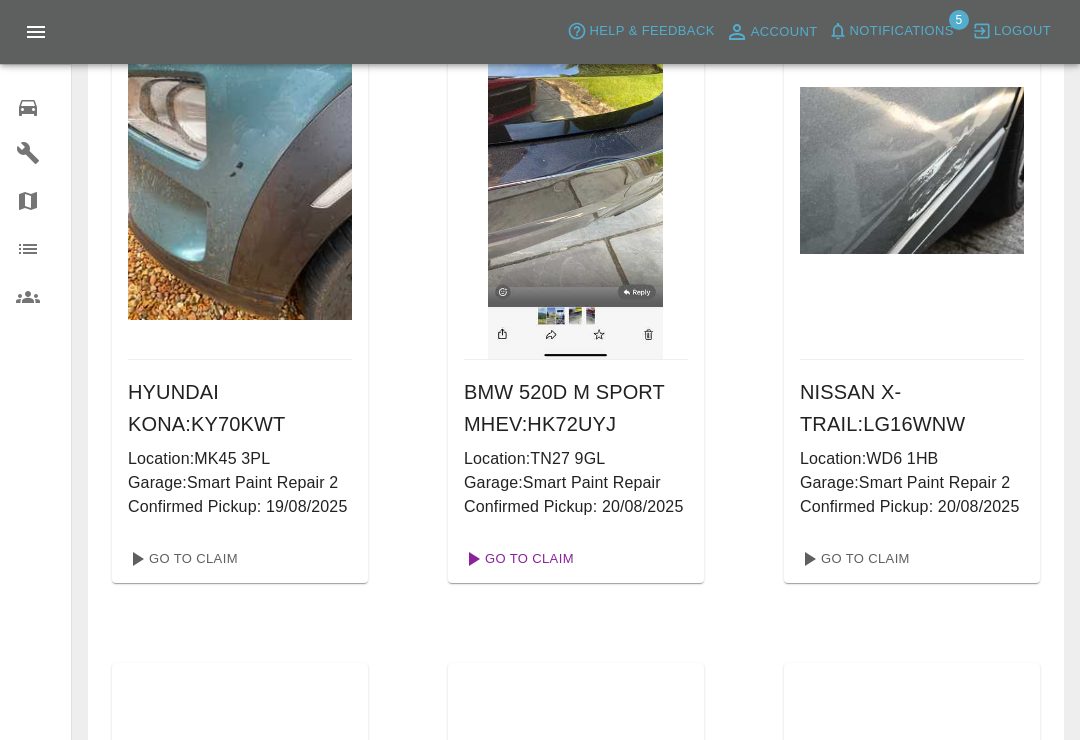 click on "Go To Claim" at bounding box center [517, 559] 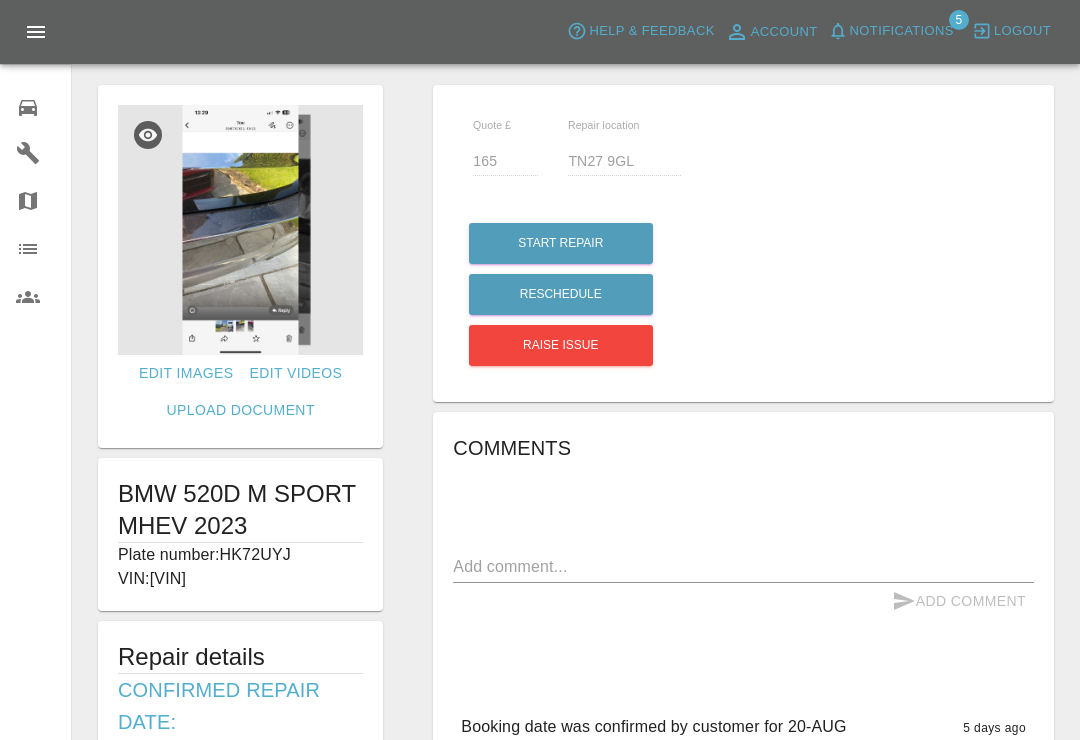 scroll, scrollTop: 0, scrollLeft: 0, axis: both 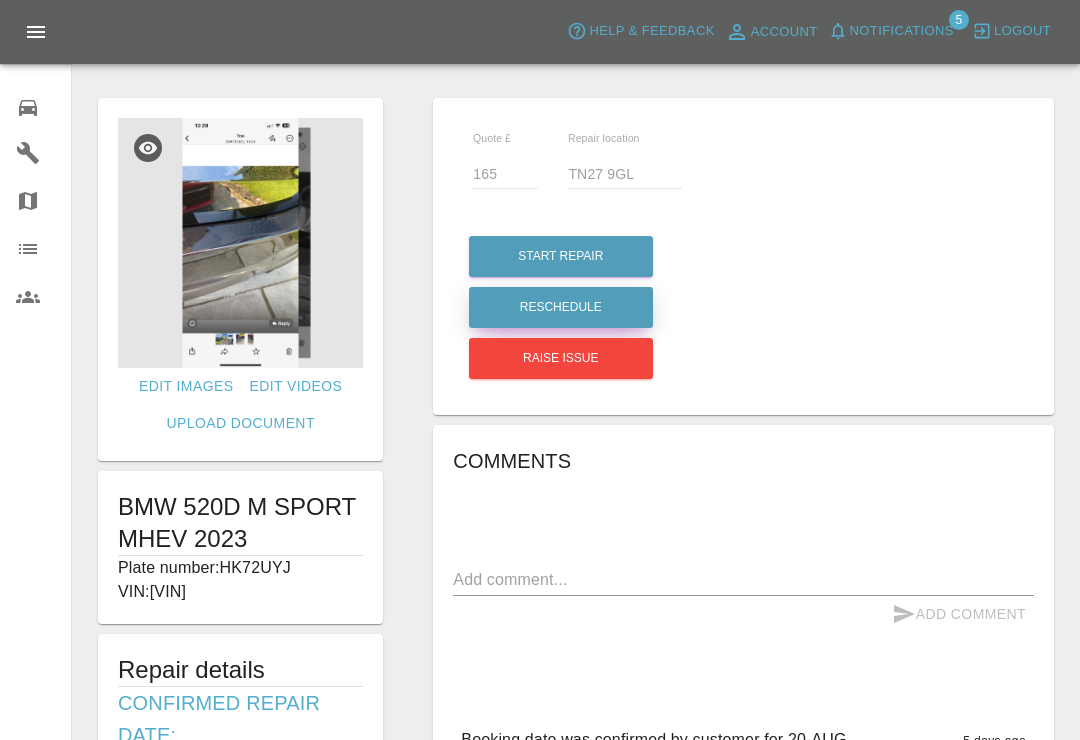 click on "Reschedule" at bounding box center (561, 307) 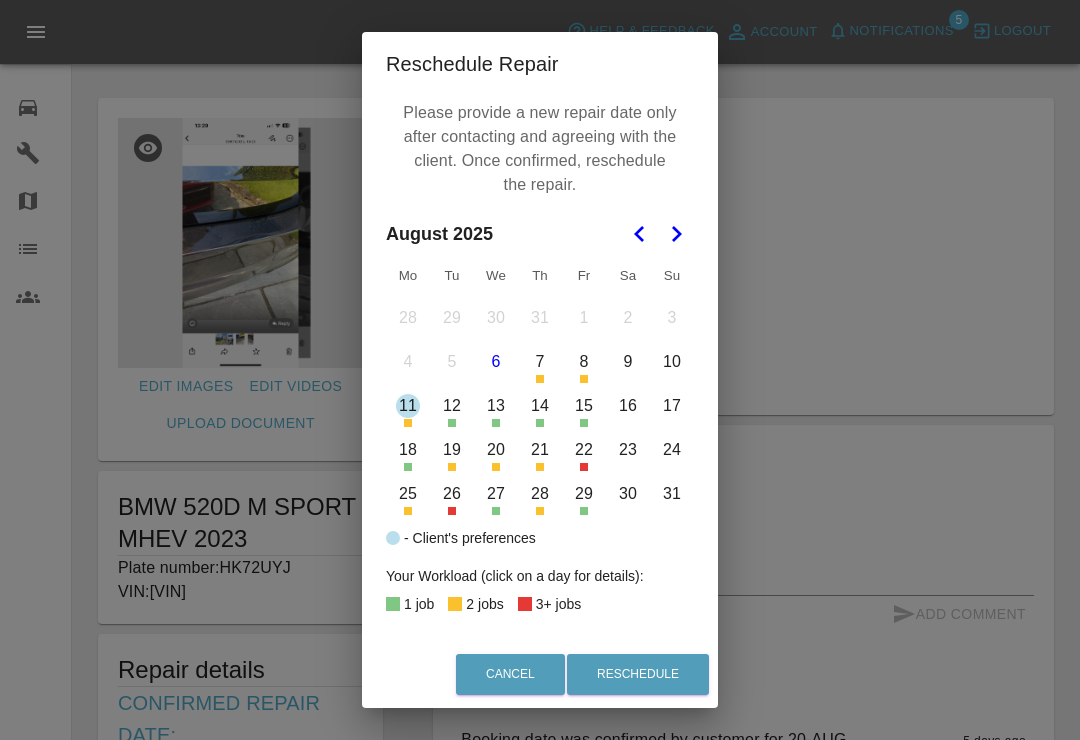click on "18" at bounding box center (408, 450) 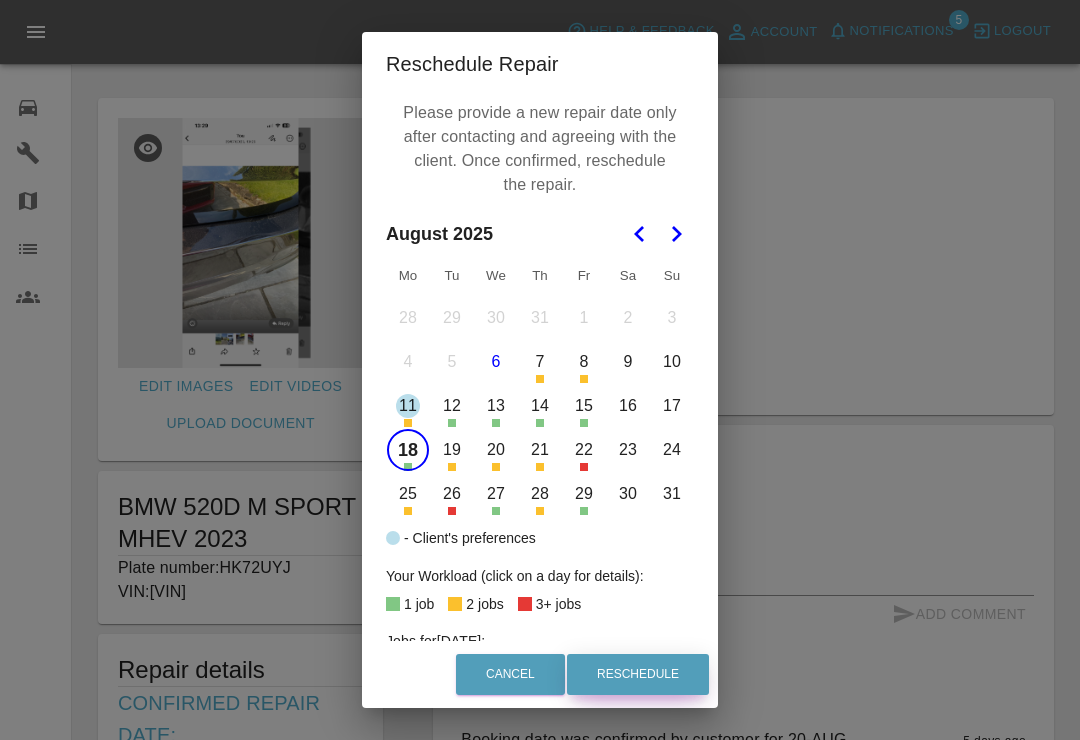 click on "Reschedule" at bounding box center [638, 674] 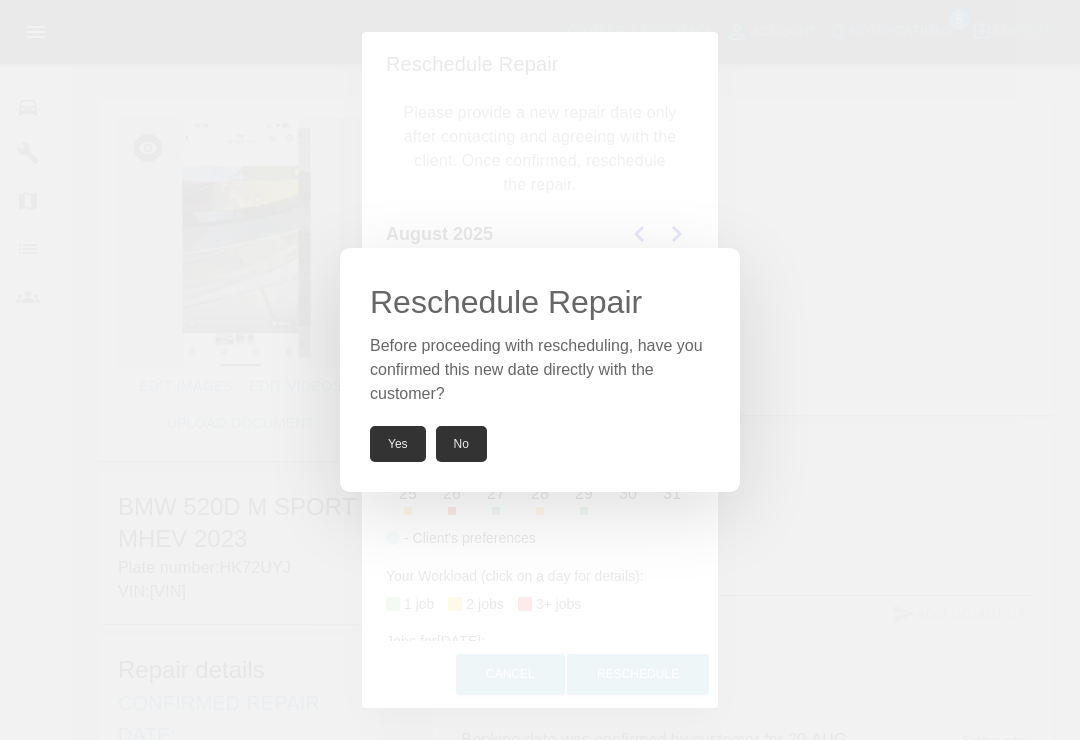 click on "Yes" at bounding box center [398, 444] 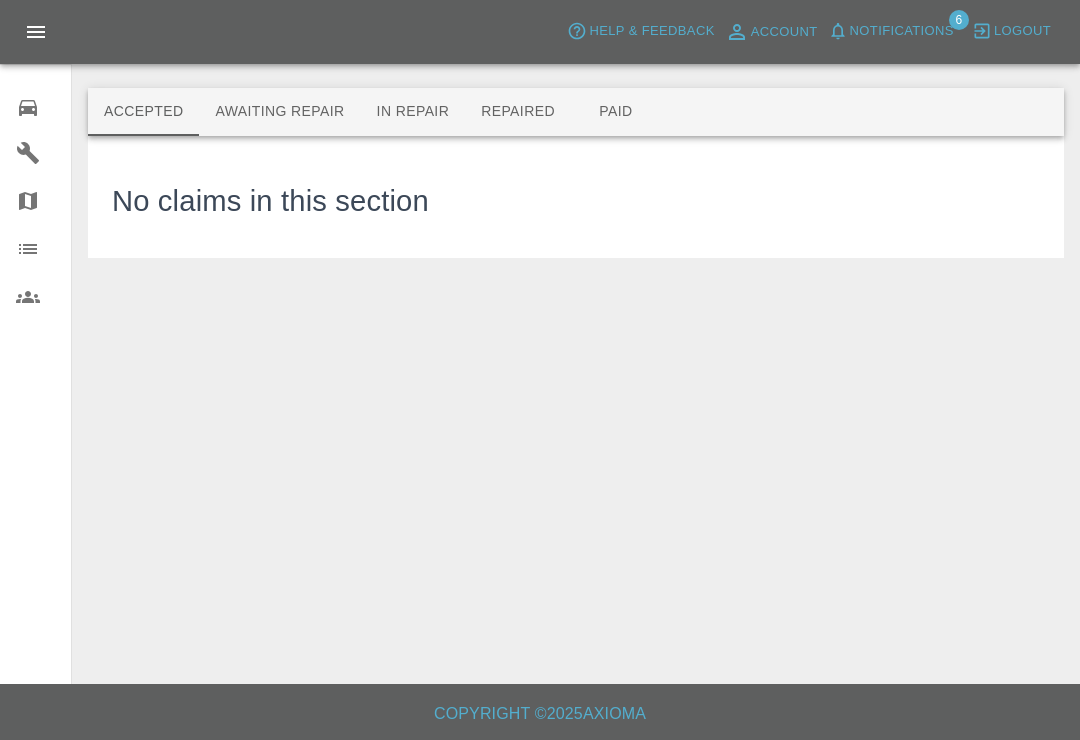 click on "Notifications" at bounding box center [902, 31] 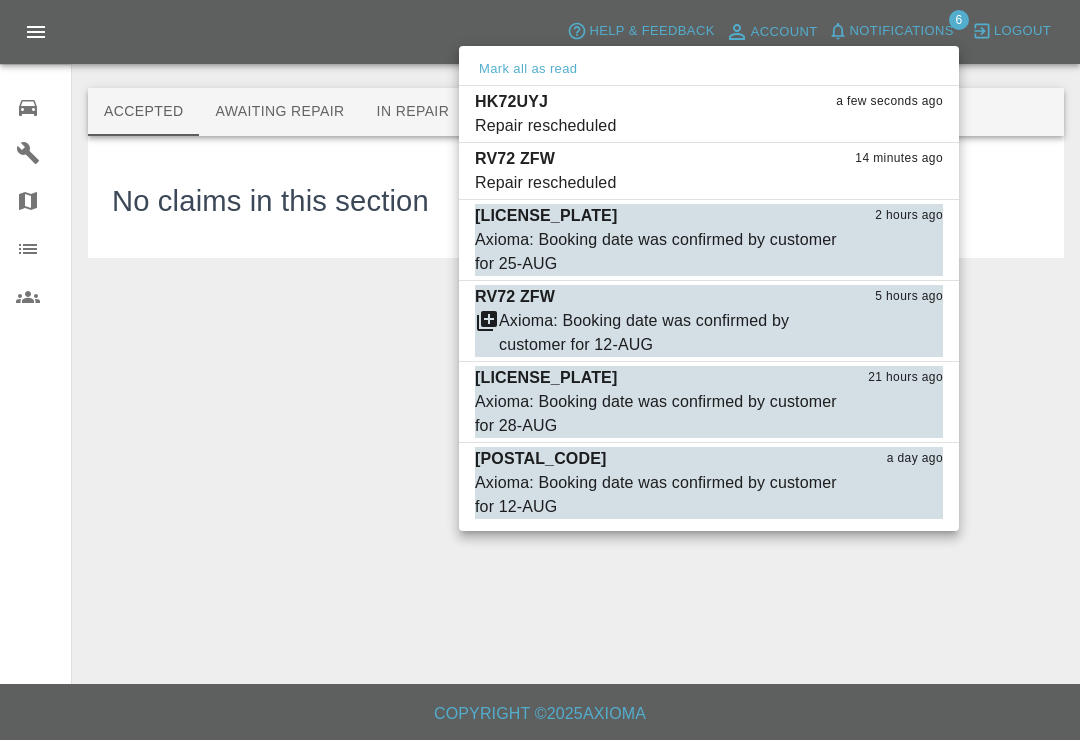 click on "Mark as read" at bounding box center (899, 126) 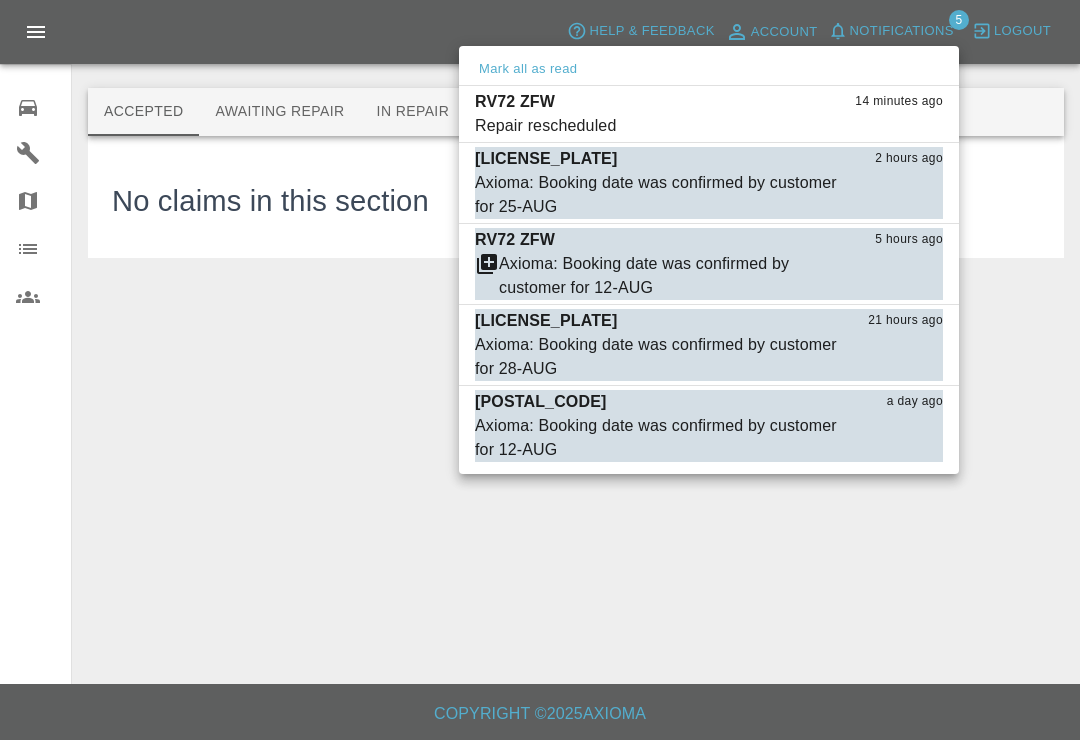 click on "Repair rescheduled" at bounding box center [545, 126] 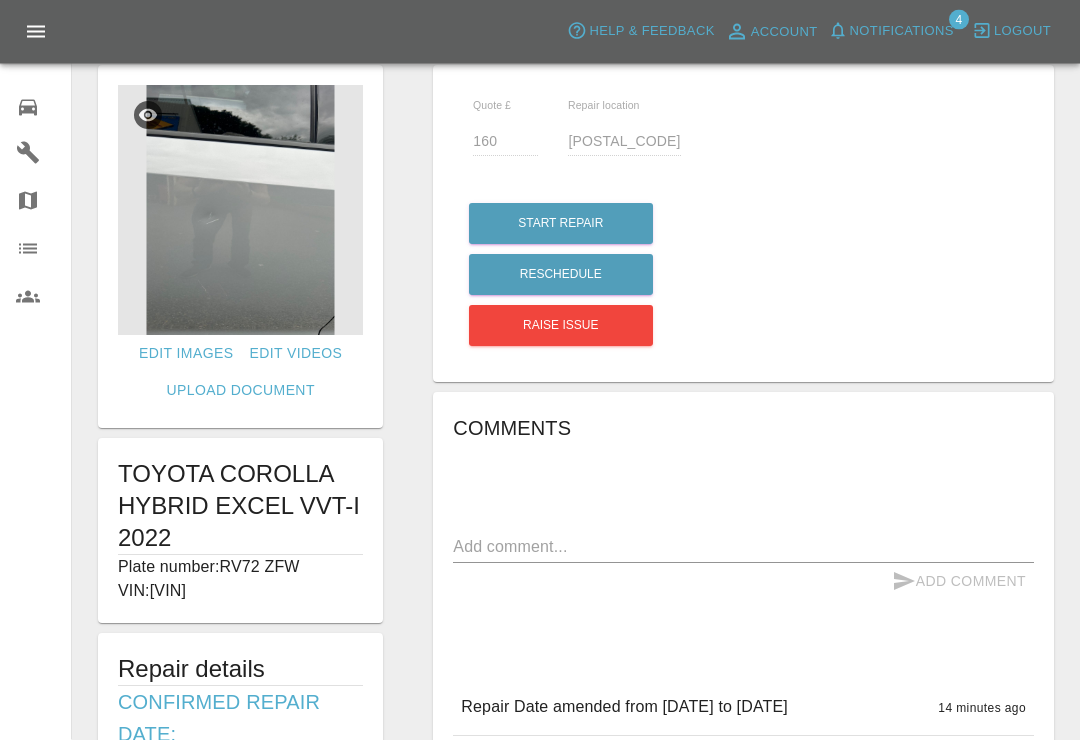 scroll, scrollTop: 0, scrollLeft: 0, axis: both 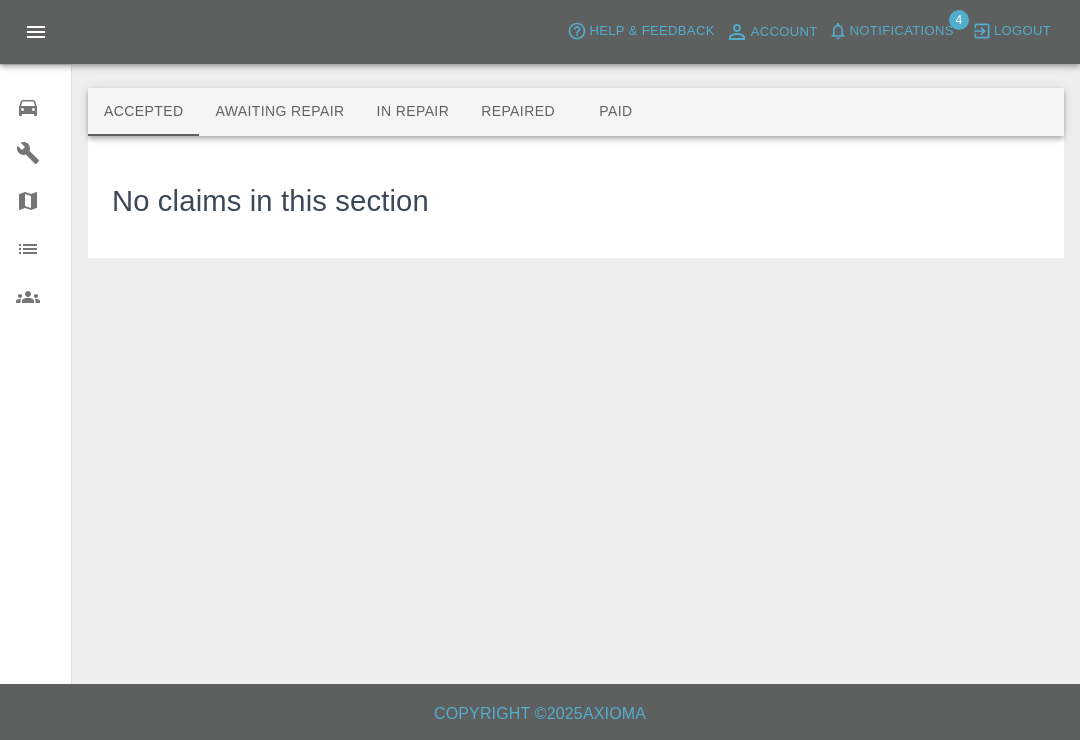 click on "Awaiting Repair" at bounding box center [279, 112] 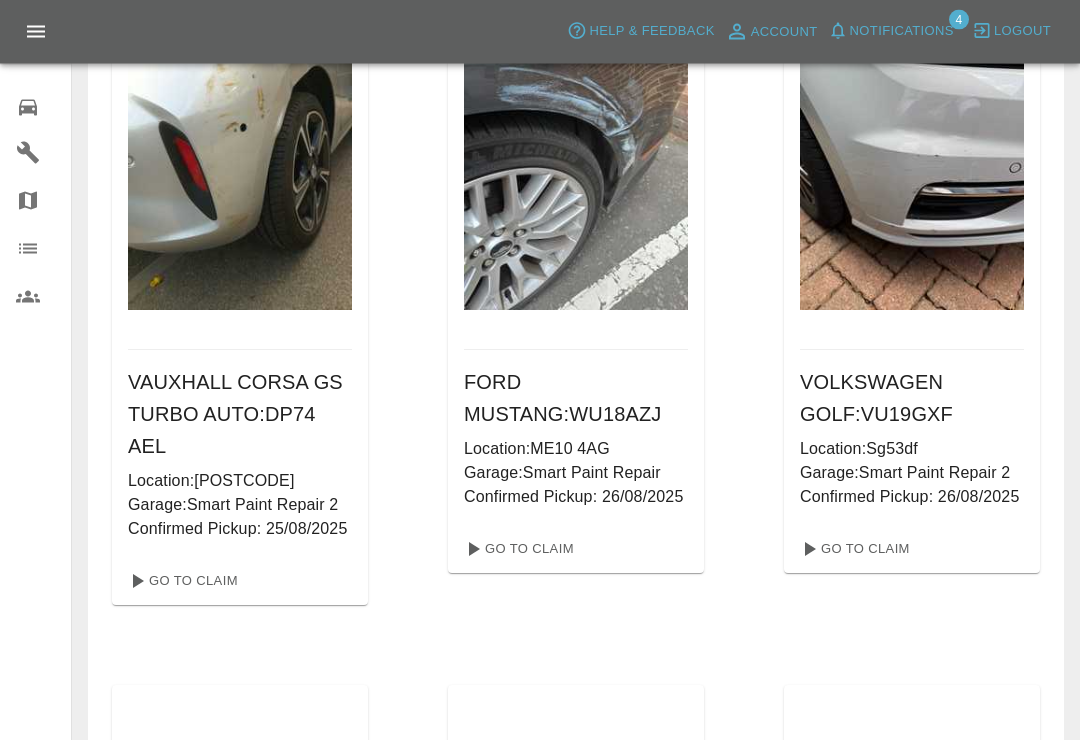 scroll, scrollTop: 5099, scrollLeft: 0, axis: vertical 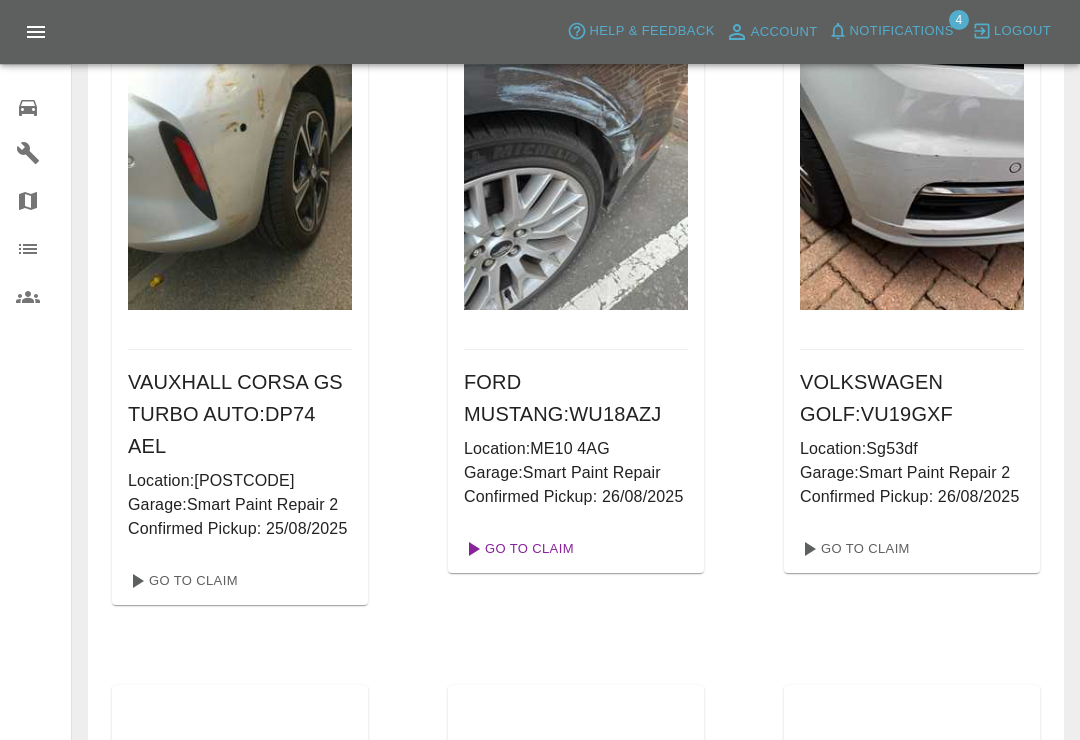 click on "Go To Claim" at bounding box center (517, 549) 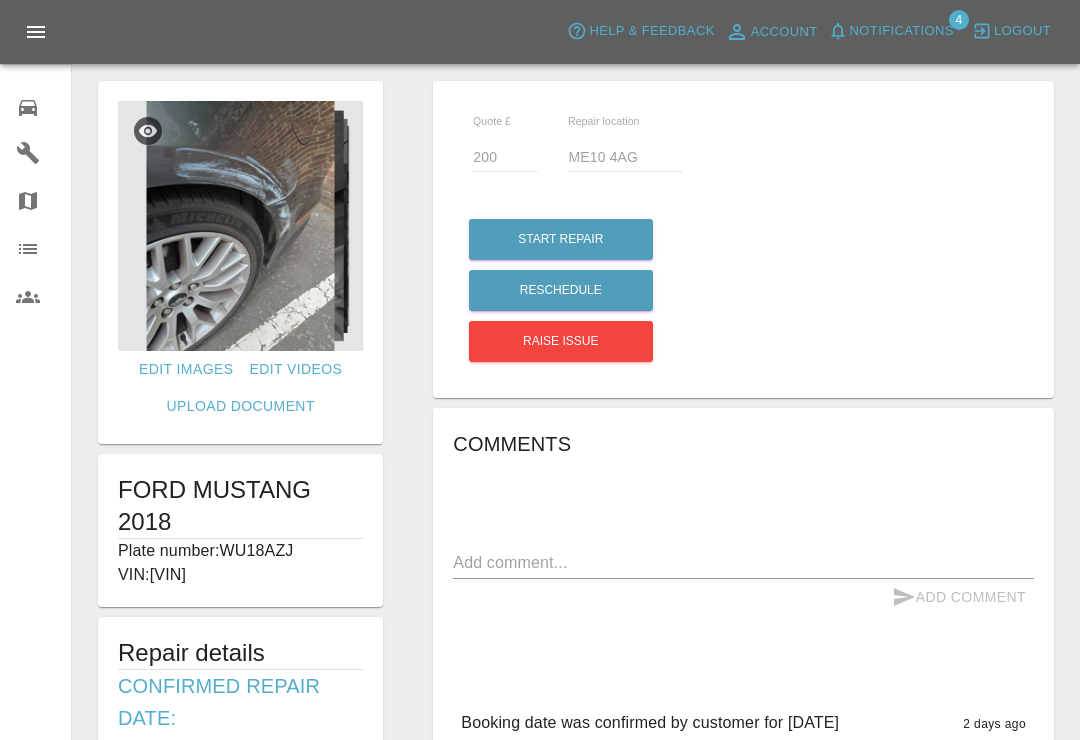 scroll, scrollTop: 0, scrollLeft: 0, axis: both 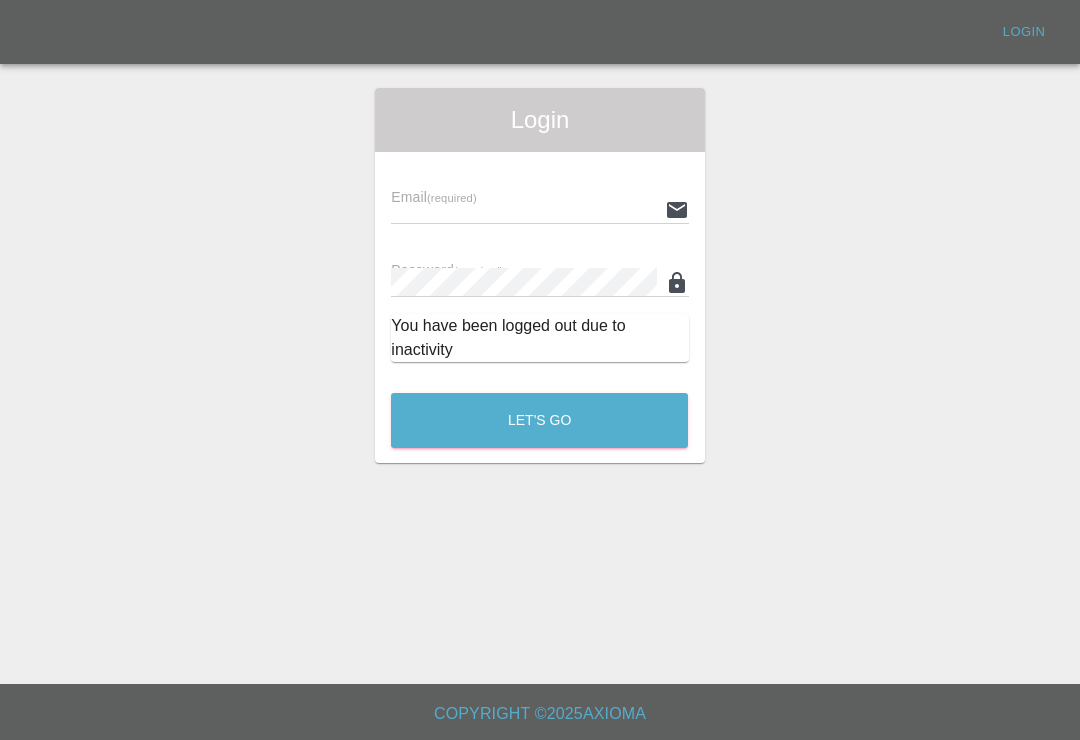 click at bounding box center [523, 209] 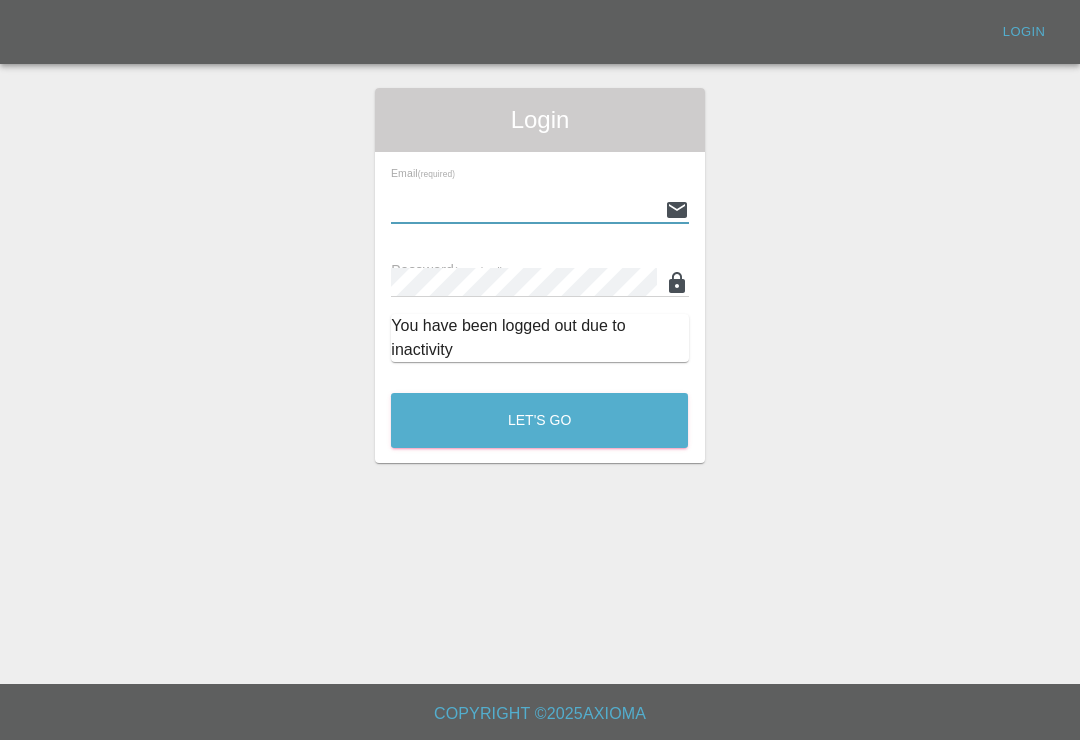 type on "[EMAIL]" 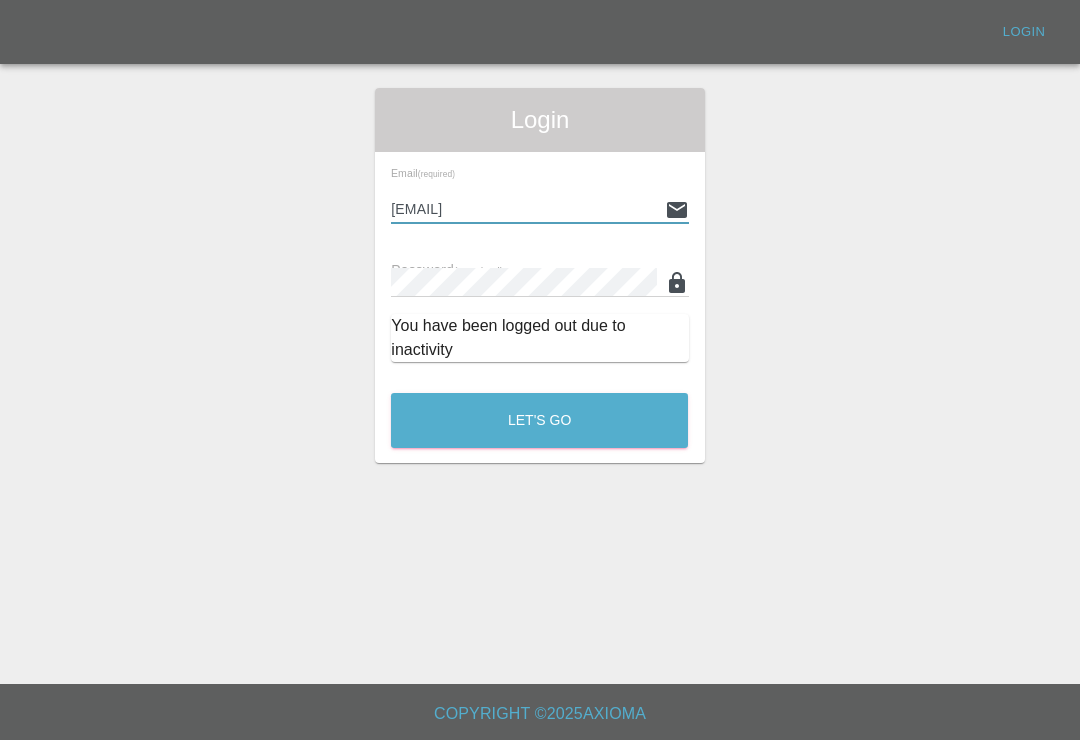 click on "Let's Go" at bounding box center (539, 420) 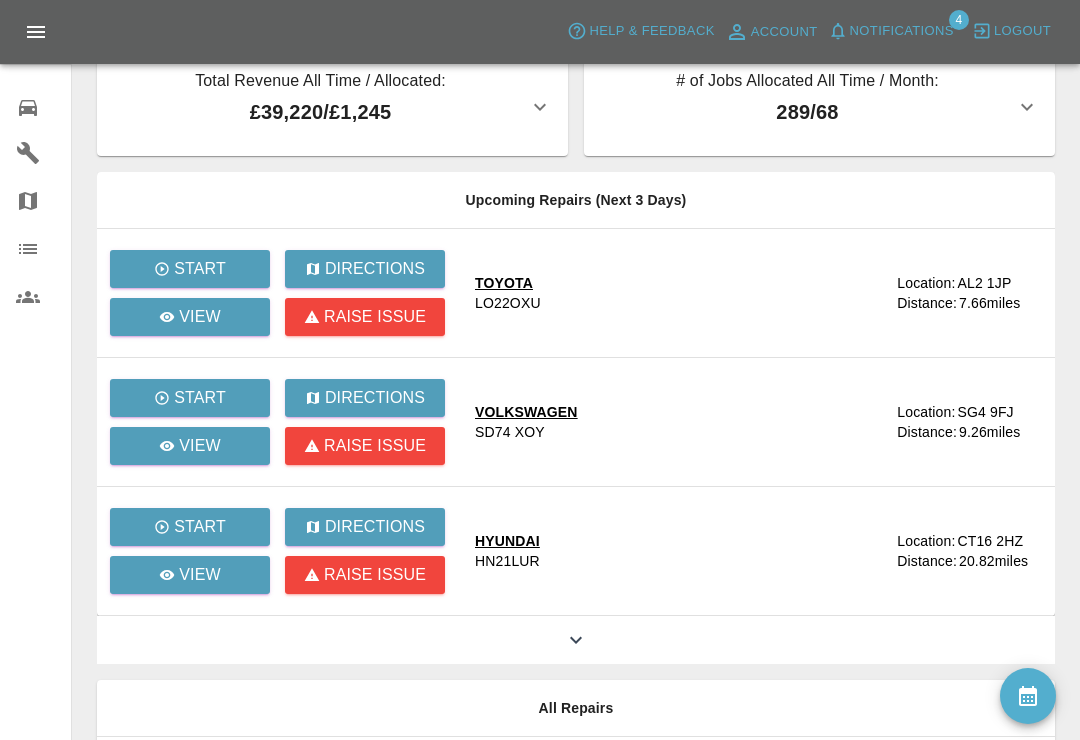 click on "Notifications" at bounding box center (902, 31) 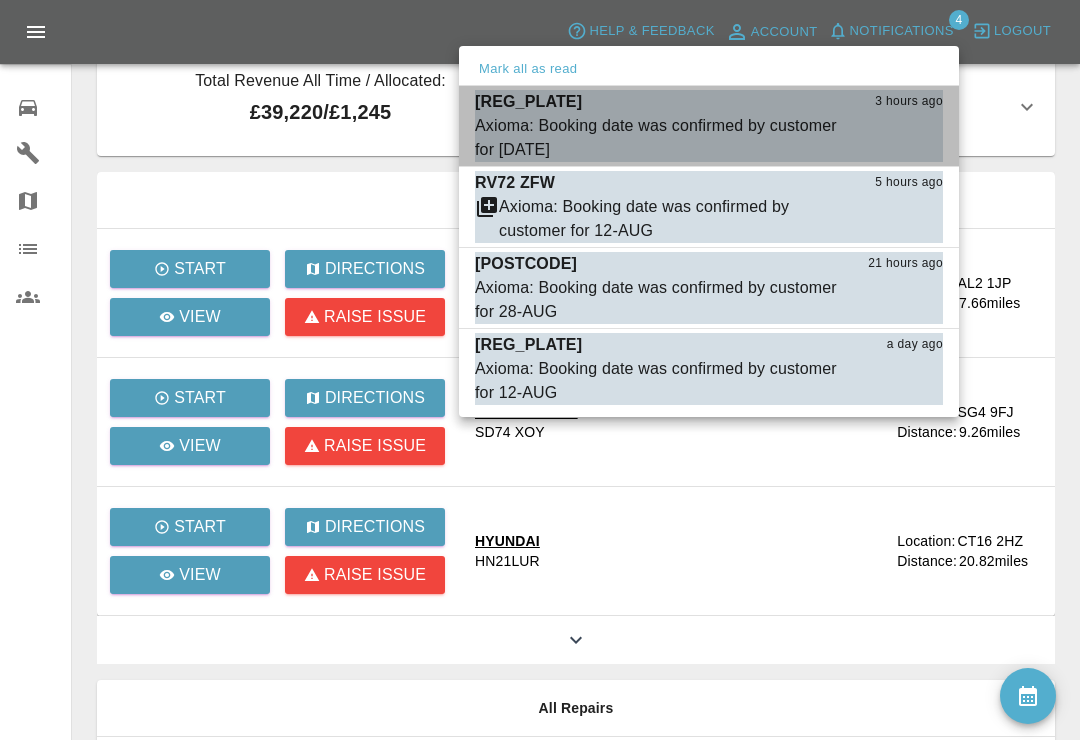 click on "Axioma: Booking date was confirmed by customer for [DATE]" at bounding box center (659, 138) 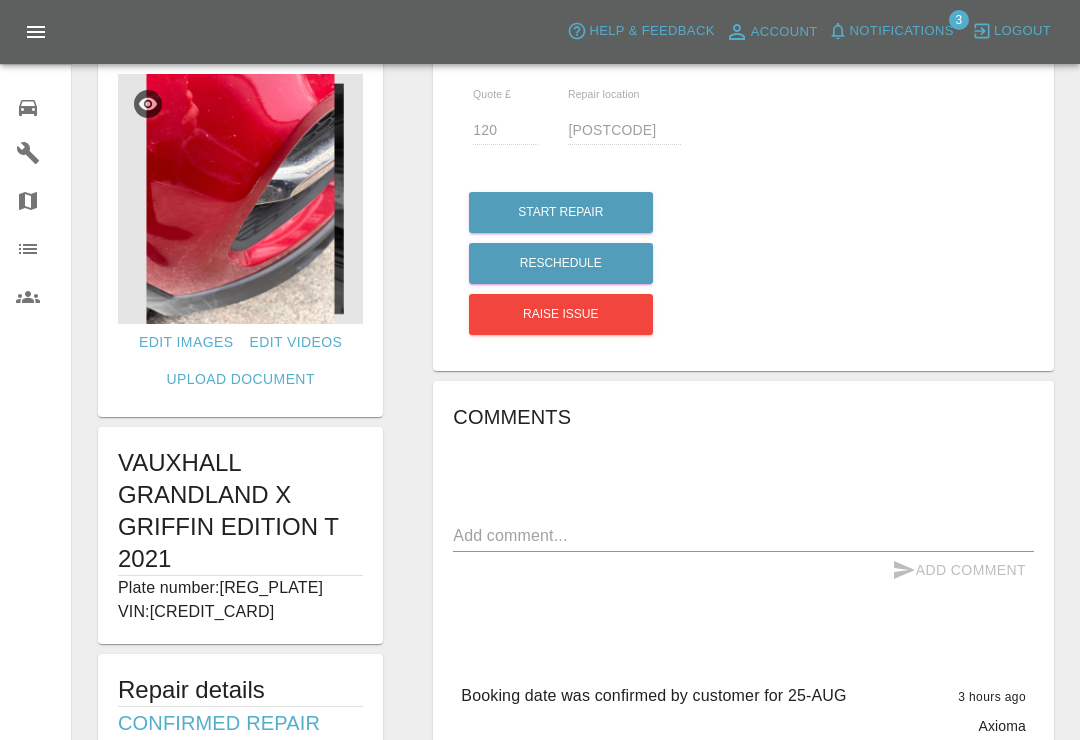 scroll, scrollTop: 36, scrollLeft: 0, axis: vertical 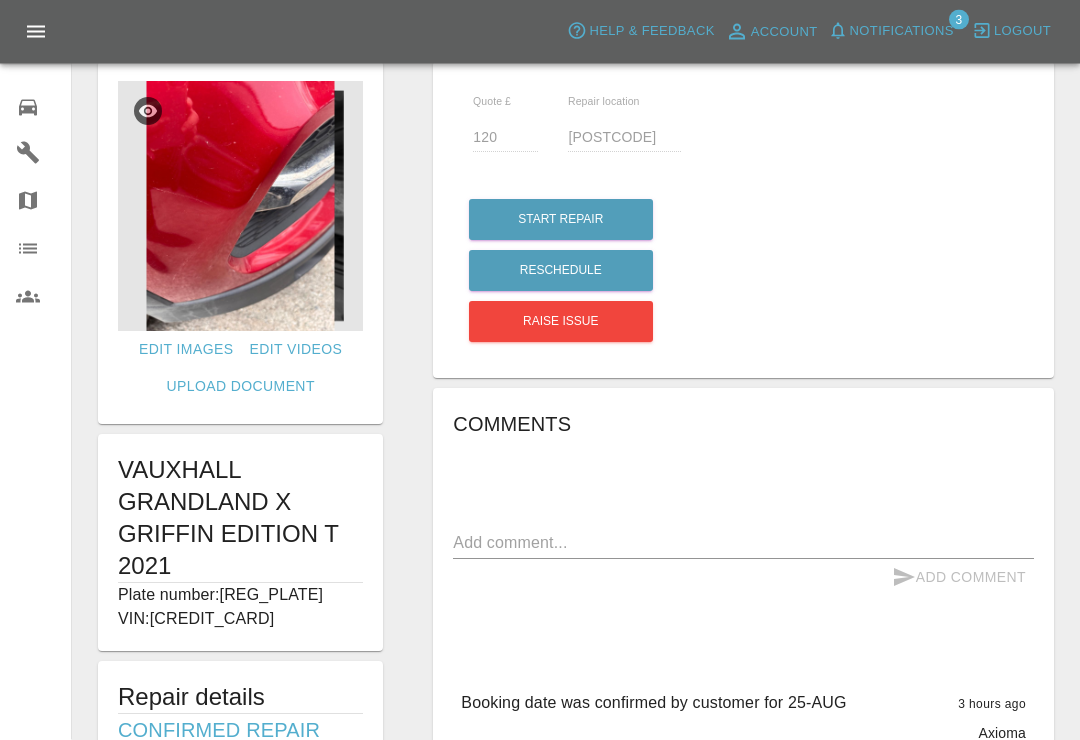 click on "Notifications" at bounding box center [902, 31] 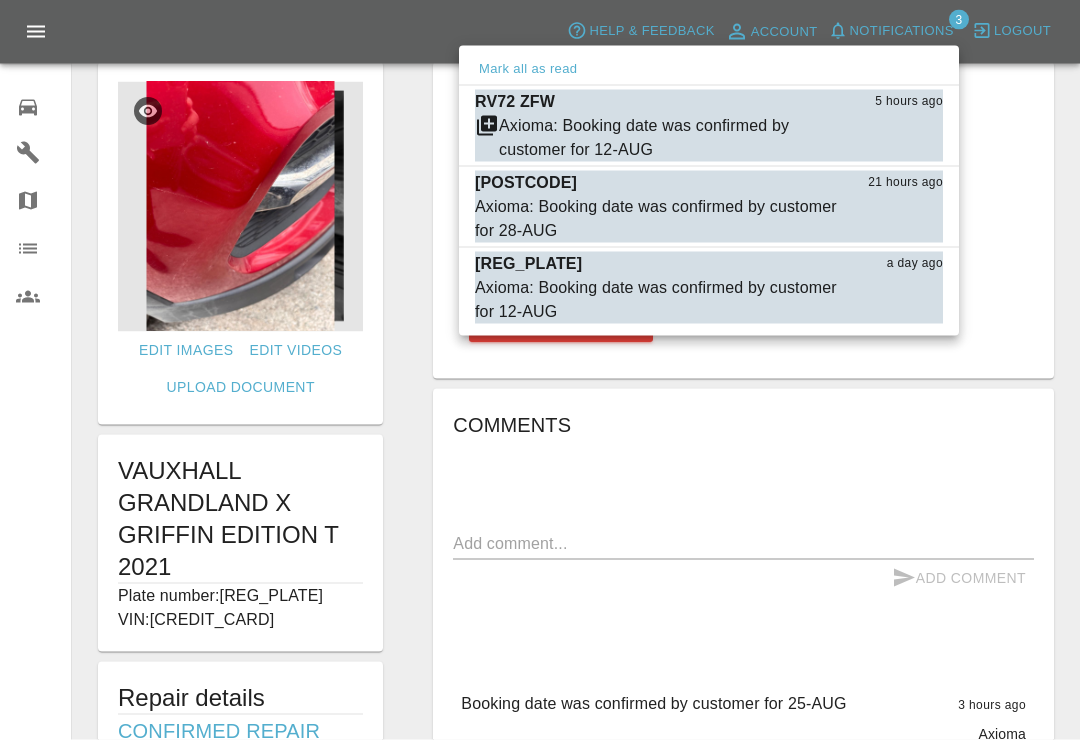 scroll, scrollTop: 37, scrollLeft: 0, axis: vertical 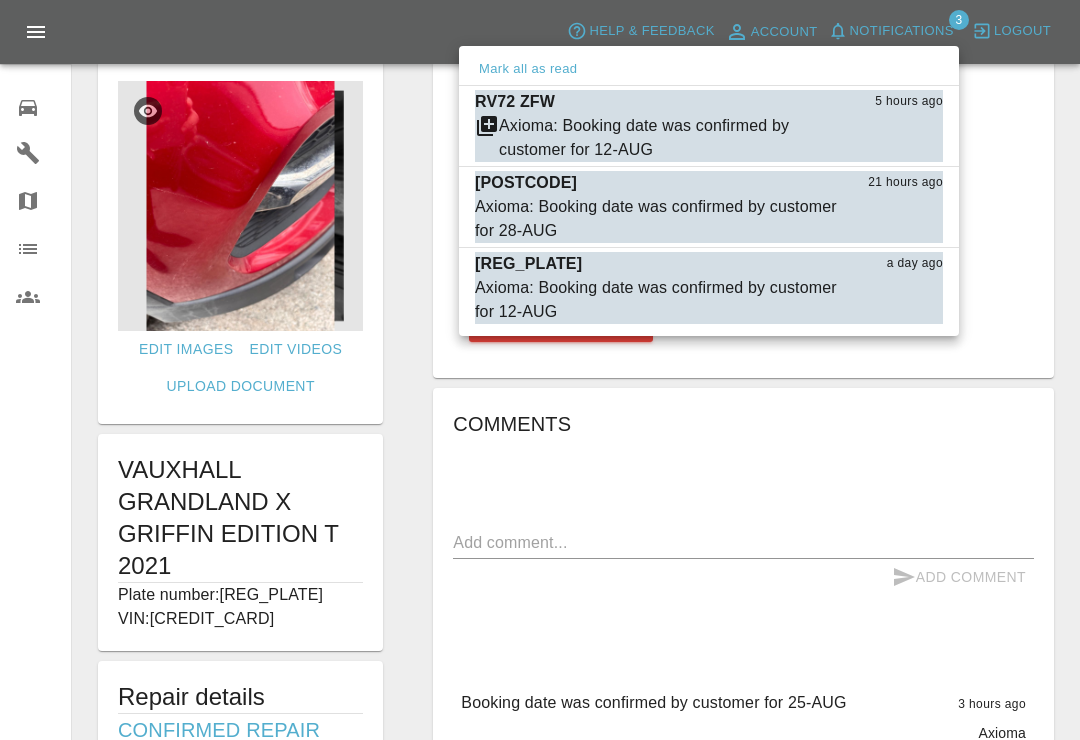 click on "Axioma: Booking date was confirmed by customer for 12-AUG" at bounding box center (659, 300) 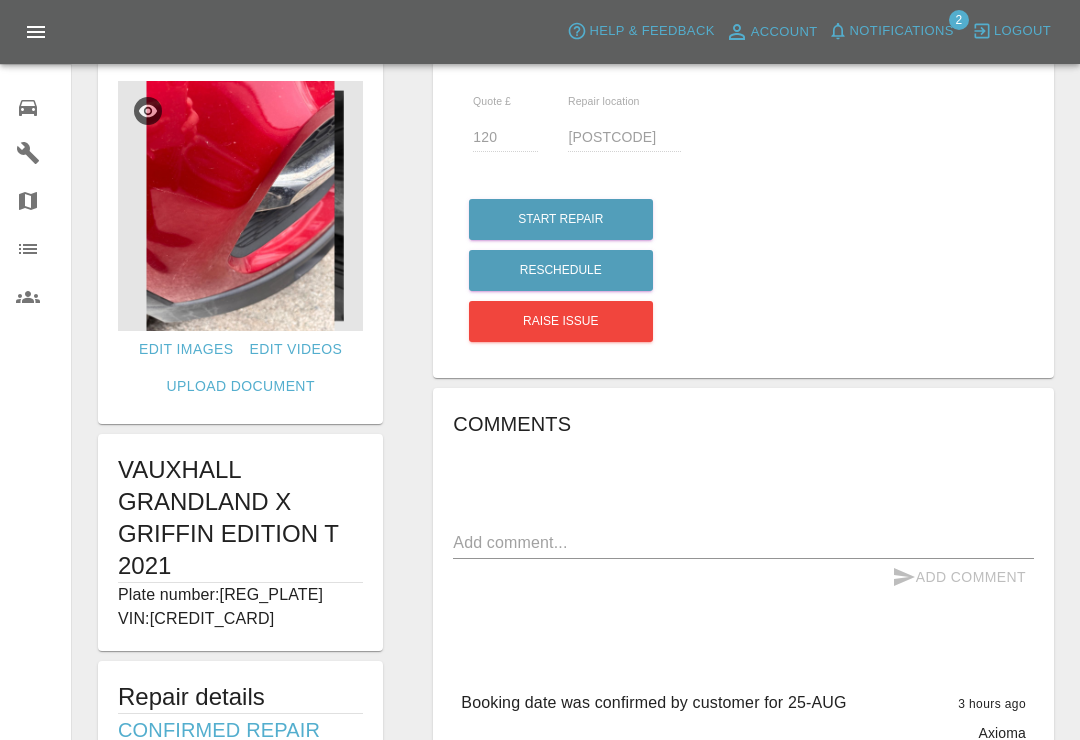 type on "260" 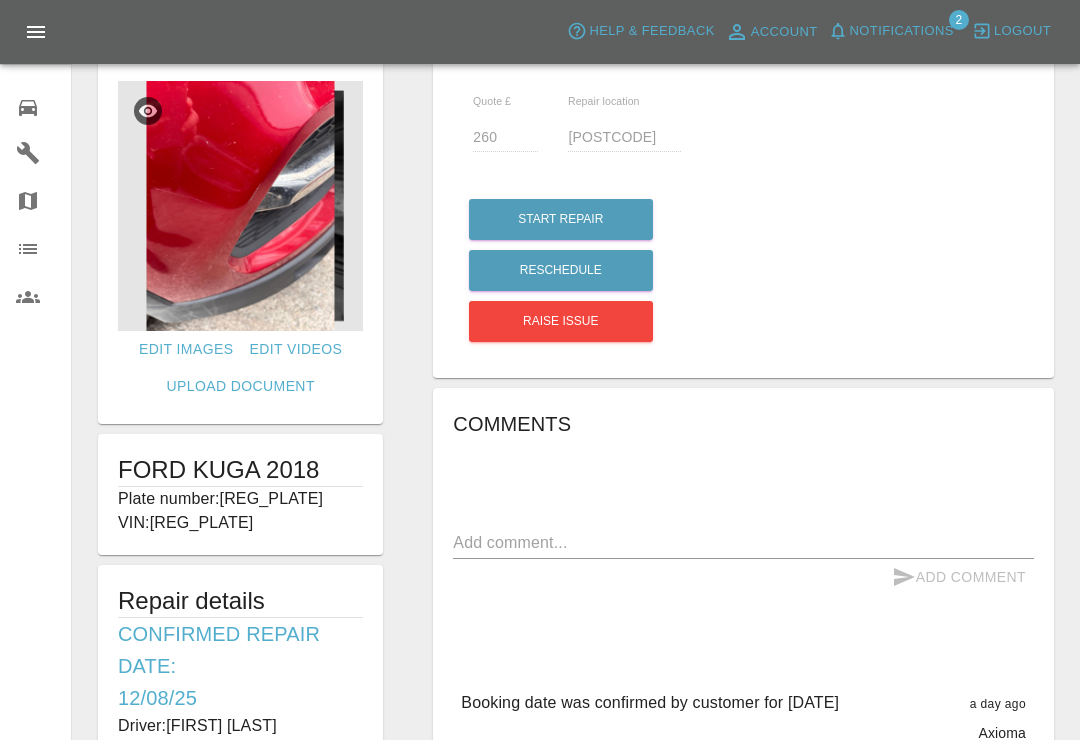 scroll, scrollTop: 0, scrollLeft: 0, axis: both 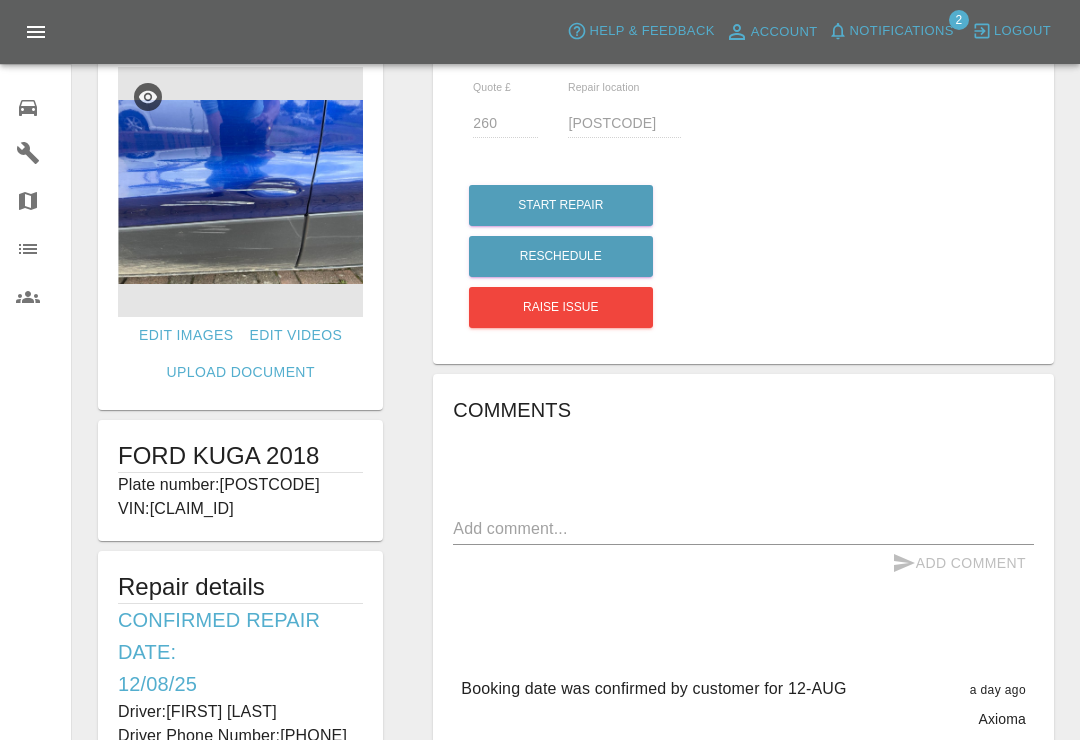 click 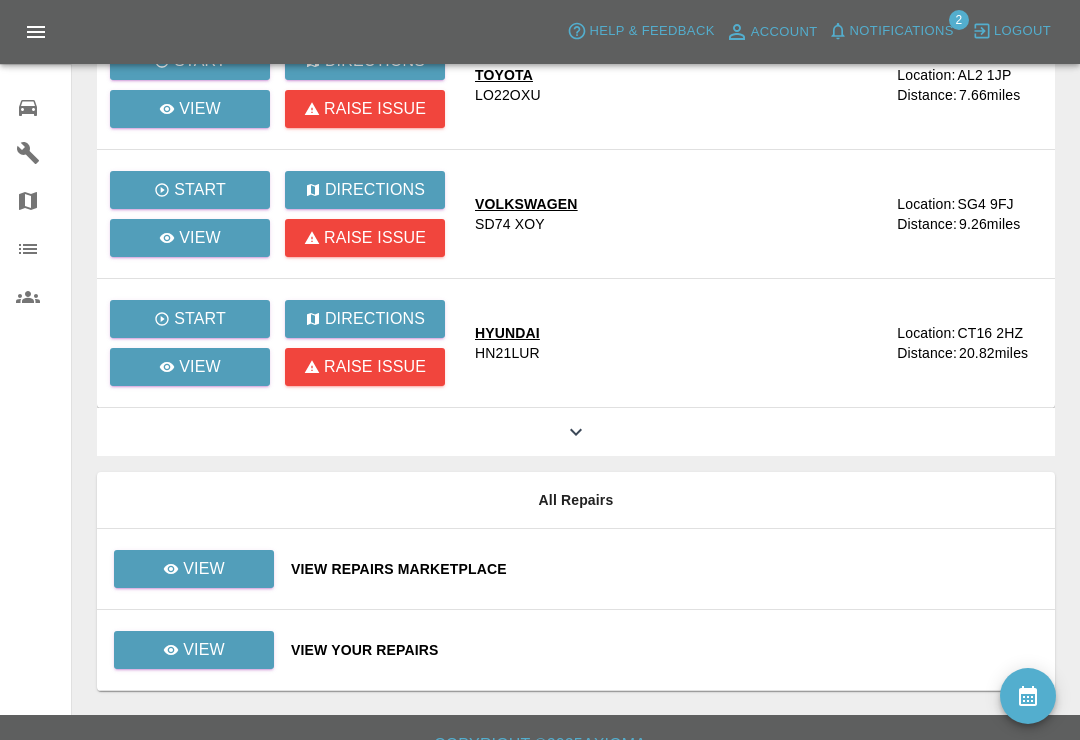 scroll, scrollTop: 238, scrollLeft: 0, axis: vertical 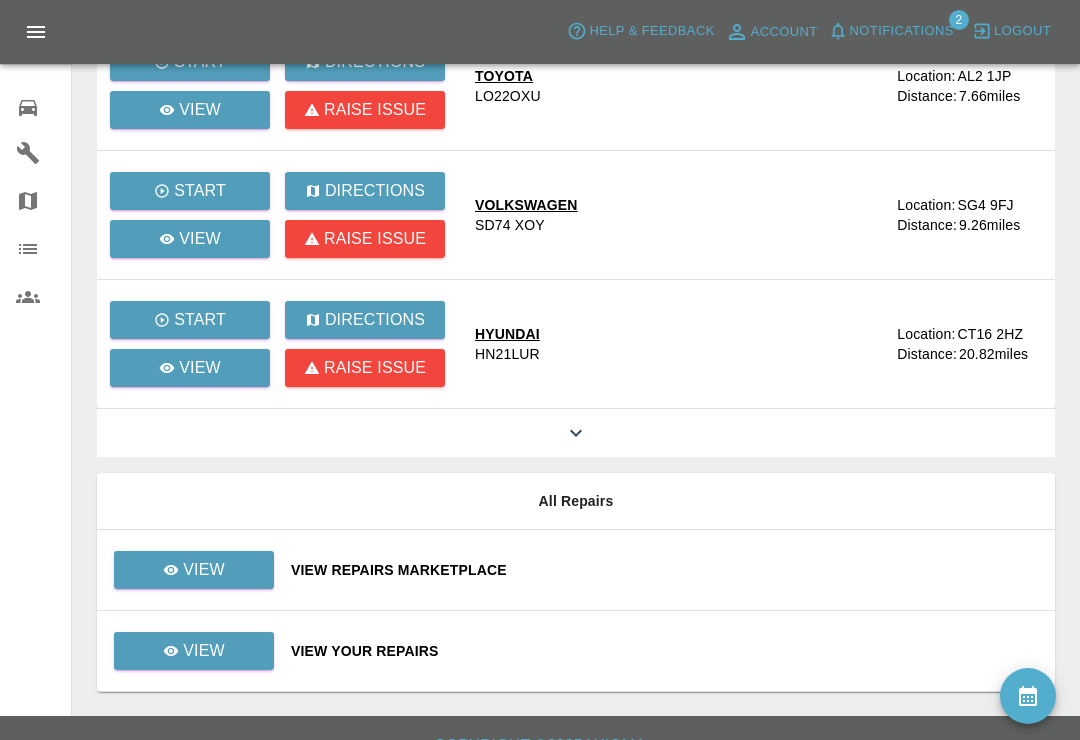 click on "View Your Repairs" at bounding box center [665, 651] 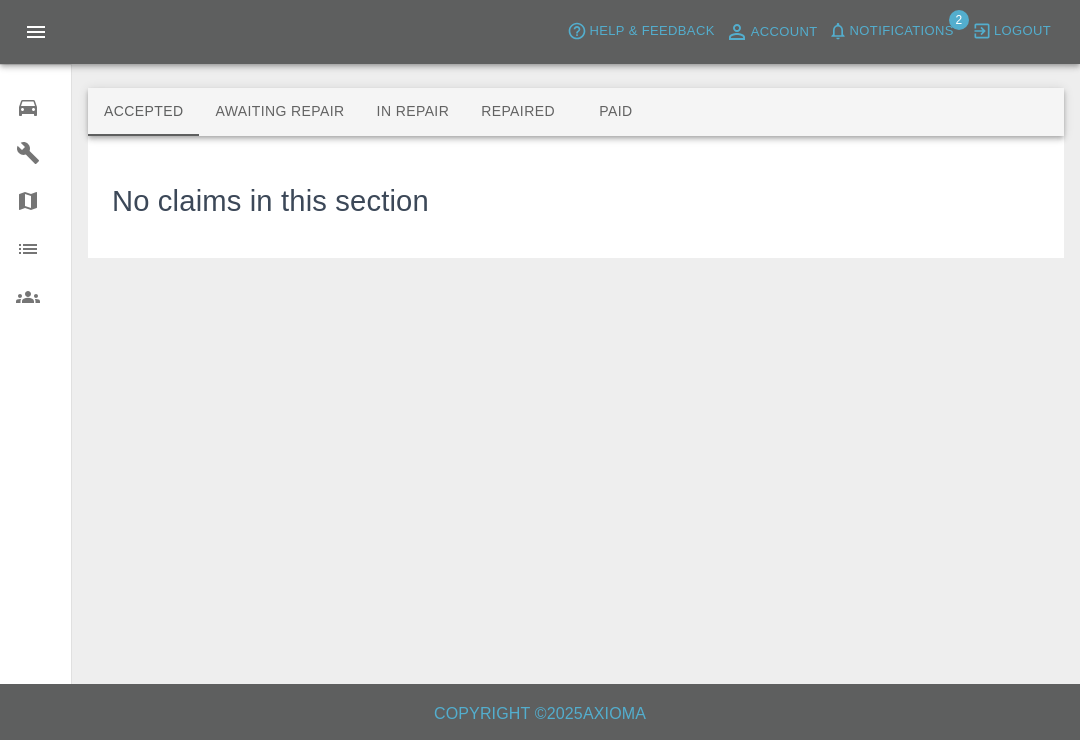 click on "Awaiting Repair" at bounding box center (279, 112) 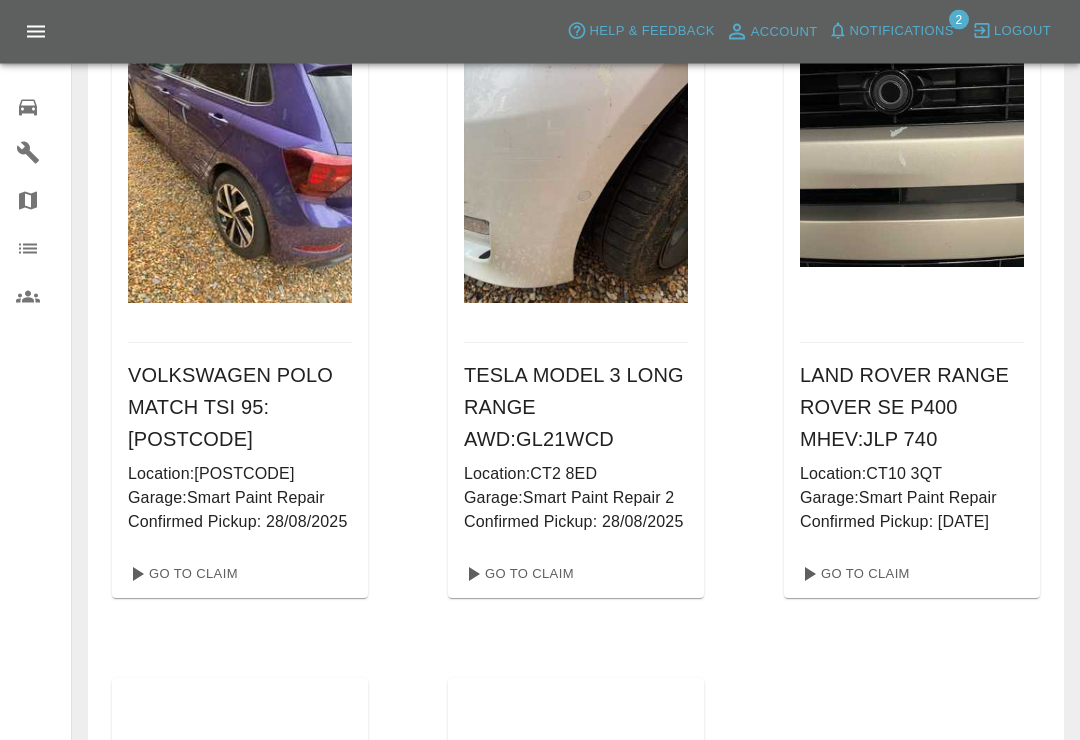 scroll, scrollTop: 6528, scrollLeft: 0, axis: vertical 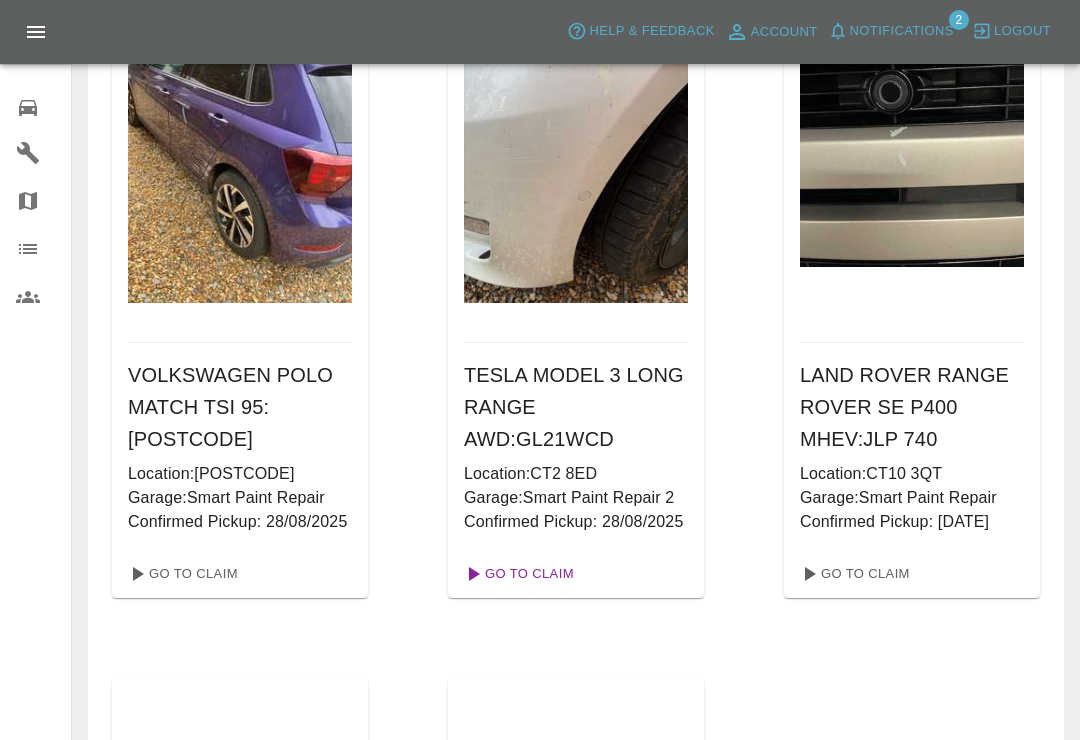click on "Go To Claim" at bounding box center [517, 574] 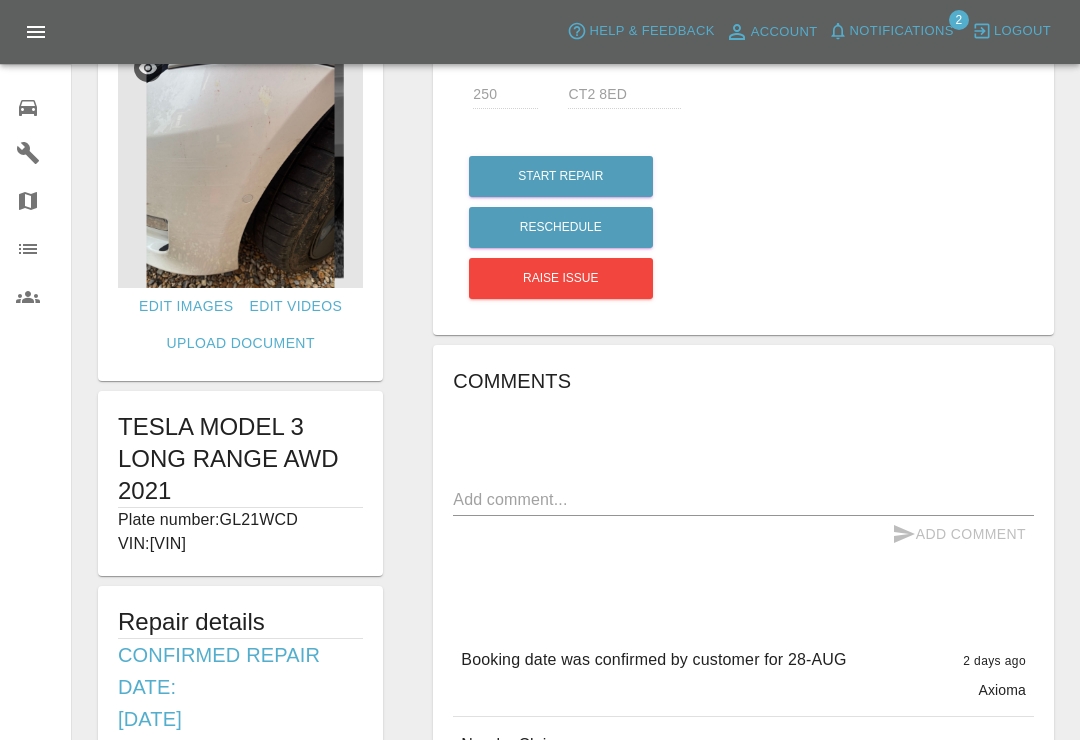 scroll, scrollTop: 0, scrollLeft: 0, axis: both 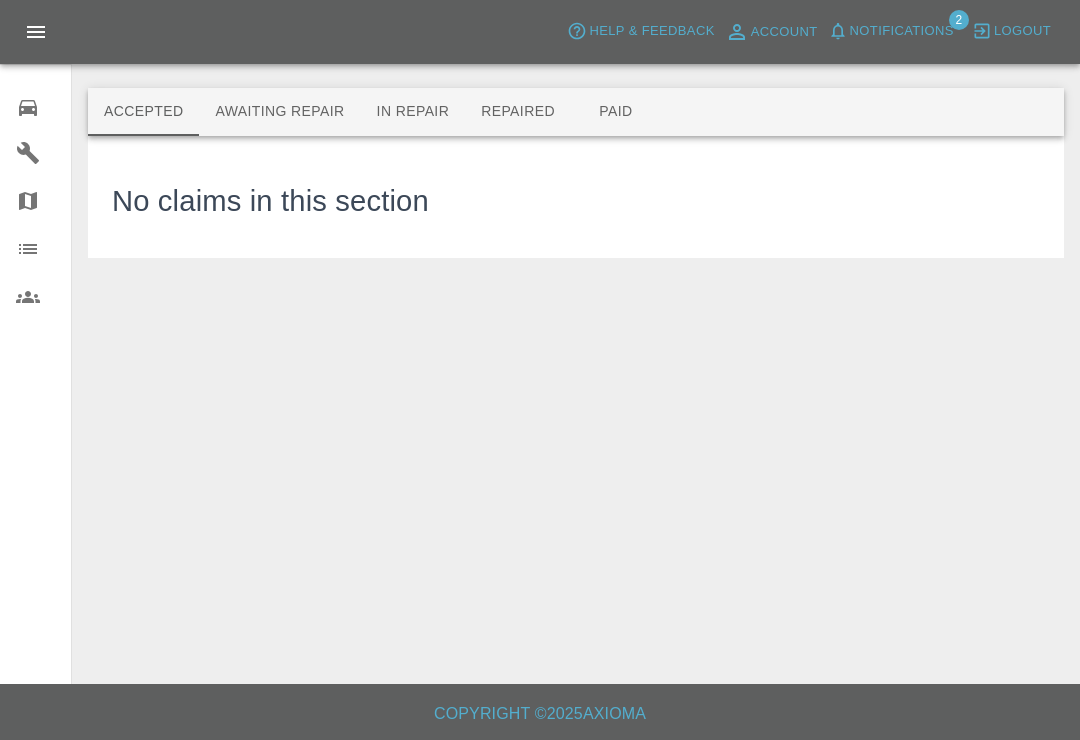 click on "Awaiting Repair" at bounding box center (279, 112) 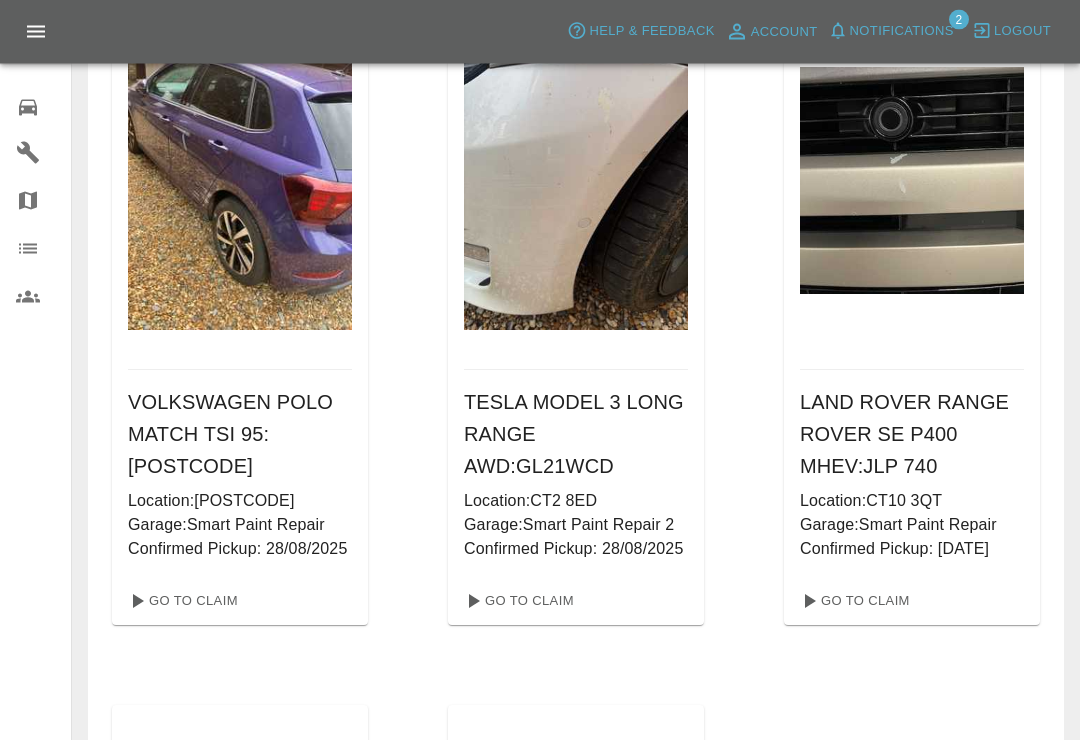 scroll, scrollTop: 6501, scrollLeft: 0, axis: vertical 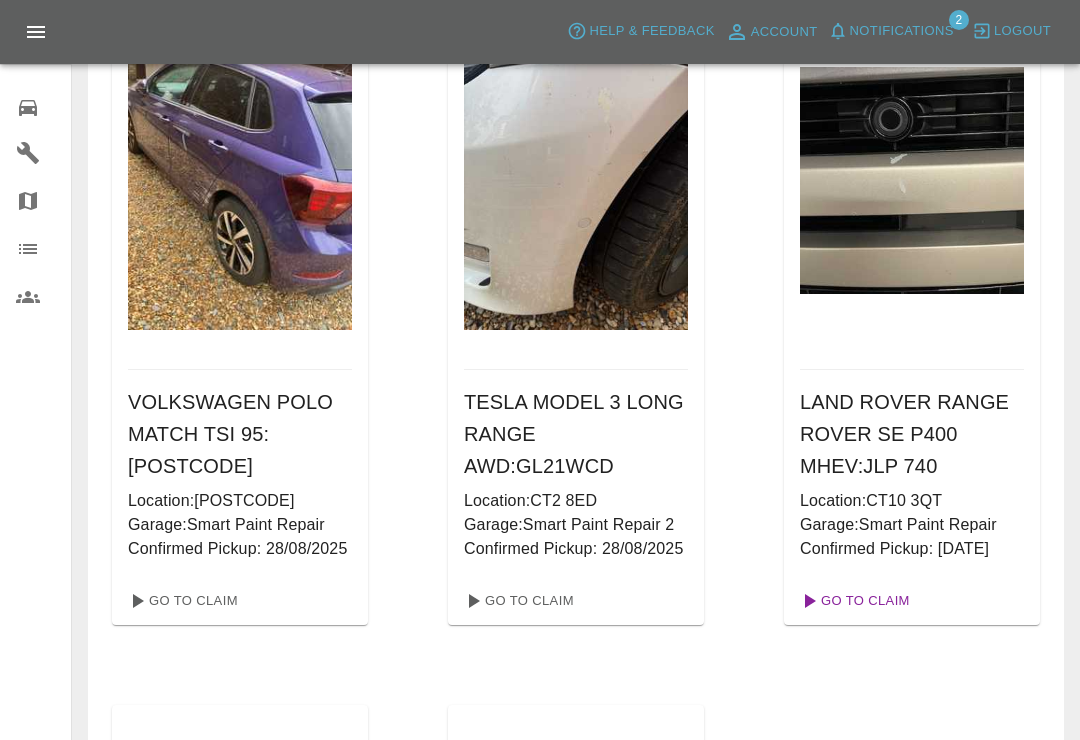 click on "Go To Claim" at bounding box center (853, 601) 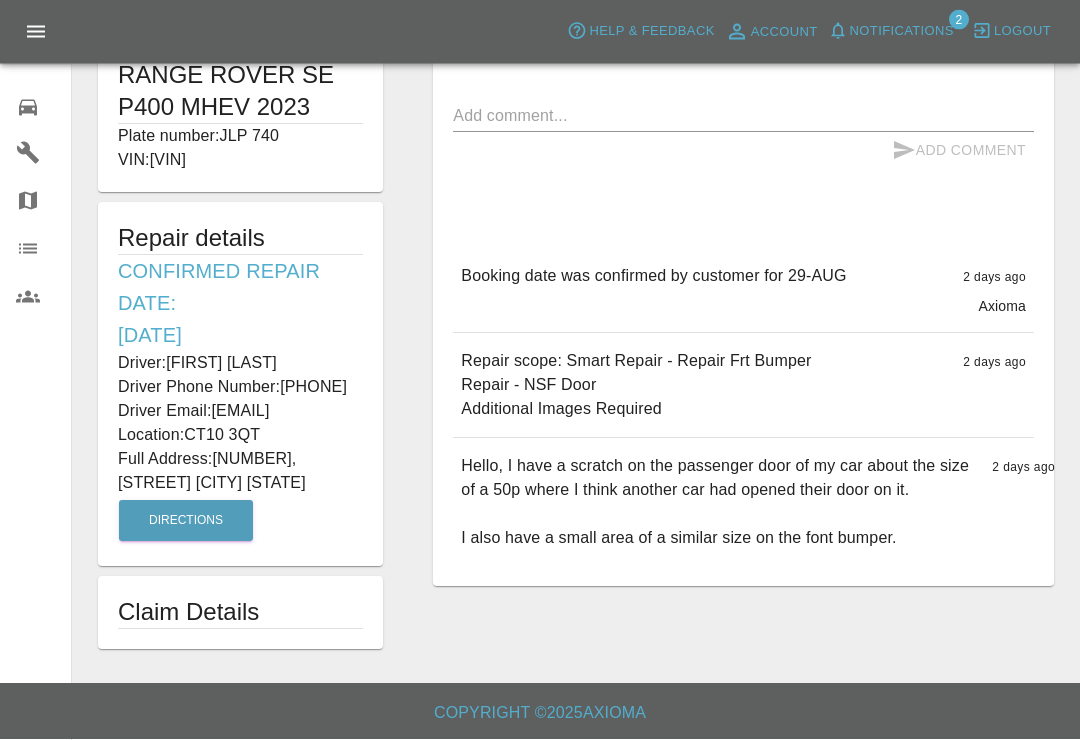 scroll, scrollTop: 491, scrollLeft: 0, axis: vertical 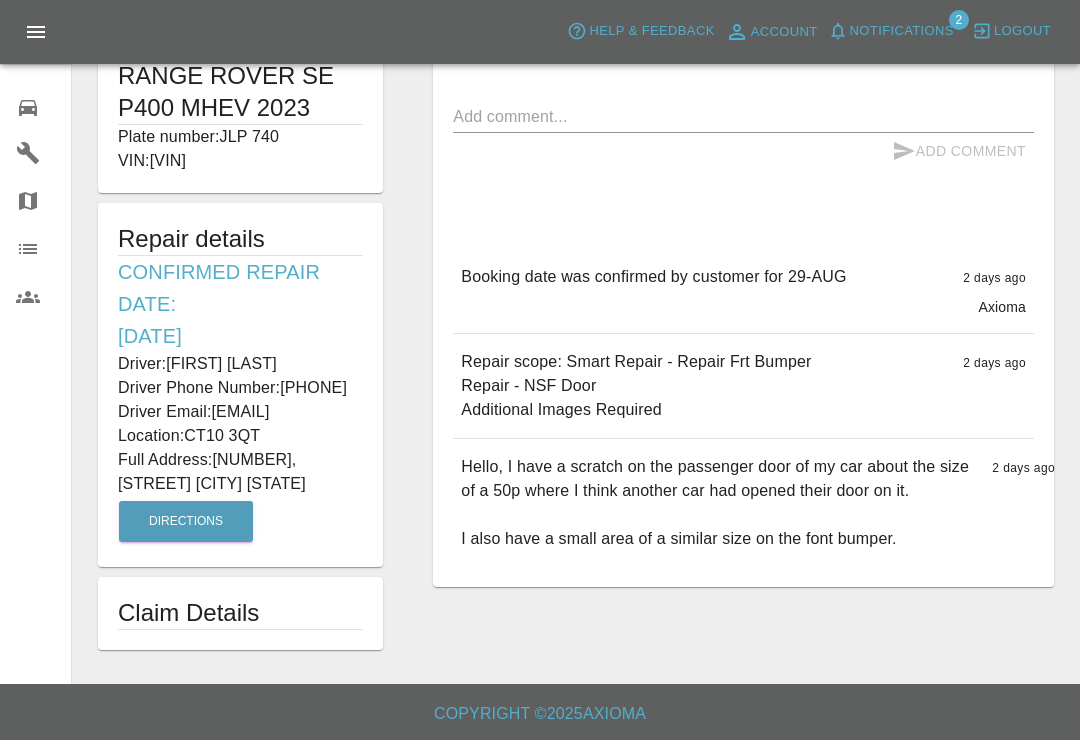 click 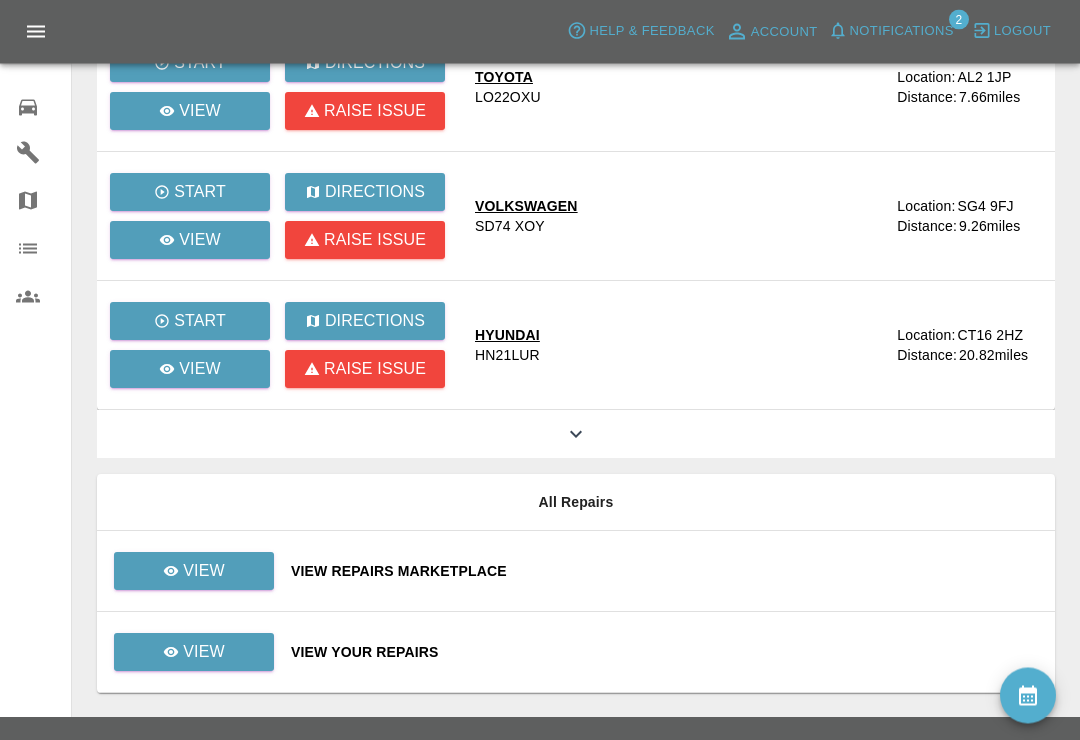 scroll, scrollTop: 239, scrollLeft: 0, axis: vertical 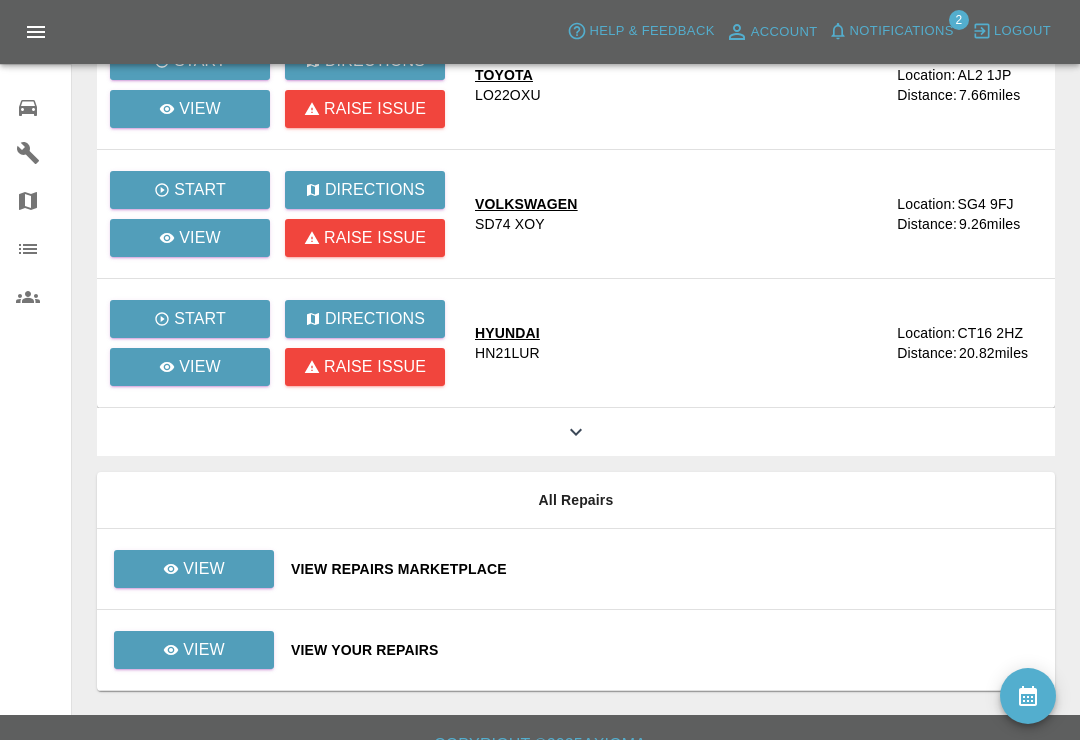 click on "View Repairs Marketplace" at bounding box center (665, 569) 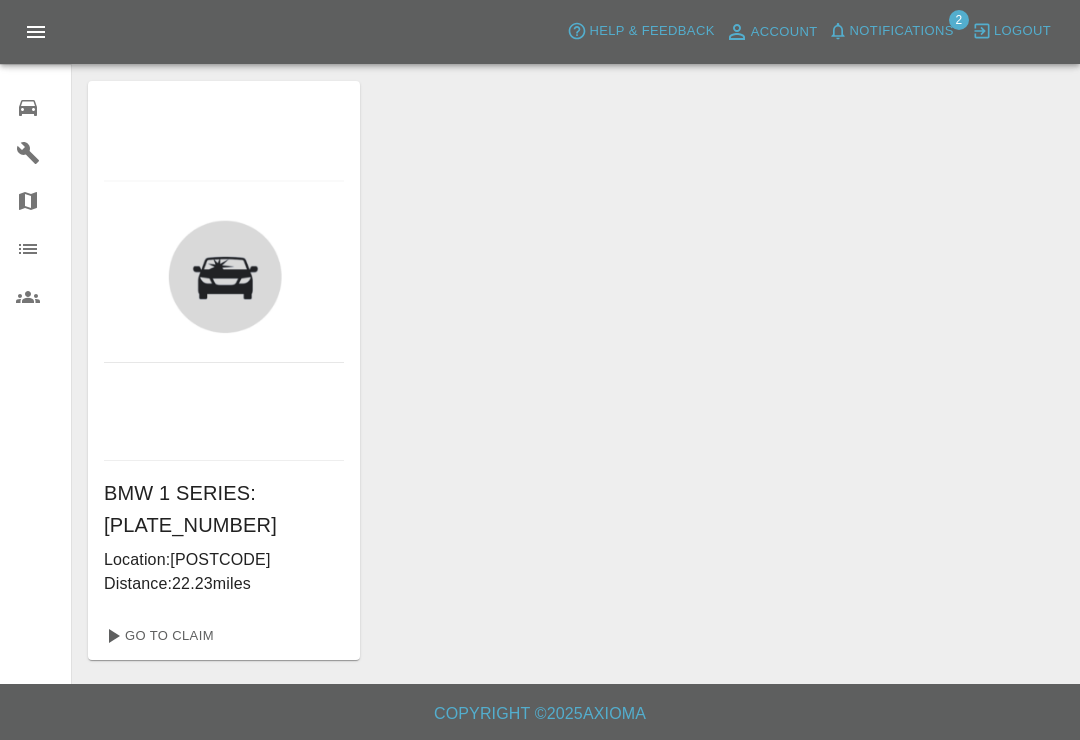 scroll, scrollTop: 0, scrollLeft: 0, axis: both 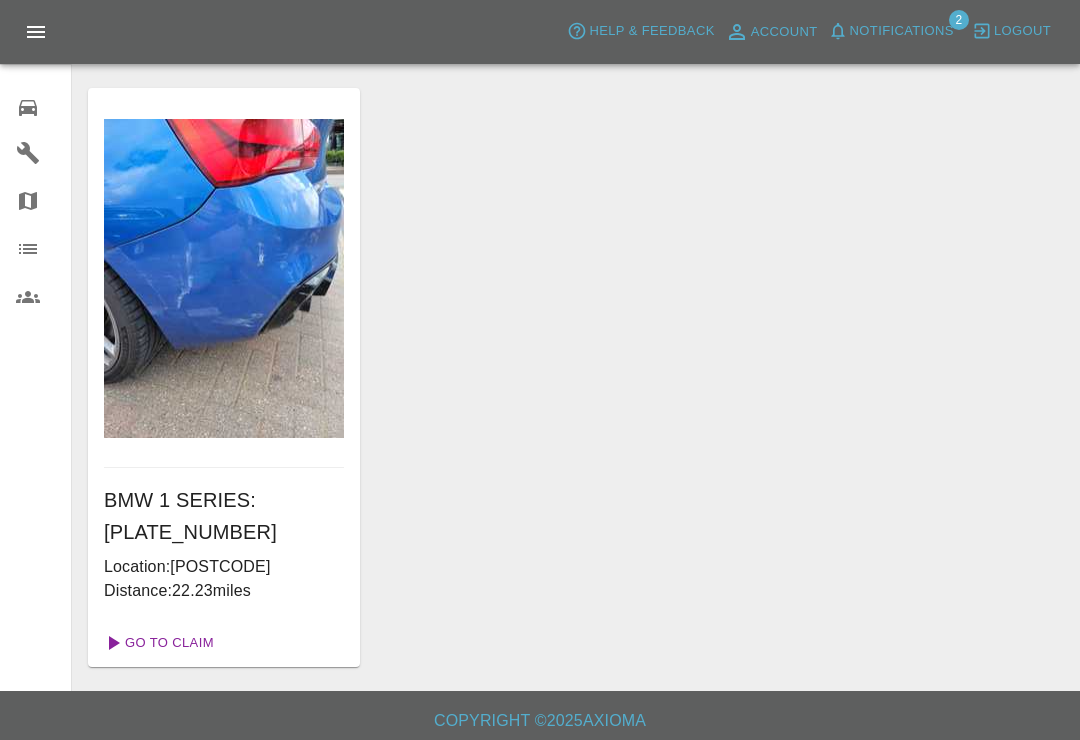 click on "Go To Claim" at bounding box center (157, 643) 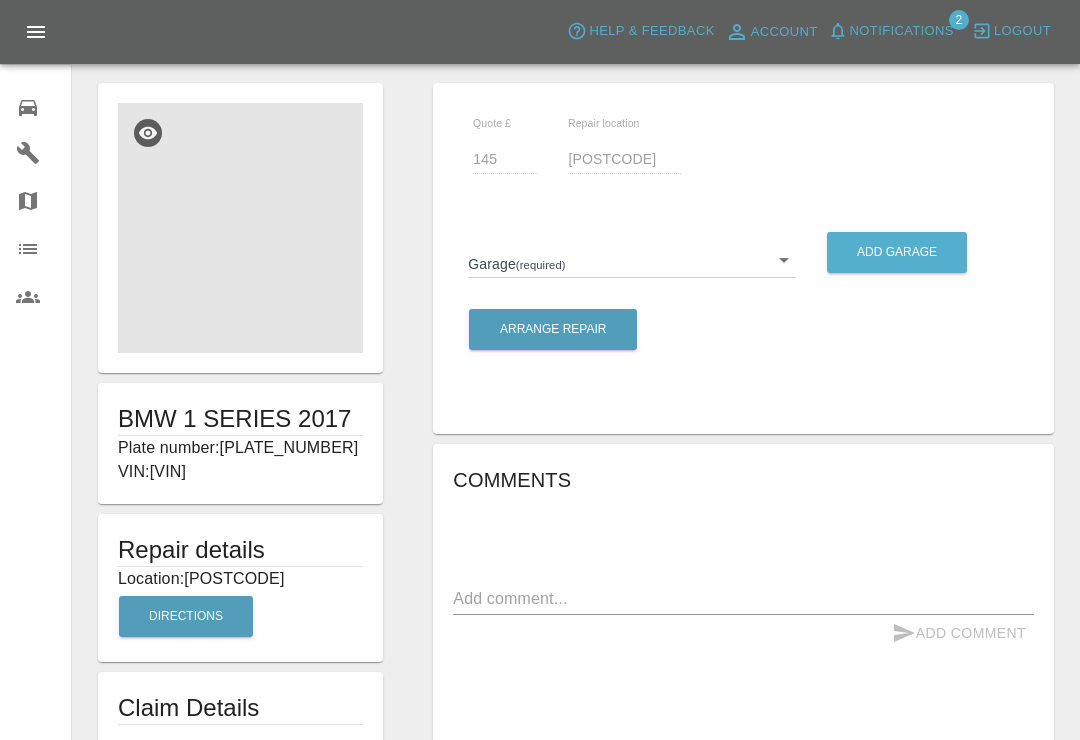 scroll, scrollTop: 0, scrollLeft: 0, axis: both 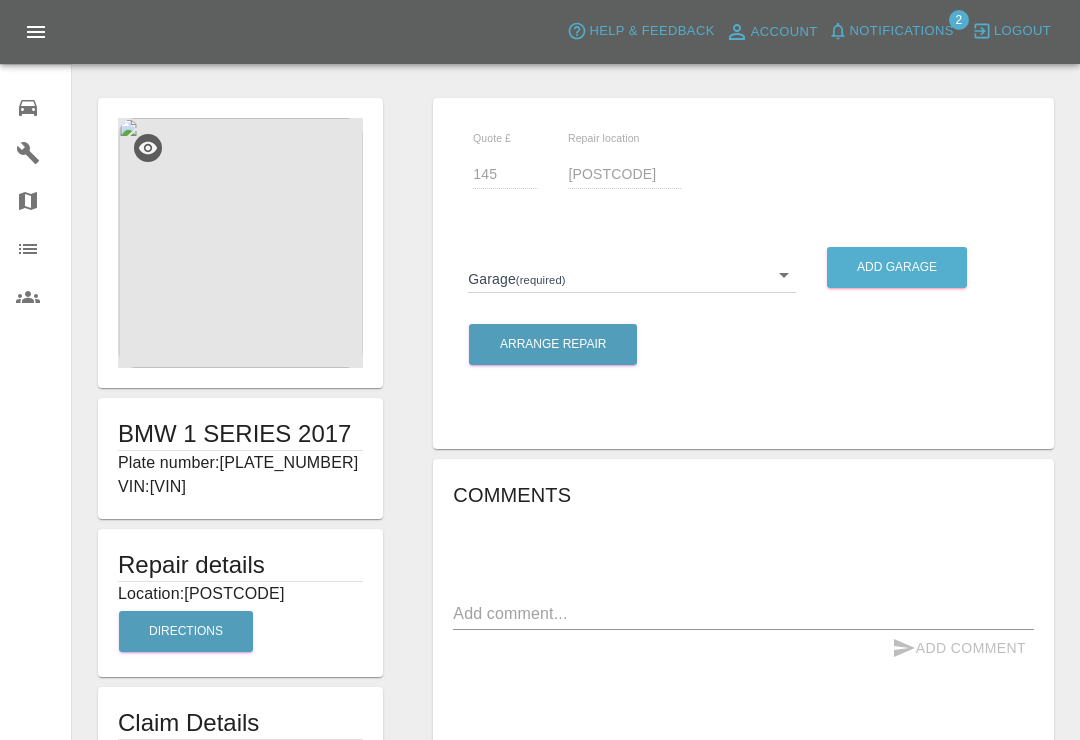 click on "Axioma Help & Feedback Account Notifications 2 Logout 0 Repair home Garages Map Organization Users BMW   1 SERIES   2017 Plate number:  LA04CAM VIN:  WBA1S92070VA10351 Repair details  Location:  MK41 9HY Directions Claim Details Quote £ 145 Repair location MK41 9HY Garage  (required) ​ Add garage Arrange Repair Comments x Add Comment Nearby Claims:
Claim 6891c9d5c493c2f274b2f8d4 within 2.5 miles, scheduled on Not specified.
Claim 6891c9d5c493c2f274b2f8d4 within 5 miles, scheduled on Not specified.
Claim 68737a7ee3712ae15aa04f77 within 5 miles, scheduled on August 11, 2025.
Claim 686fa9bdba2386639a8a280e within 5 miles, scheduled on August 26, 2025.
Claim 6891c9d5c493c2f274b2f8d4 within 10 miles, scheduled on Not specified. 4 minutes ago Axioma 4 minutes ago Axioma Repair scope: SMART Repair - Paint Rear Bumper Corner
Paint Rear Bumper Trims 14 days ago Repair scope: SMART Repair - Paint Rear Bumper Corner
Paint Rear Bumper Trims 14 days ago Rear passenger bumper near wheel arch. 14 days ago" at bounding box center (540, 645) 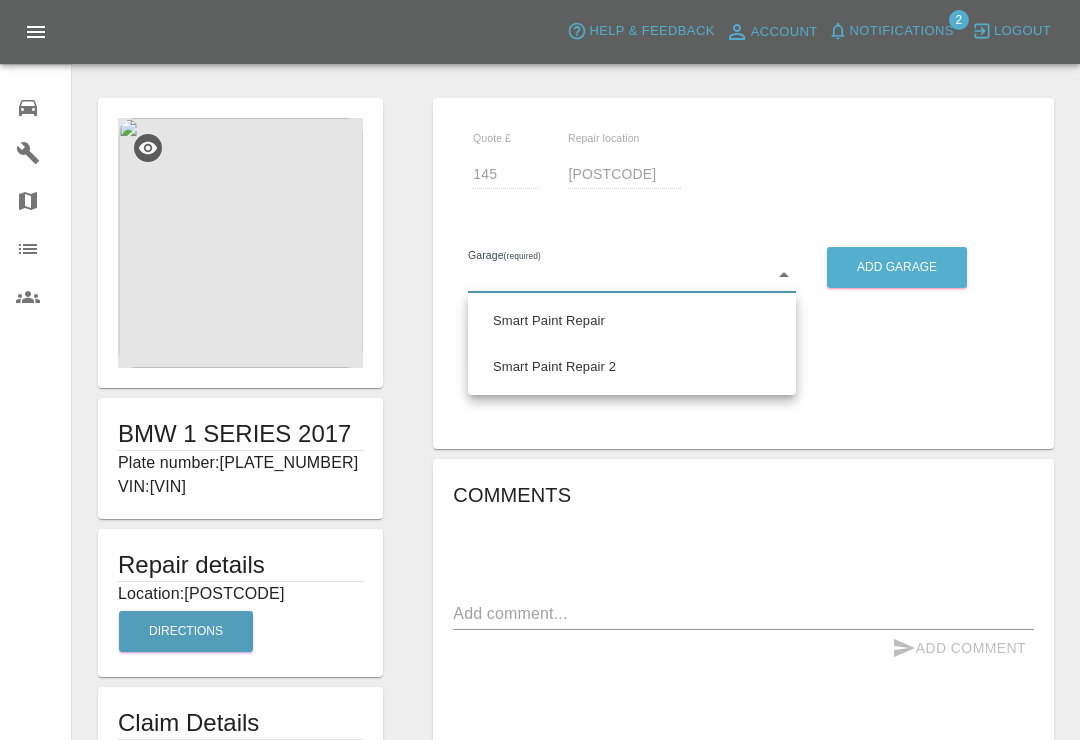 click on "Smart Paint Repair" at bounding box center (632, 321) 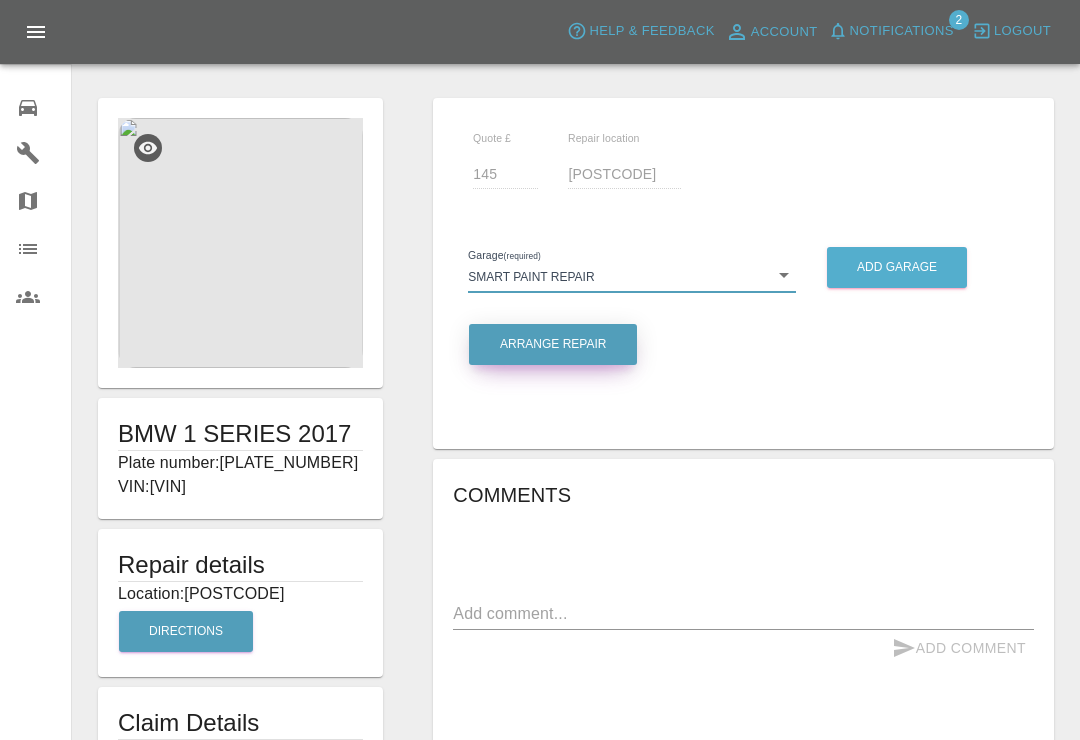 click on "Arrange Repair" at bounding box center (553, 344) 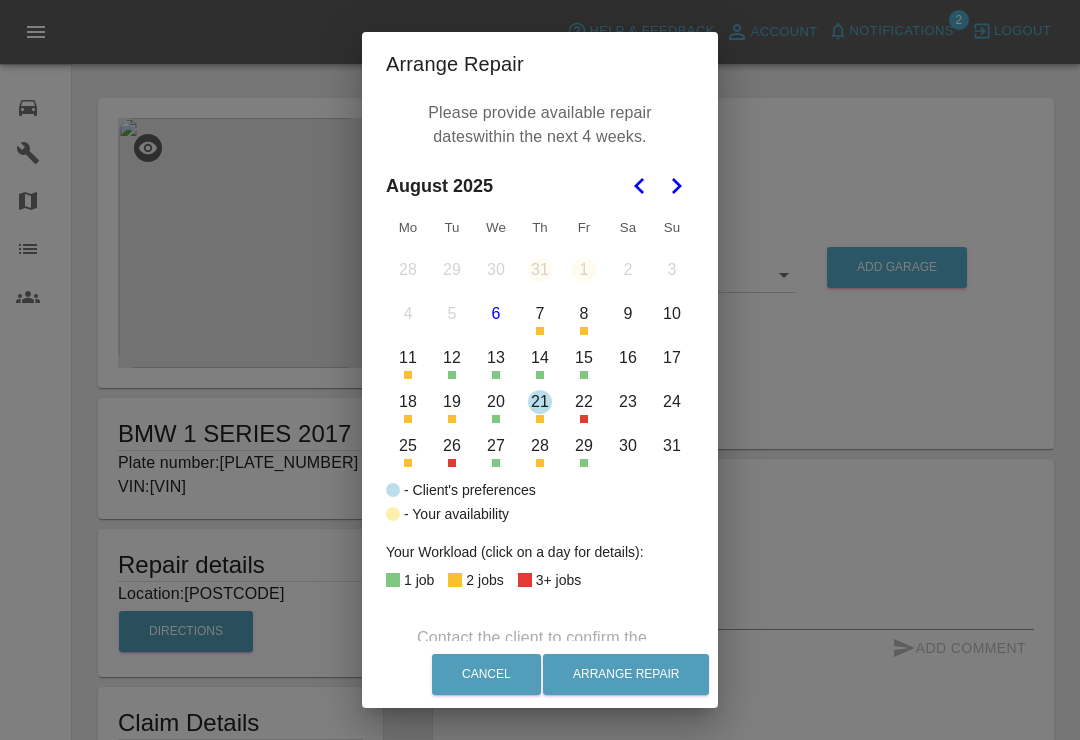 click 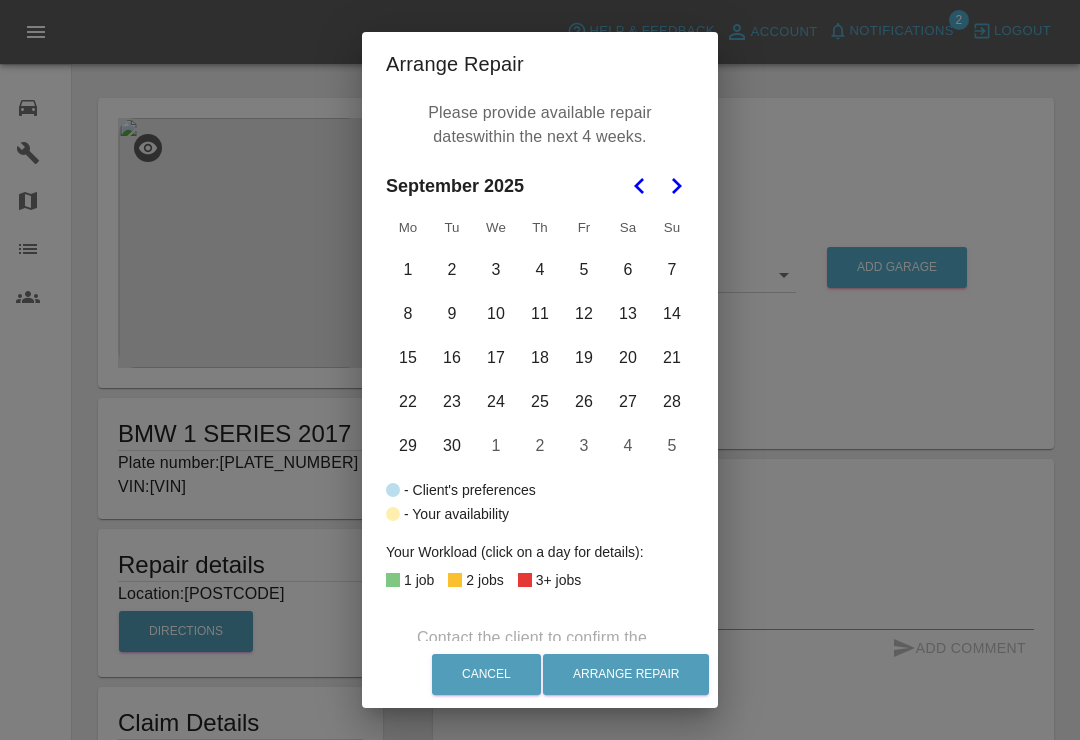 click 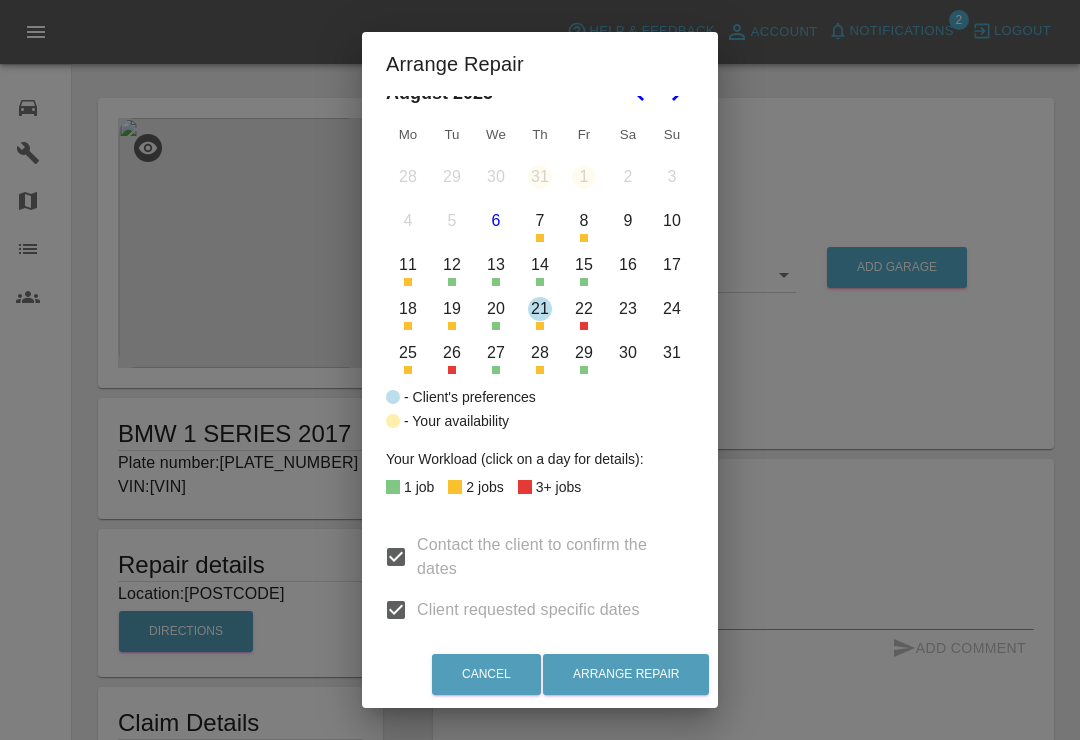 scroll, scrollTop: 96, scrollLeft: 0, axis: vertical 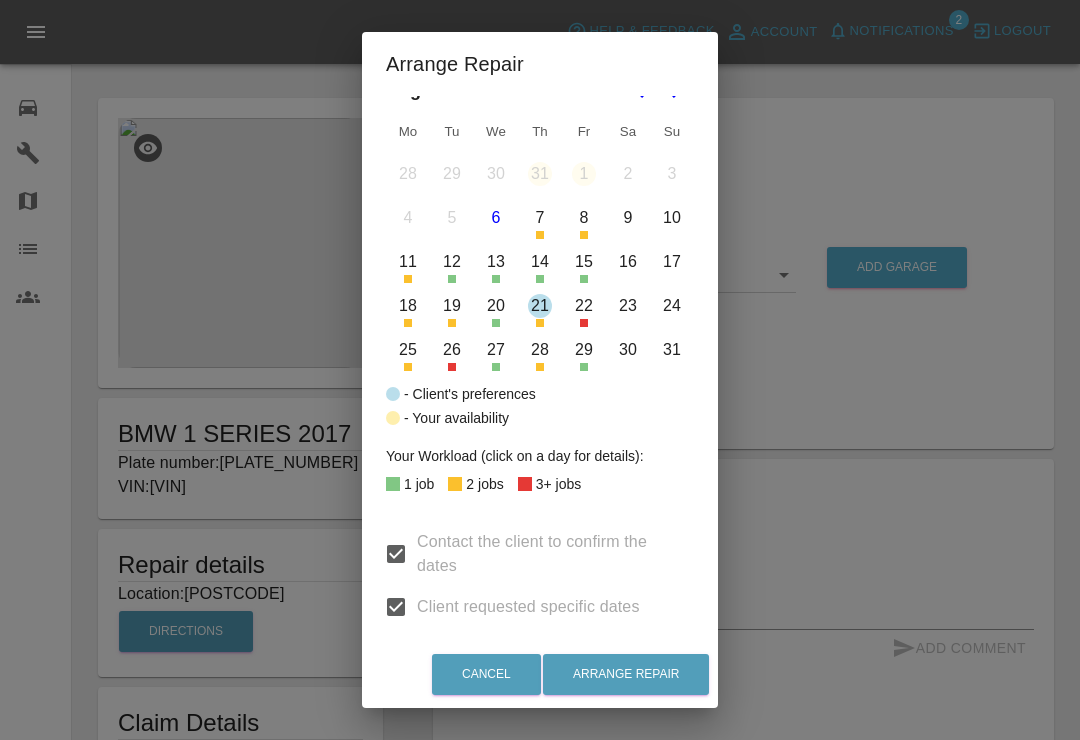 click on "19" at bounding box center (452, 306) 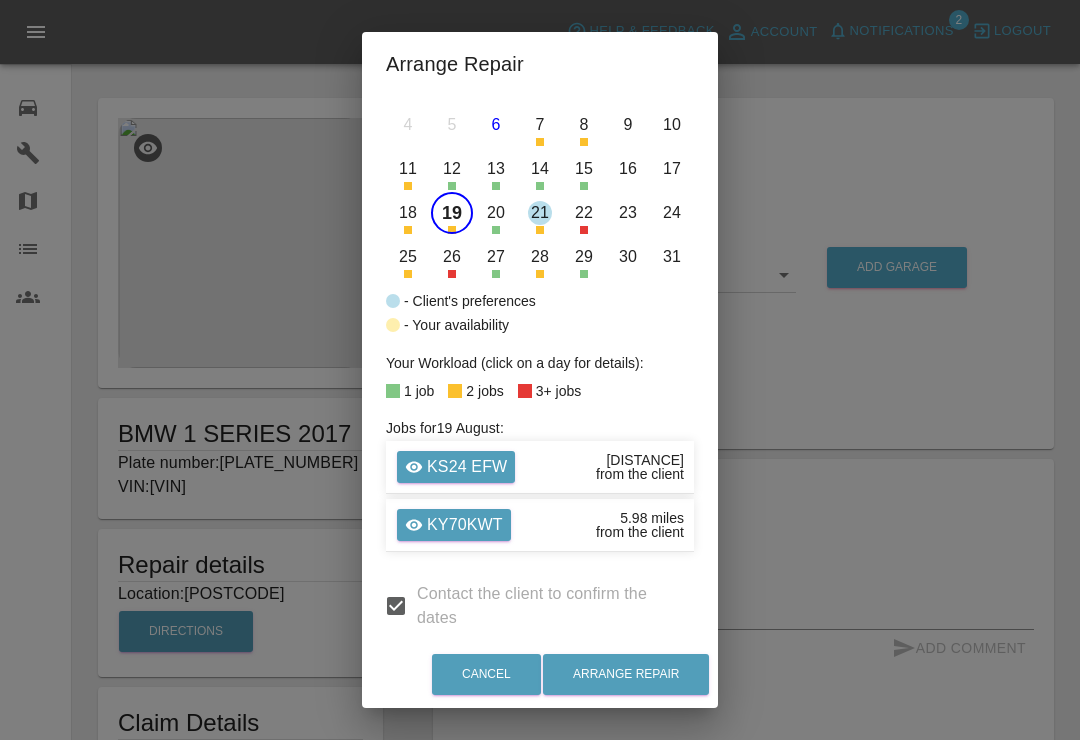 scroll, scrollTop: 188, scrollLeft: 0, axis: vertical 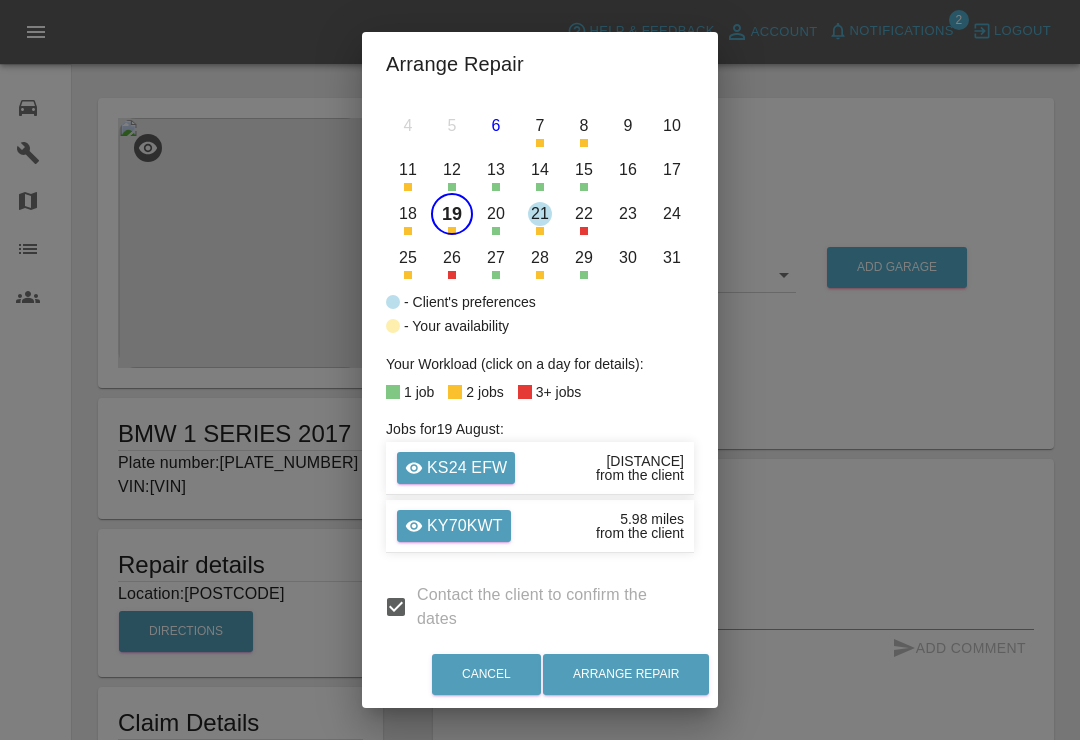 click on "20" at bounding box center [496, 214] 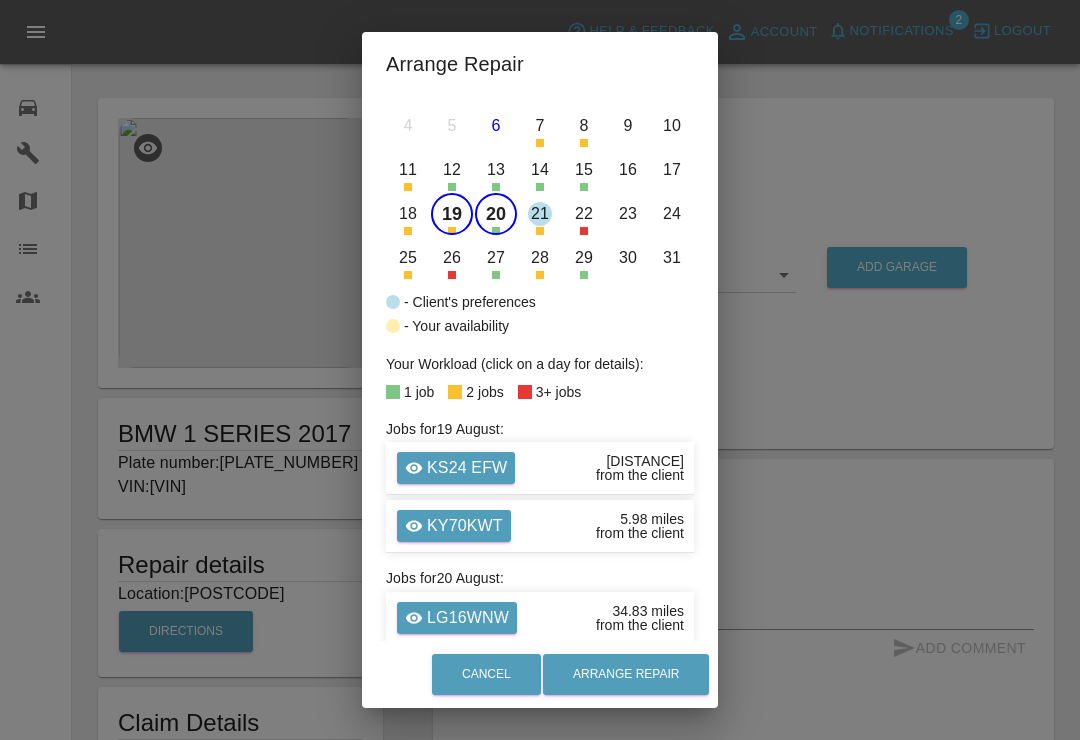 click on "19" at bounding box center (452, 214) 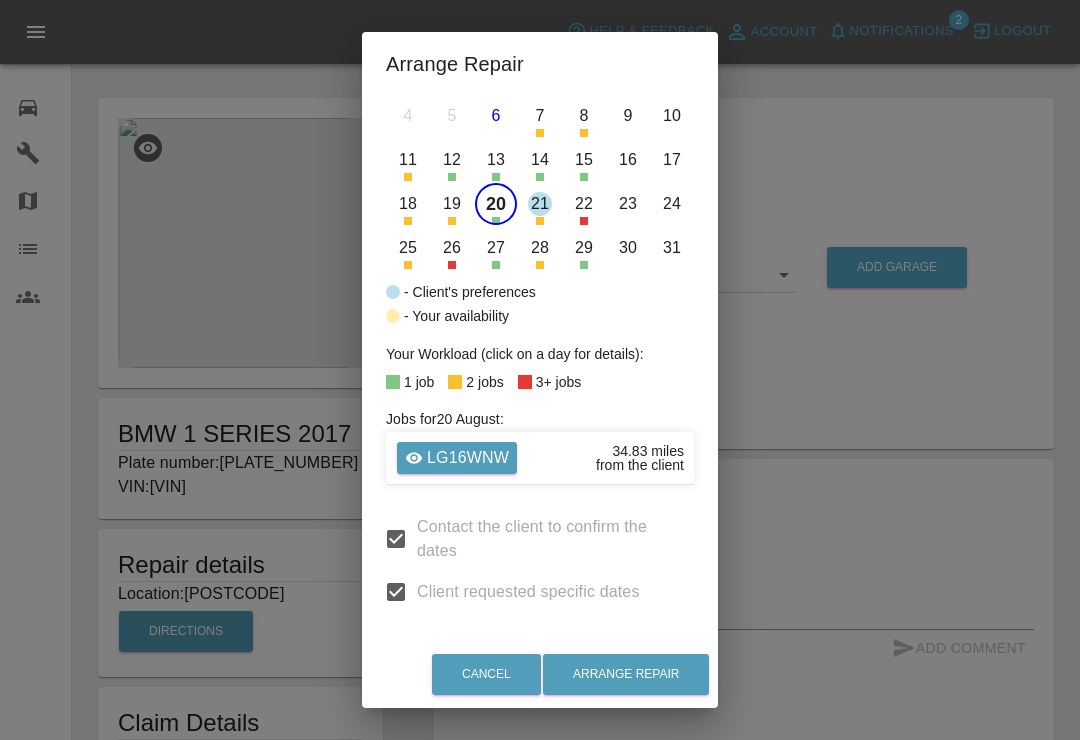 scroll, scrollTop: 198, scrollLeft: 0, axis: vertical 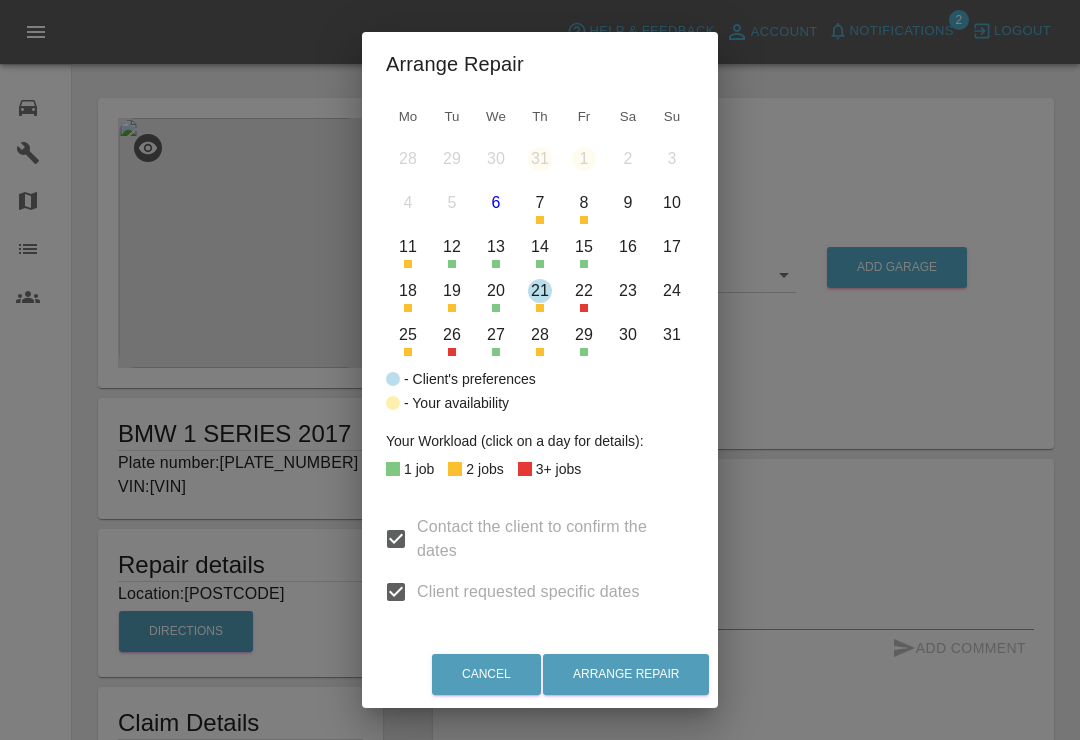 click on "27" at bounding box center (496, 335) 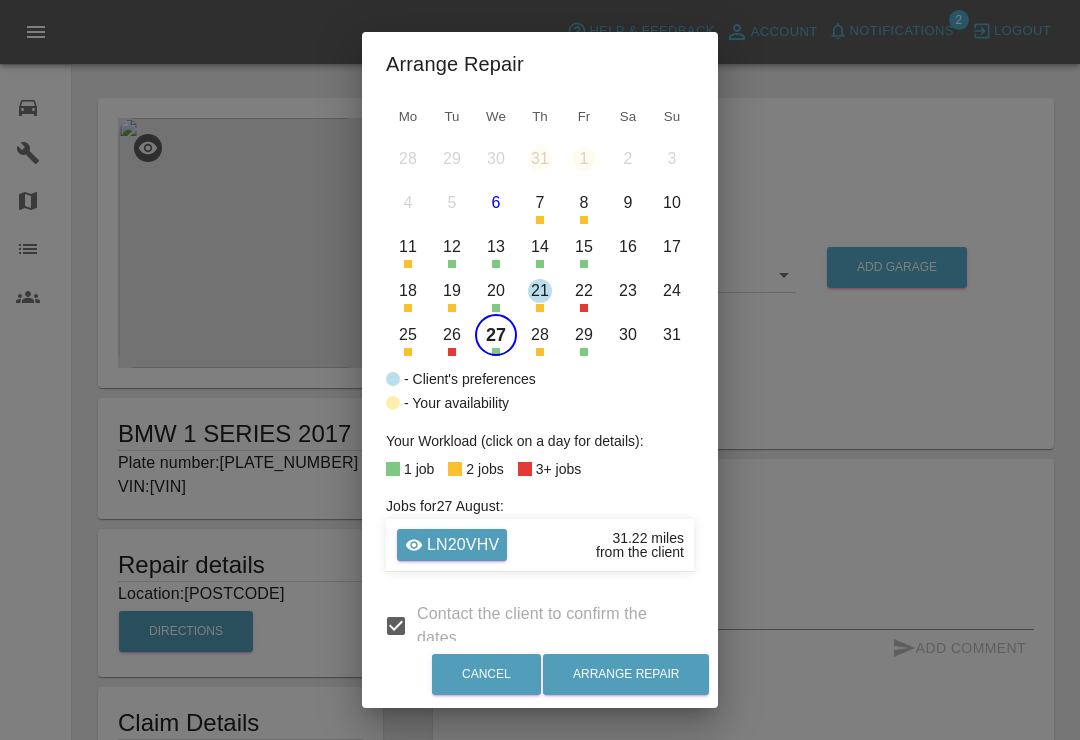 click on "27" at bounding box center [496, 335] 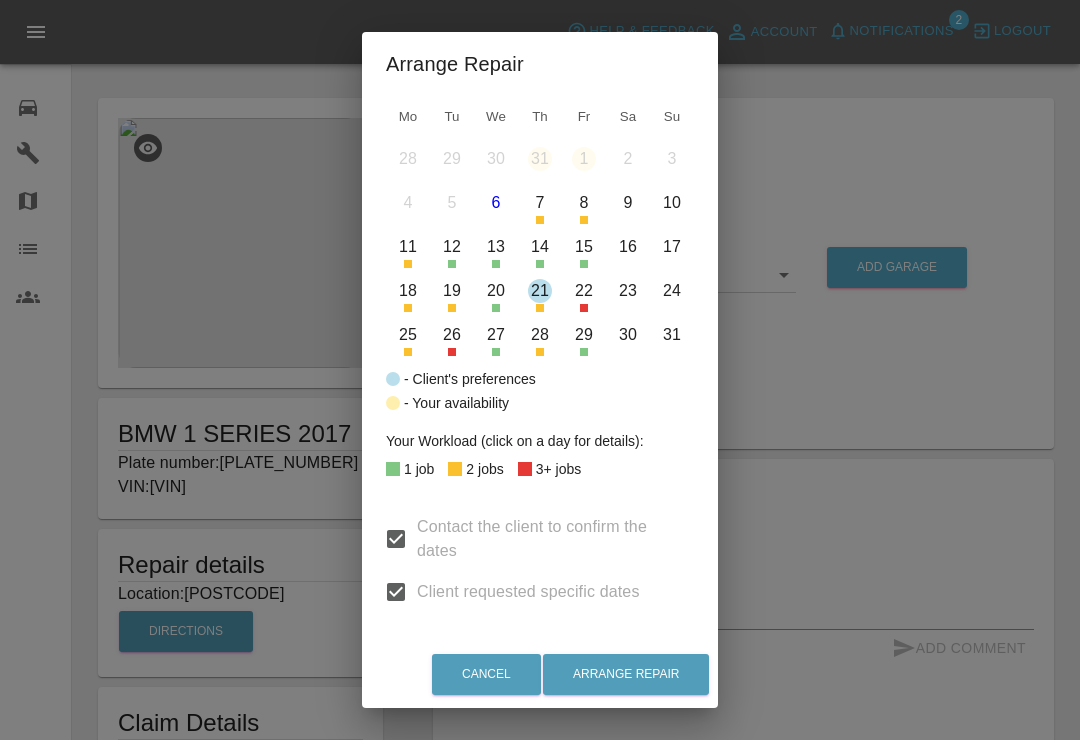 click on "29" at bounding box center [584, 335] 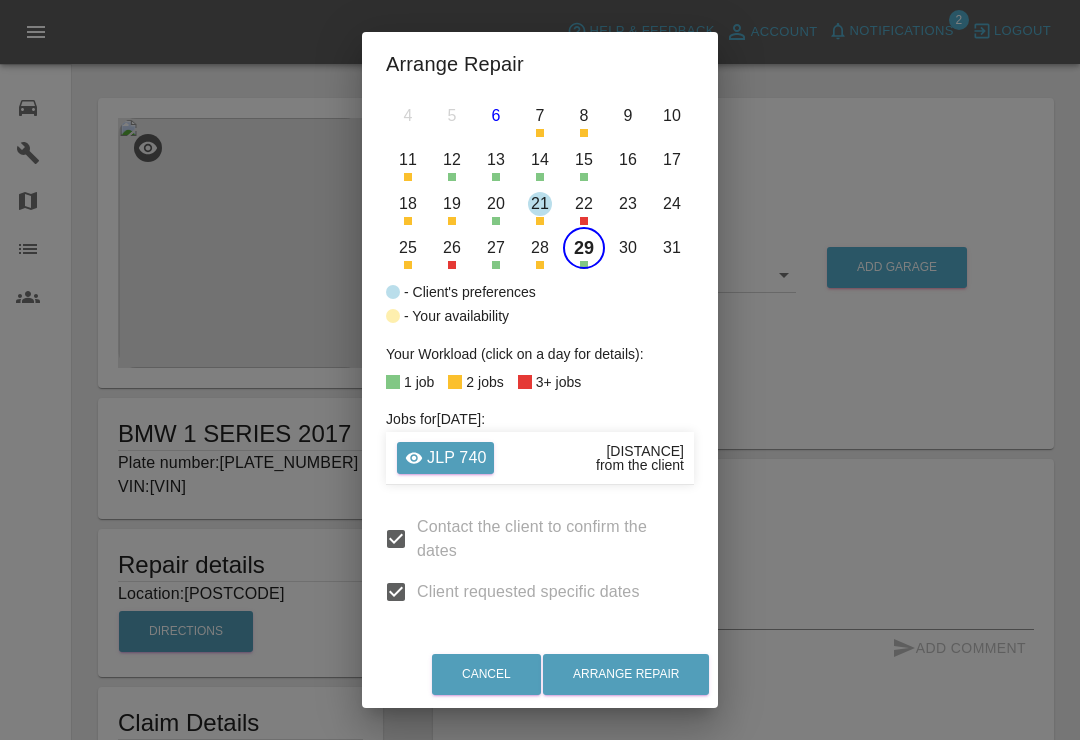 scroll, scrollTop: 198, scrollLeft: 0, axis: vertical 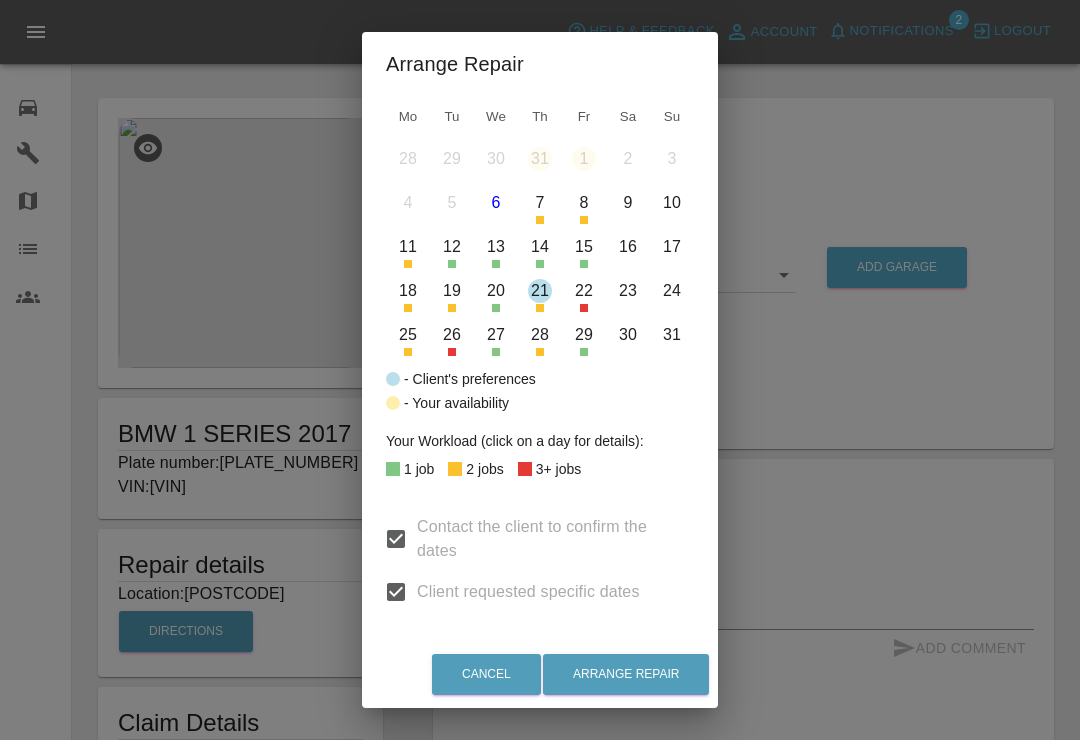 click on "21" at bounding box center (540, 291) 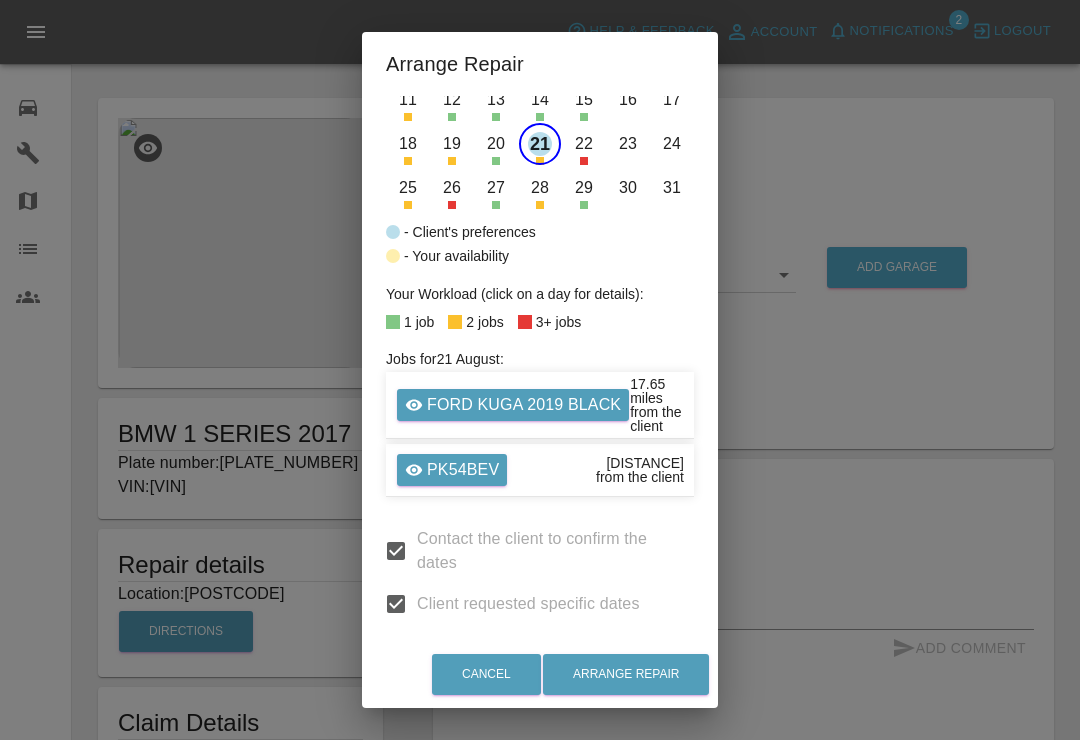 scroll, scrollTop: 267, scrollLeft: 0, axis: vertical 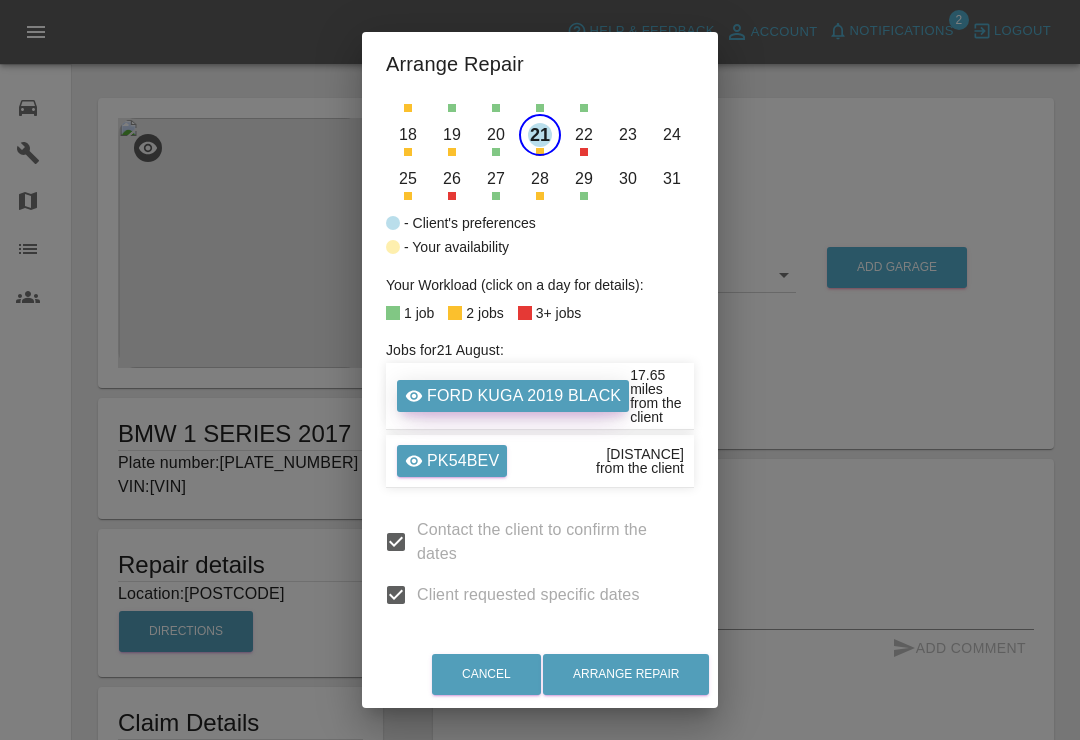 click on "FORD KUGA 2019 BLACK" at bounding box center (524, 396) 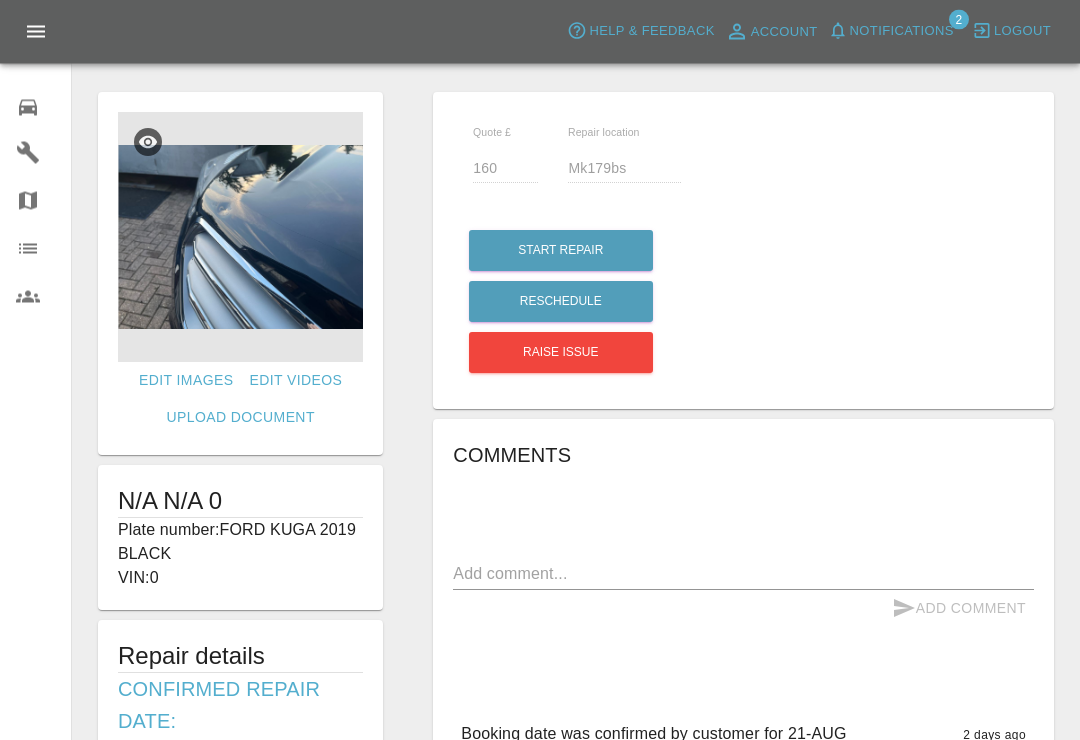 scroll, scrollTop: 0, scrollLeft: 0, axis: both 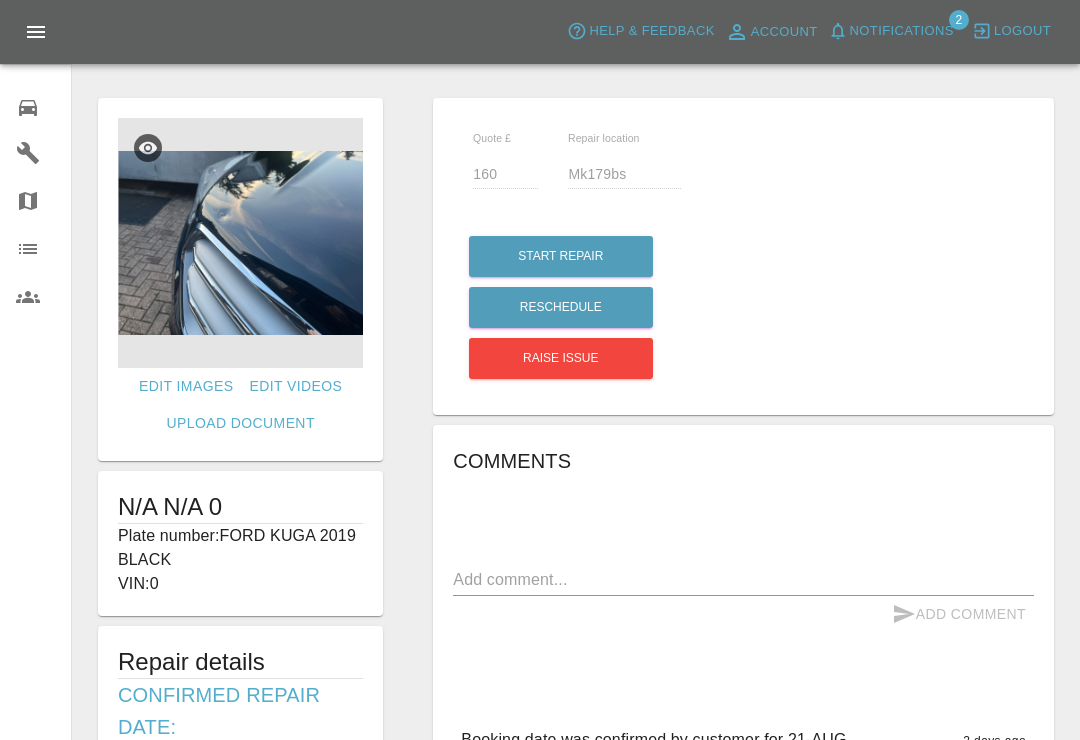 click on "Repair home" at bounding box center [35, 105] 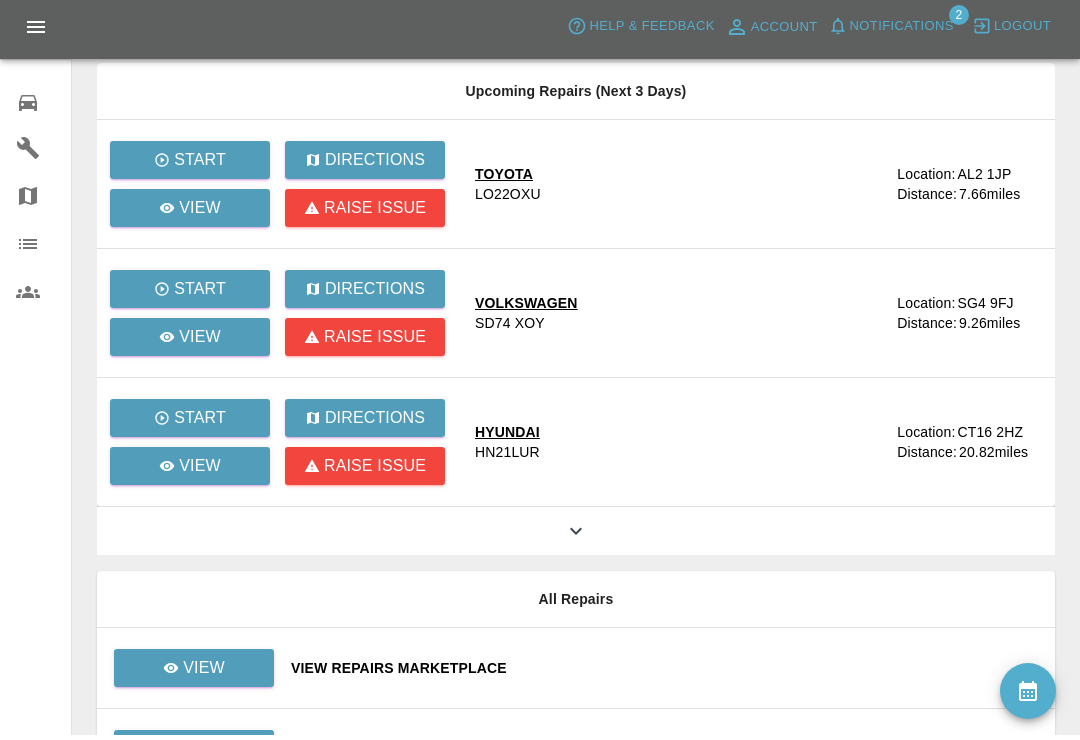 scroll, scrollTop: 239, scrollLeft: 0, axis: vertical 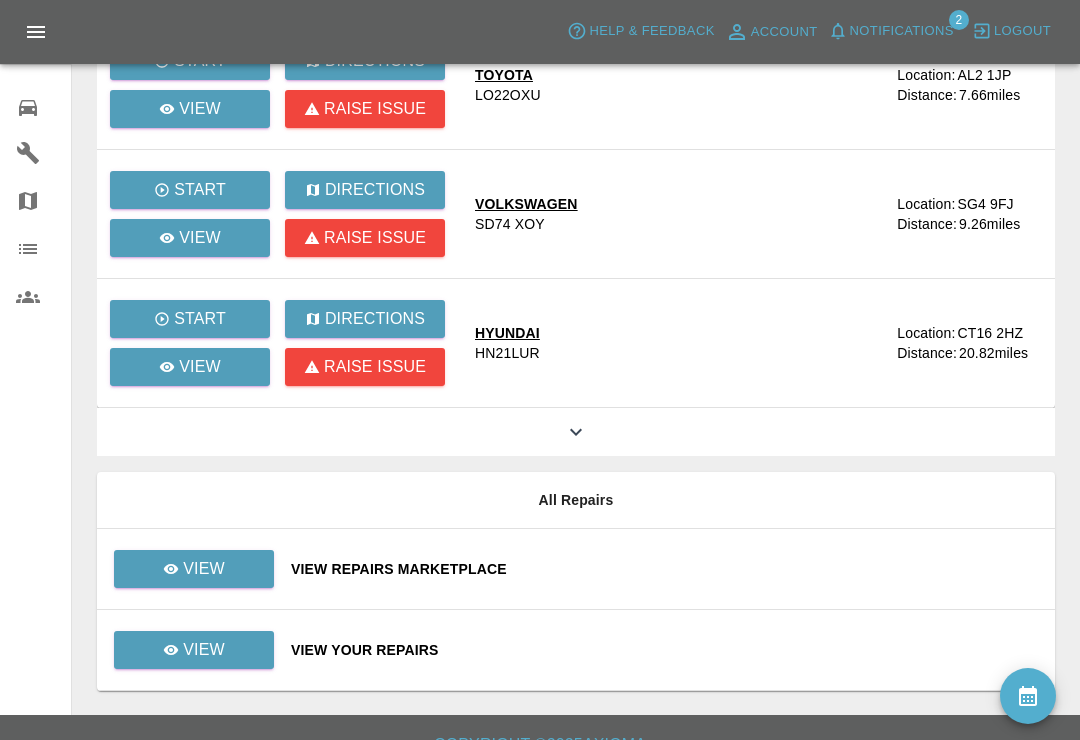 click on "View Repairs Marketplace" at bounding box center (665, 569) 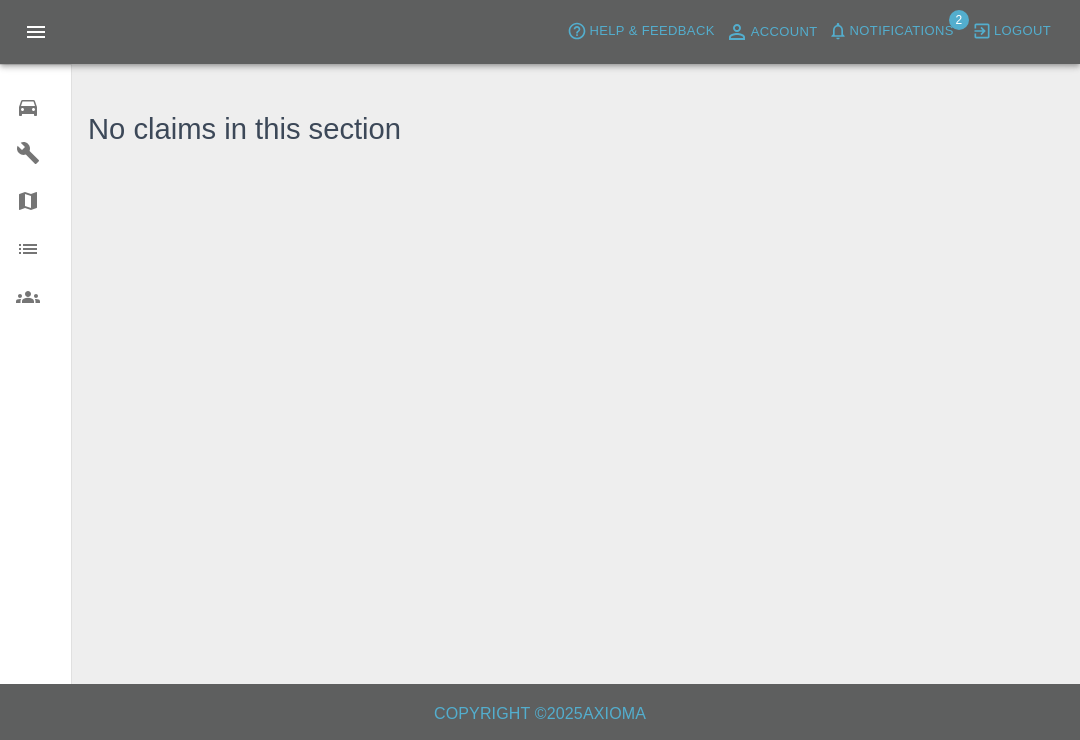 click 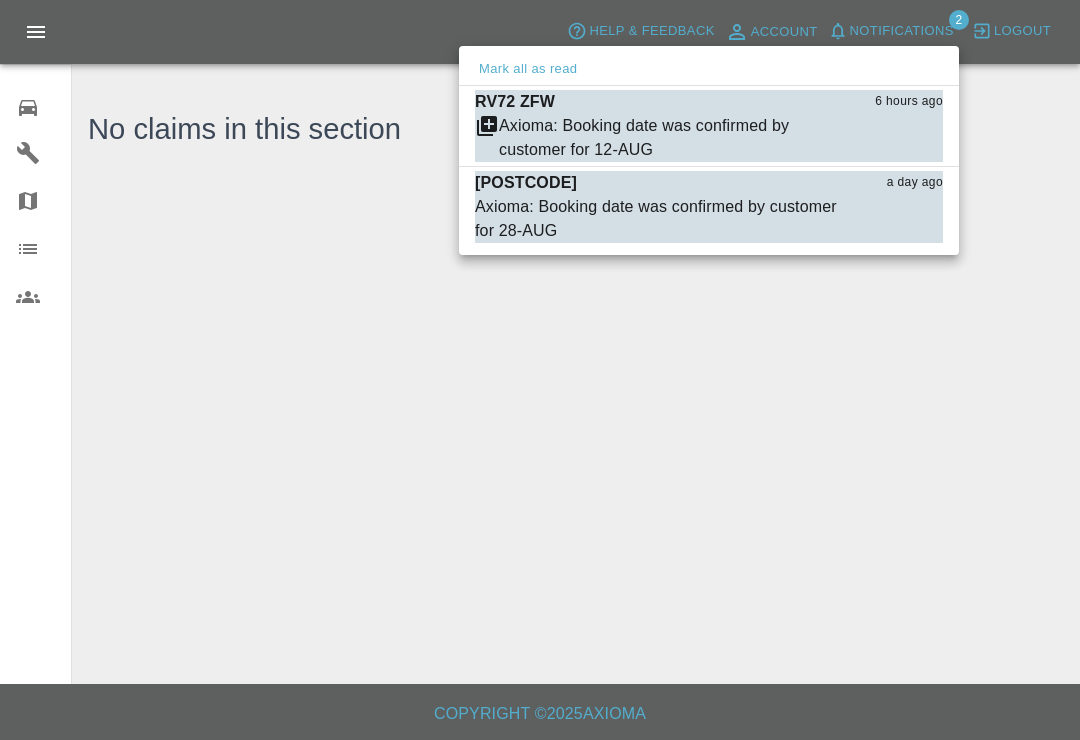 click on "Axioma: Booking date was confirmed by customer for 12-AUG" at bounding box center (671, 138) 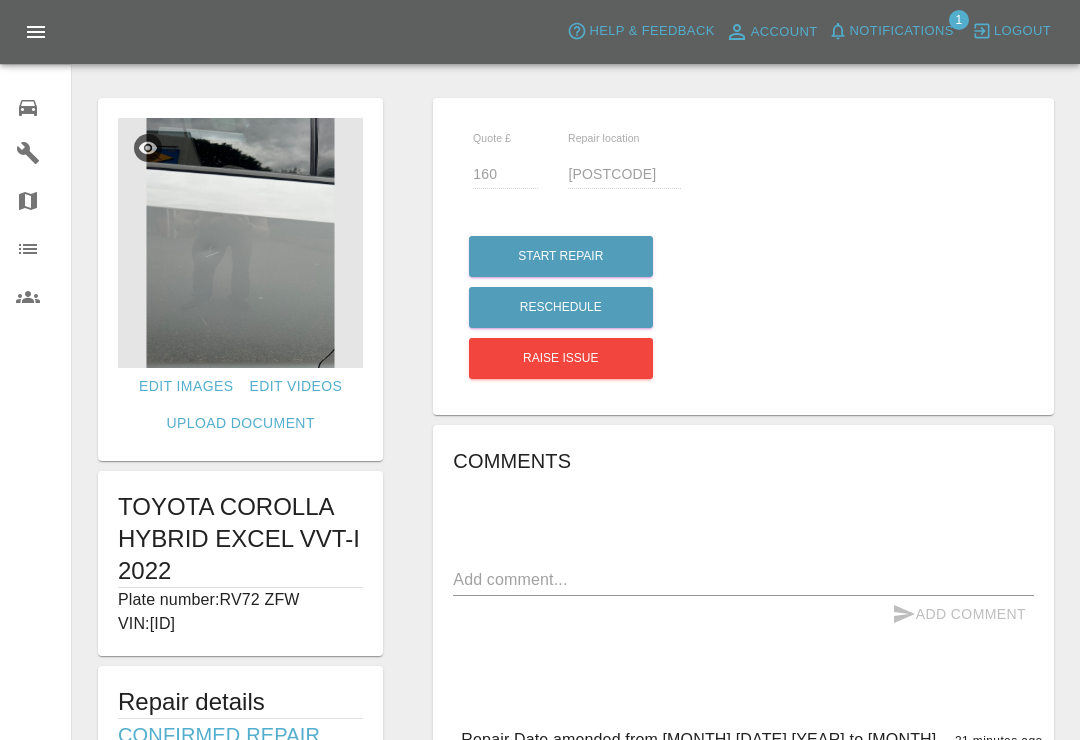 click 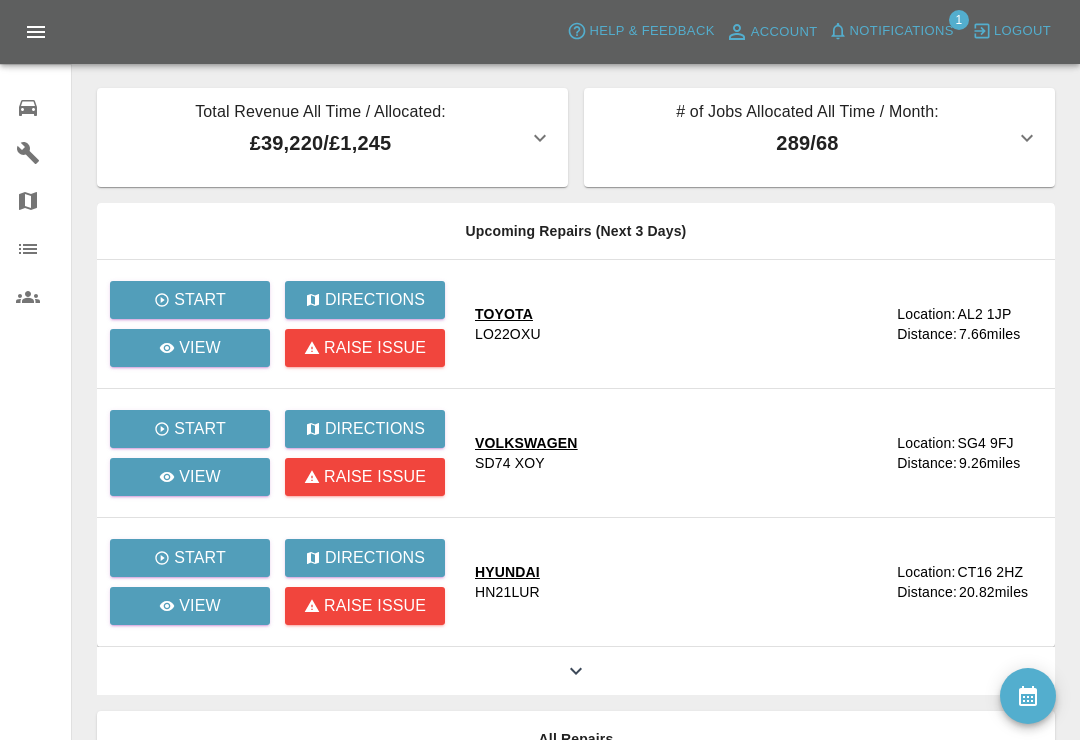 click 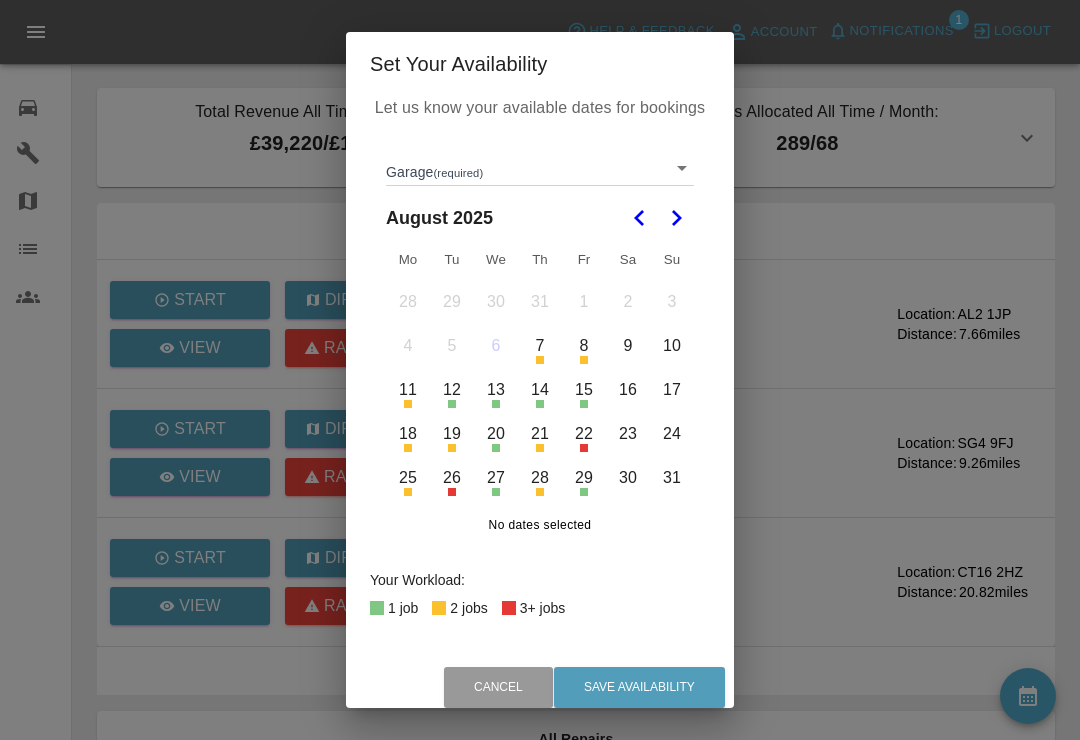 click on "Repair Date amended from [MONTH] [DATE] [YEAR] to [MONTH] [DATE] [YEAR]" at bounding box center [540, 505] 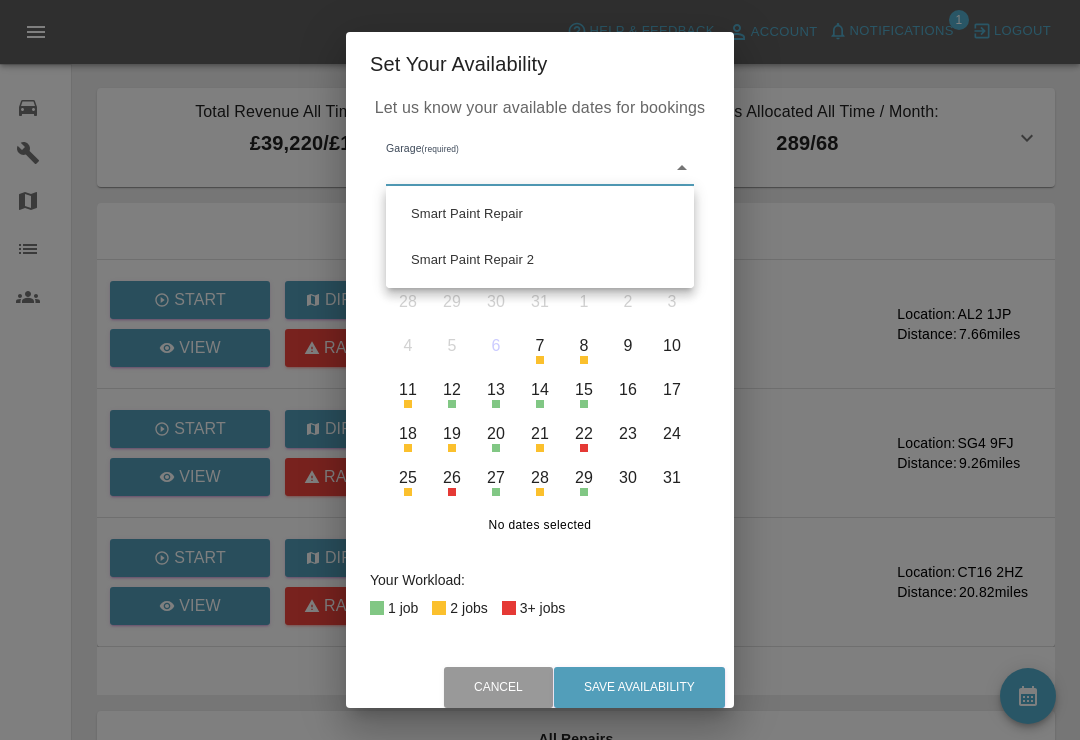 click on "Smart Paint Repair 2" at bounding box center (540, 260) 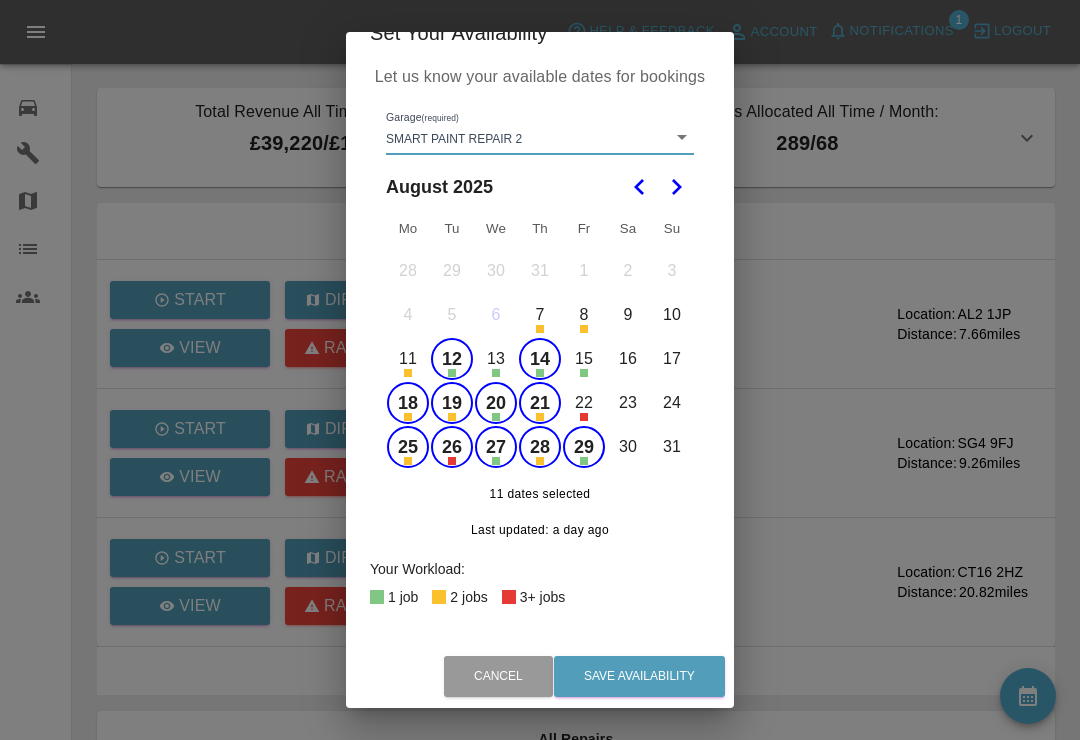 scroll, scrollTop: 31, scrollLeft: 0, axis: vertical 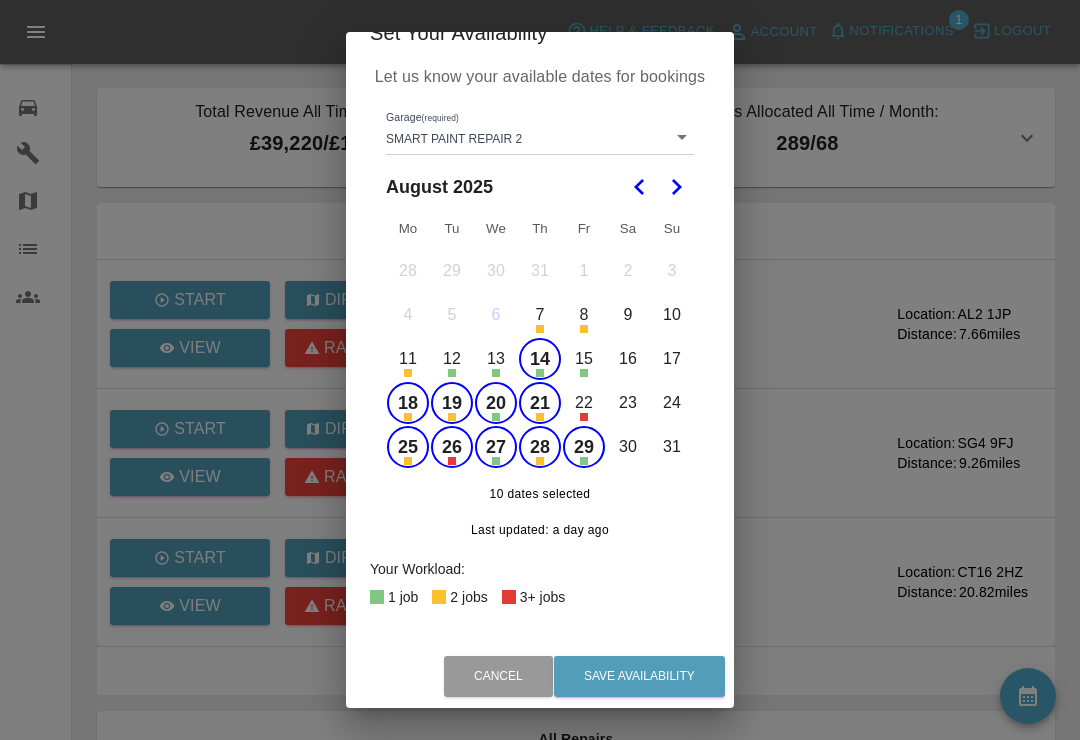 click on "14" at bounding box center (540, 359) 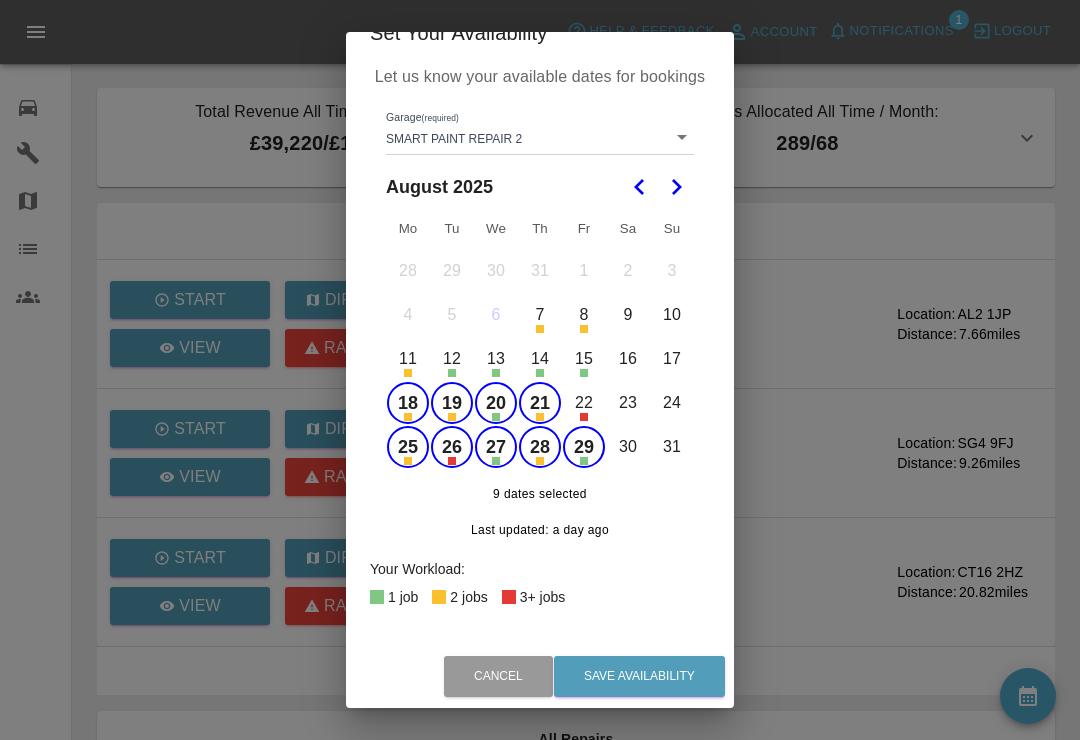 click on "18" at bounding box center [408, 403] 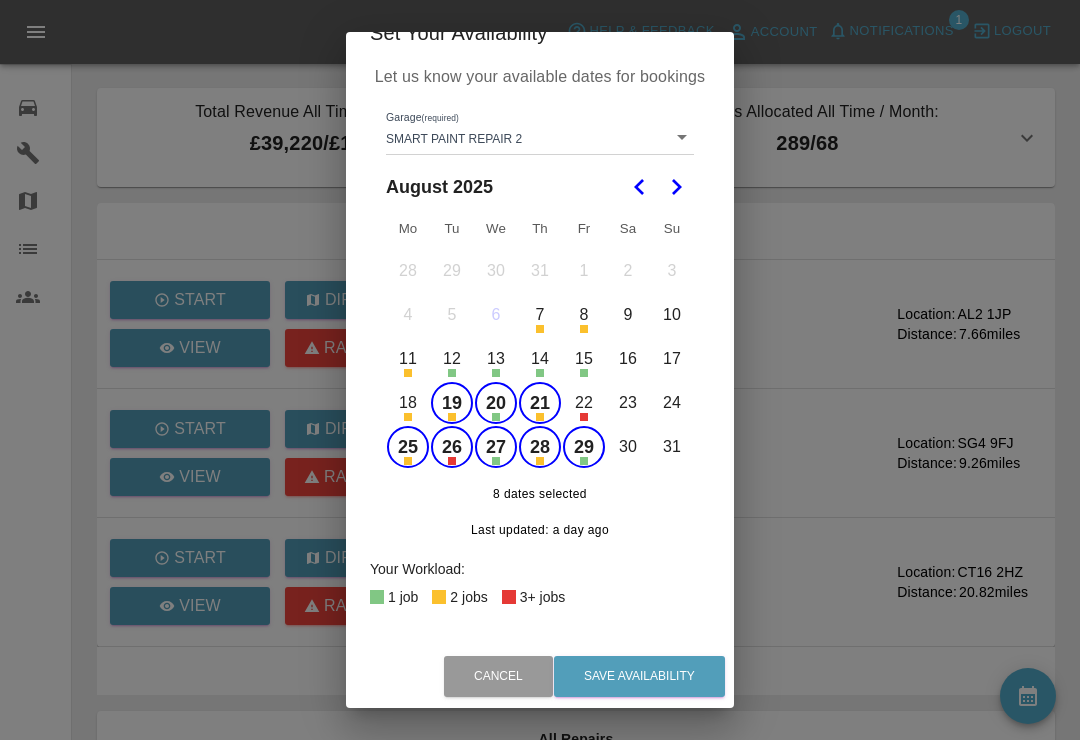 click on "26" at bounding box center [452, 447] 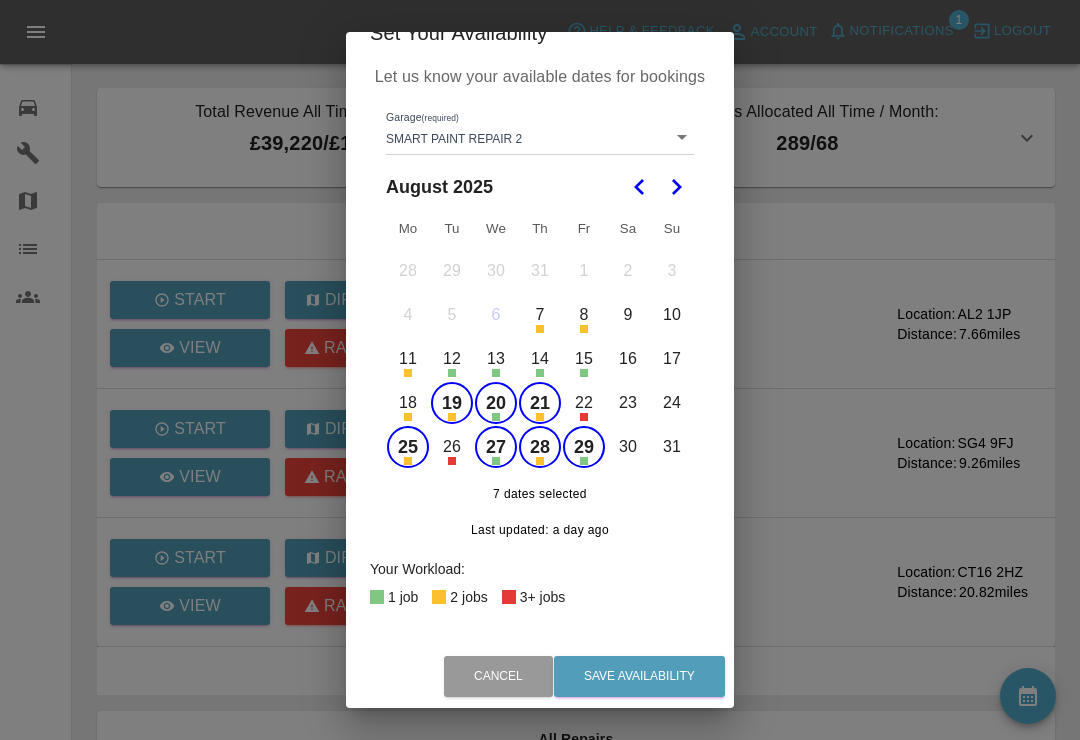 click on "28" at bounding box center [540, 447] 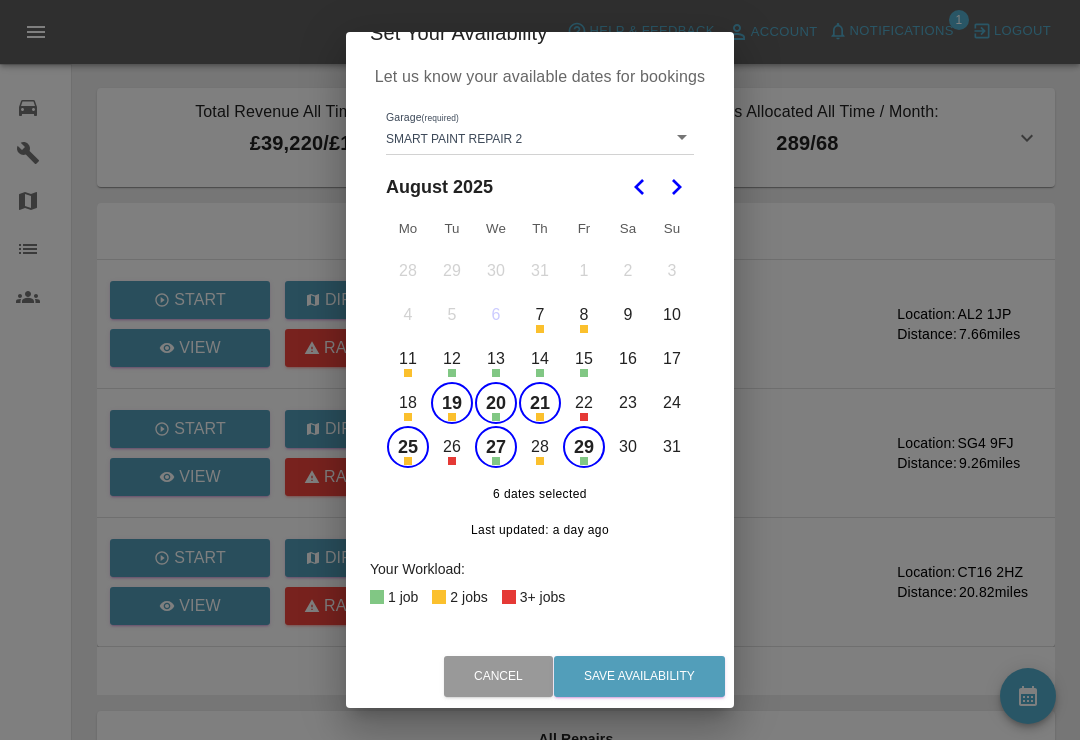 click on "29" at bounding box center [584, 447] 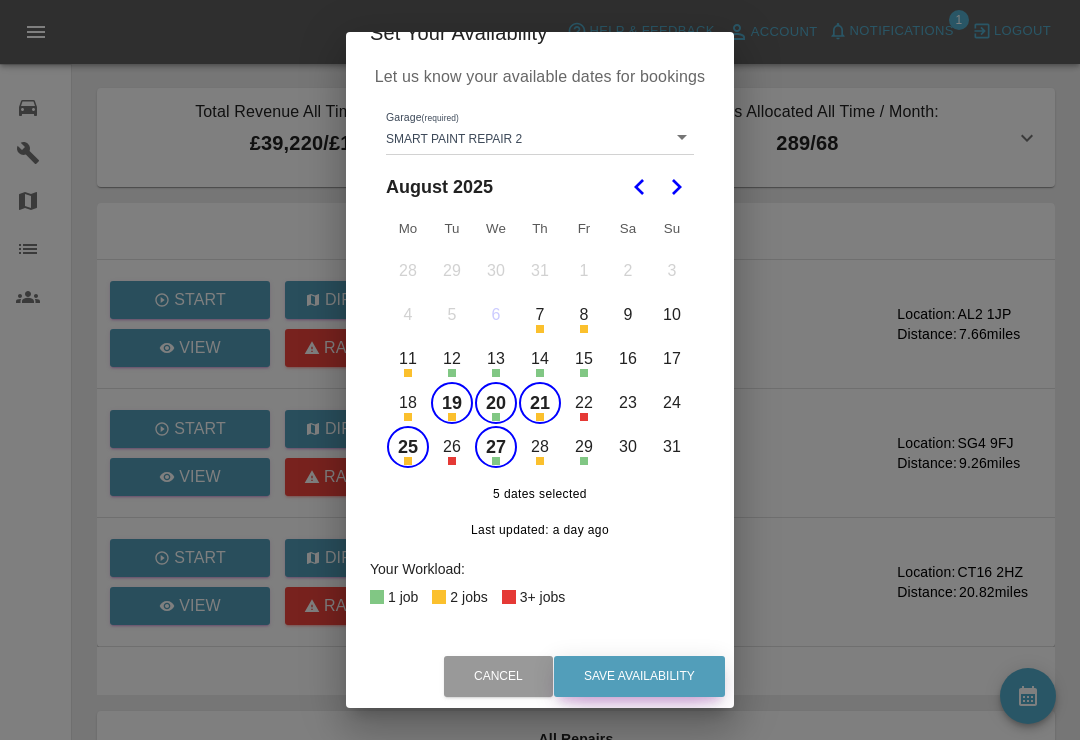 click on "Save Availability" at bounding box center [639, 676] 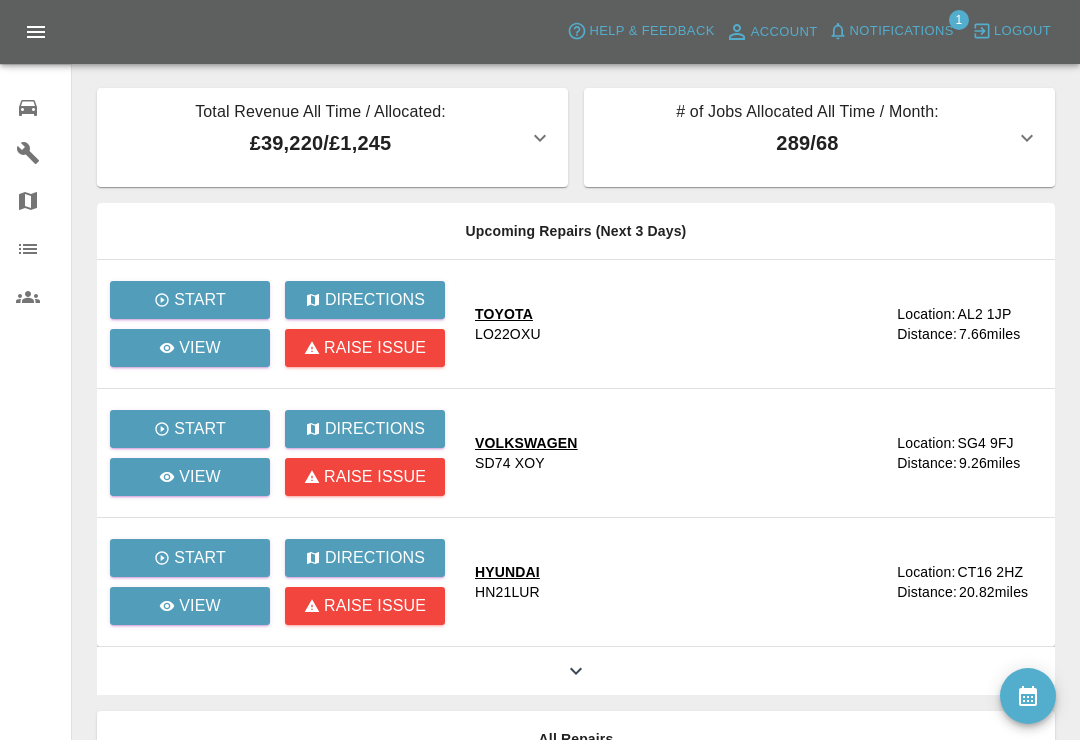 click 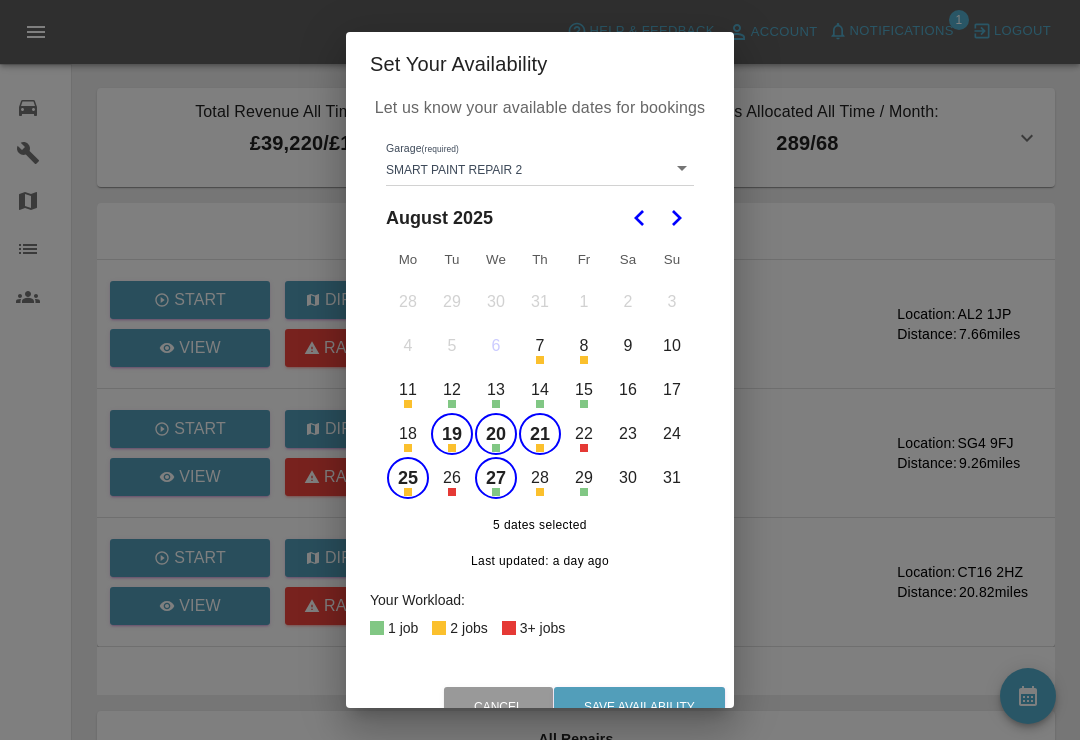 click on "Repair Date amended from [MONTH] [DATE] [YEAR] to [MONTH] [DATE] [YEAR]" at bounding box center [540, 505] 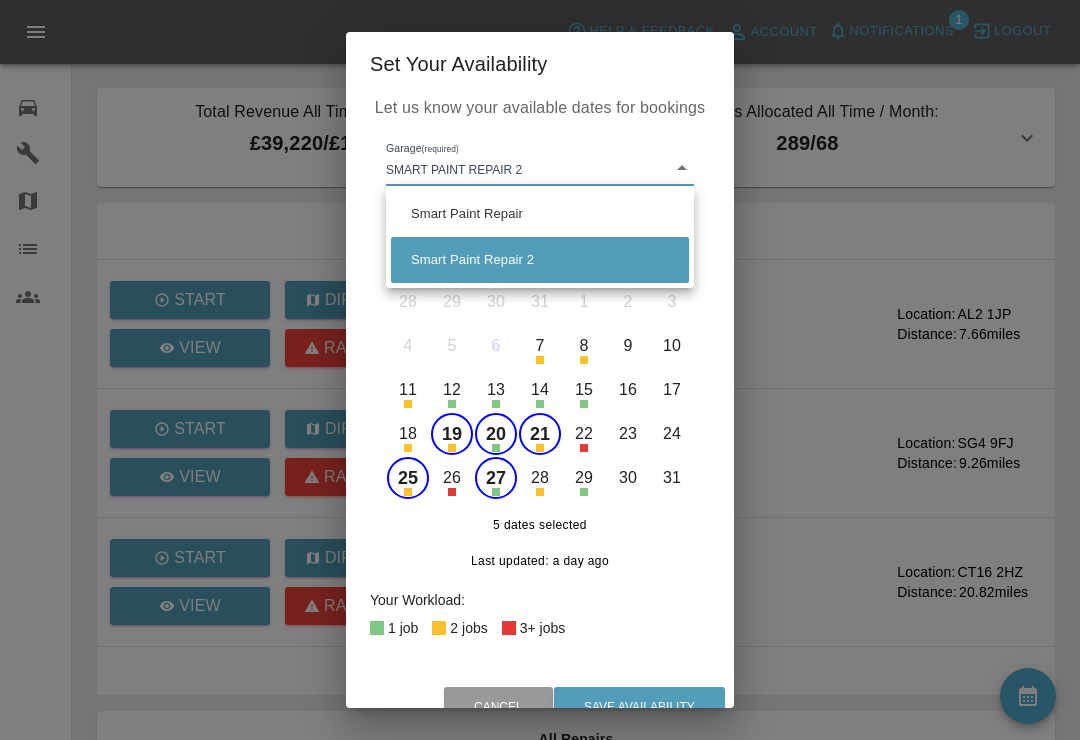 click on "Smart Paint Repair" at bounding box center (540, 214) 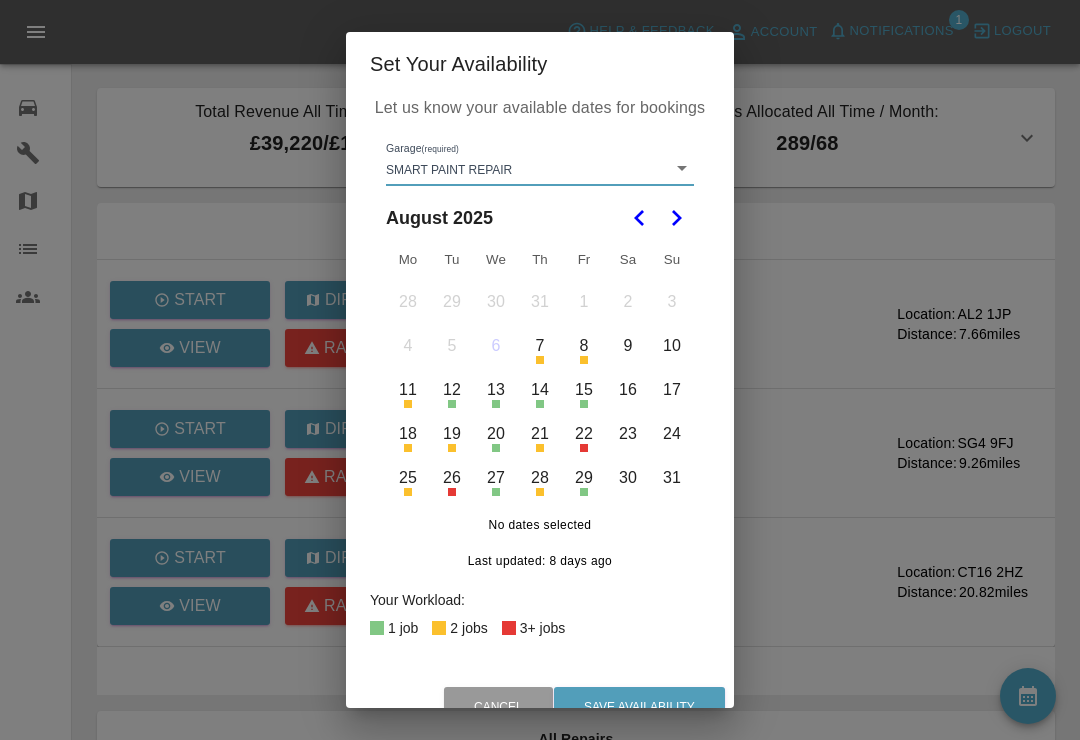 click on "8" at bounding box center [584, 346] 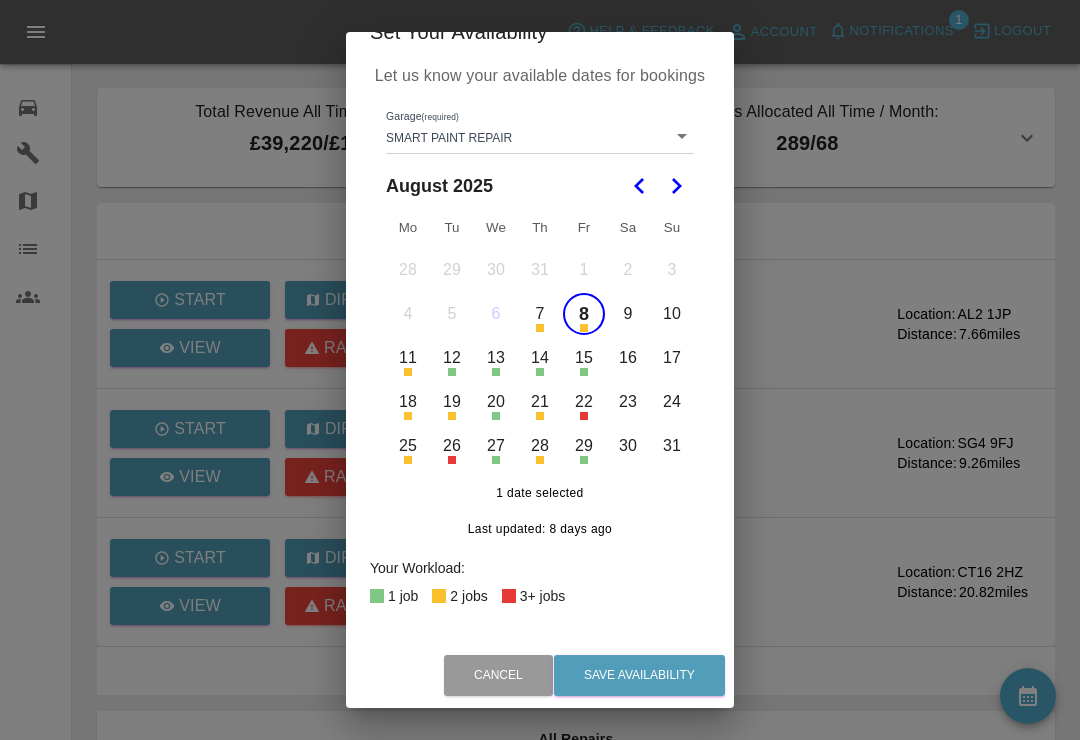 scroll, scrollTop: 31, scrollLeft: 0, axis: vertical 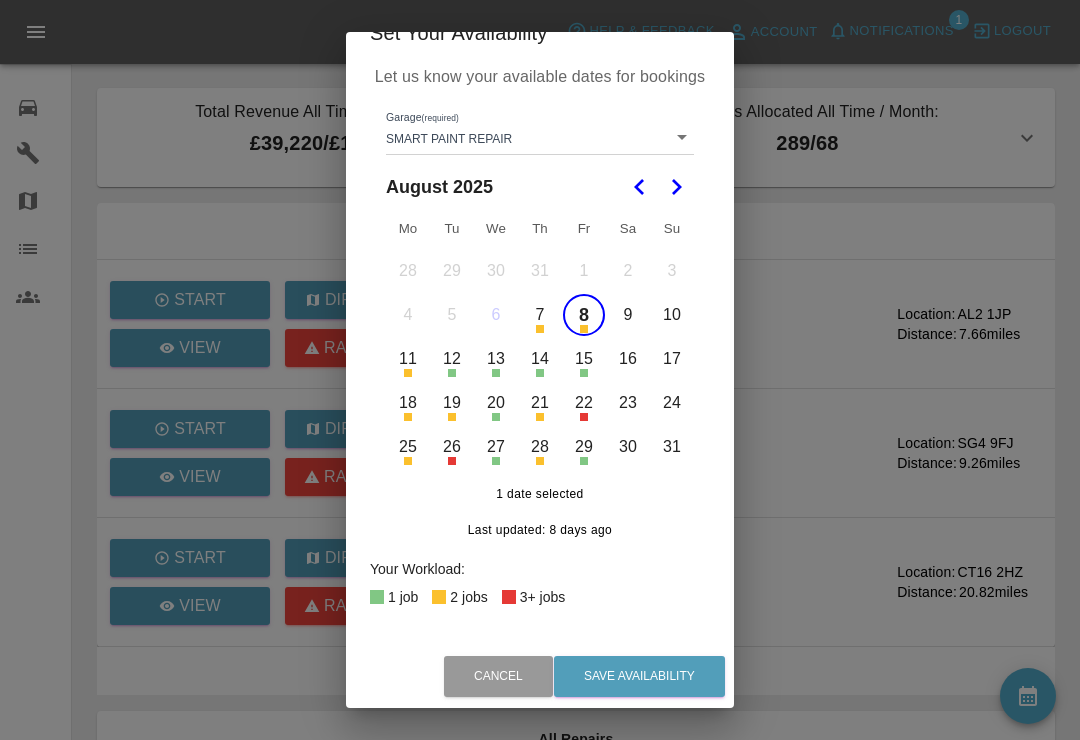 click on "Last updated:   8 days ago" at bounding box center [540, 531] 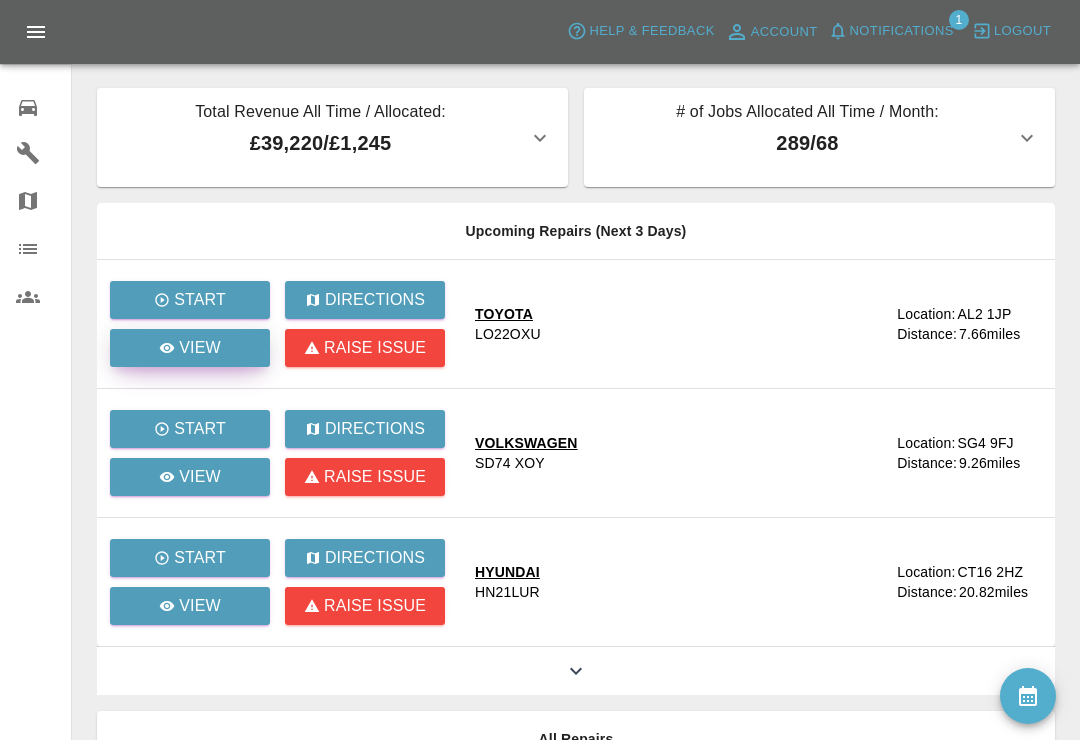 click on "View" at bounding box center [190, 348] 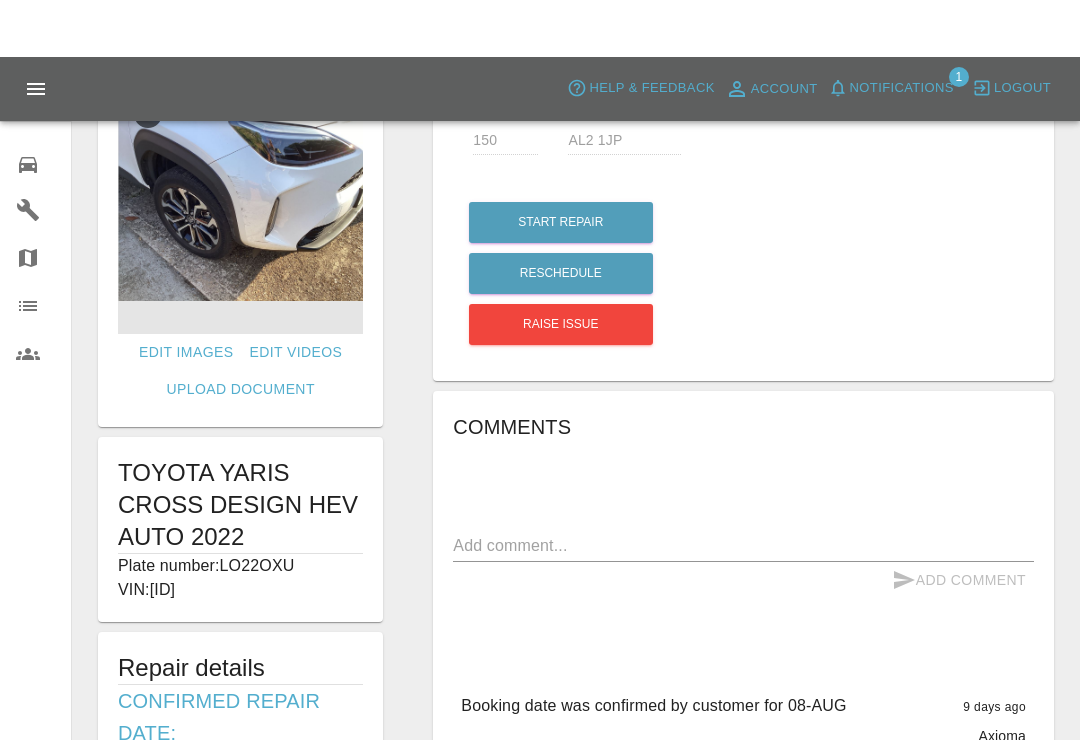 scroll, scrollTop: 0, scrollLeft: 0, axis: both 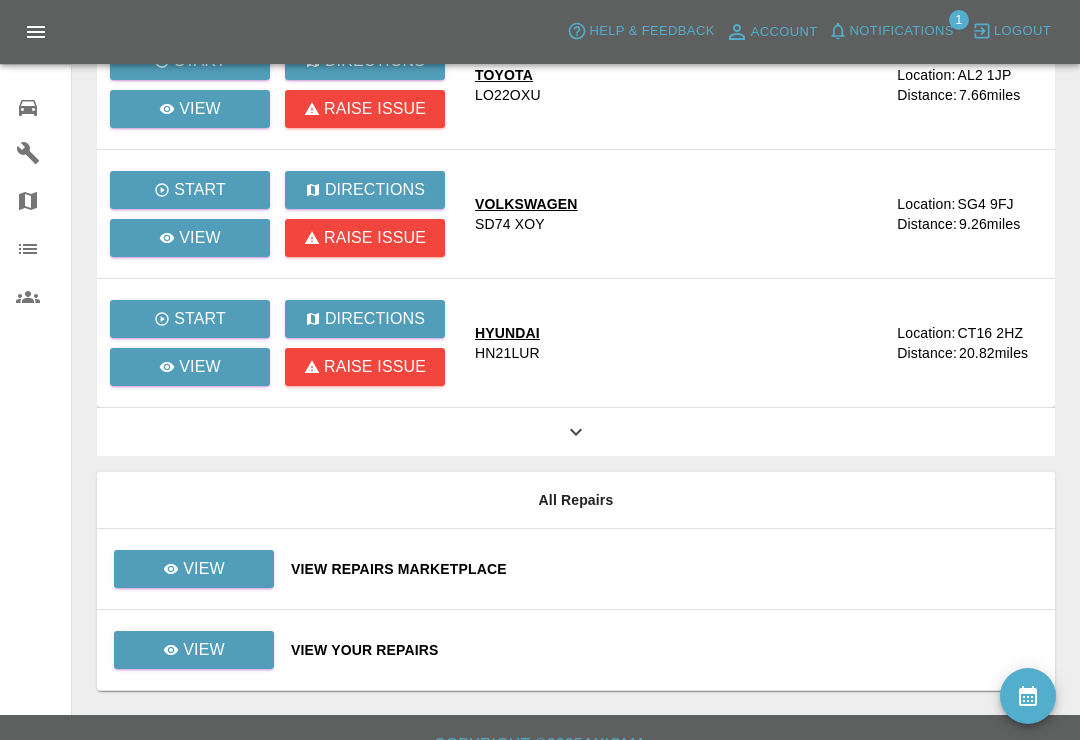 click on "View Repairs Marketplace" at bounding box center [665, 569] 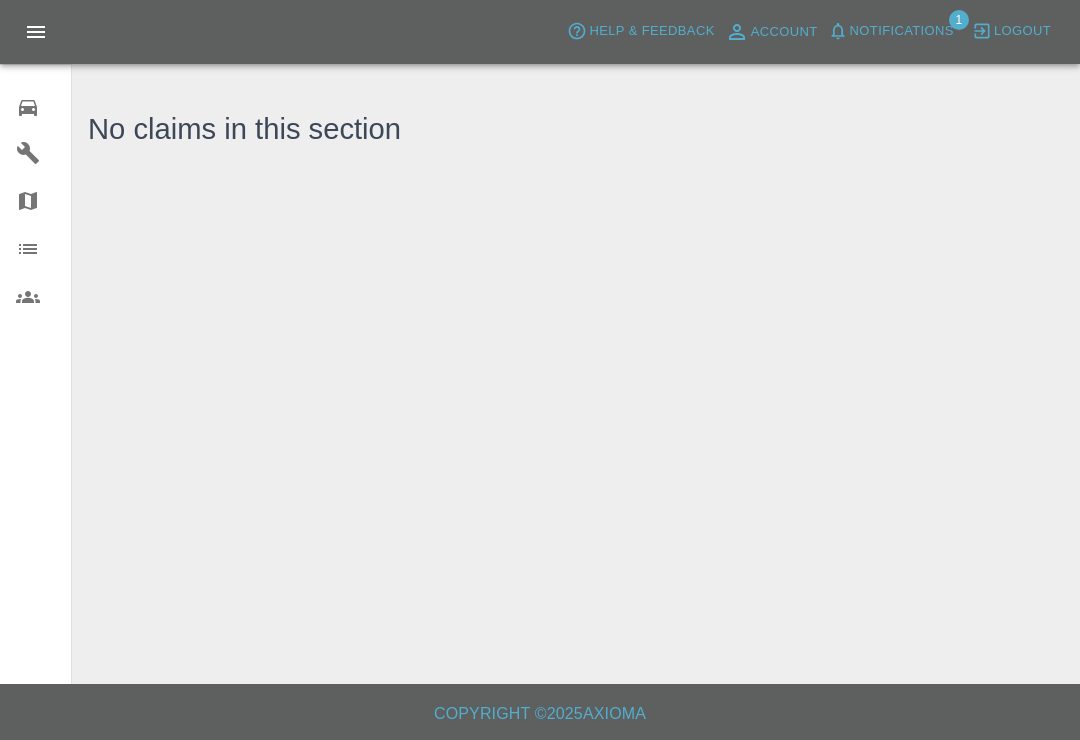 click 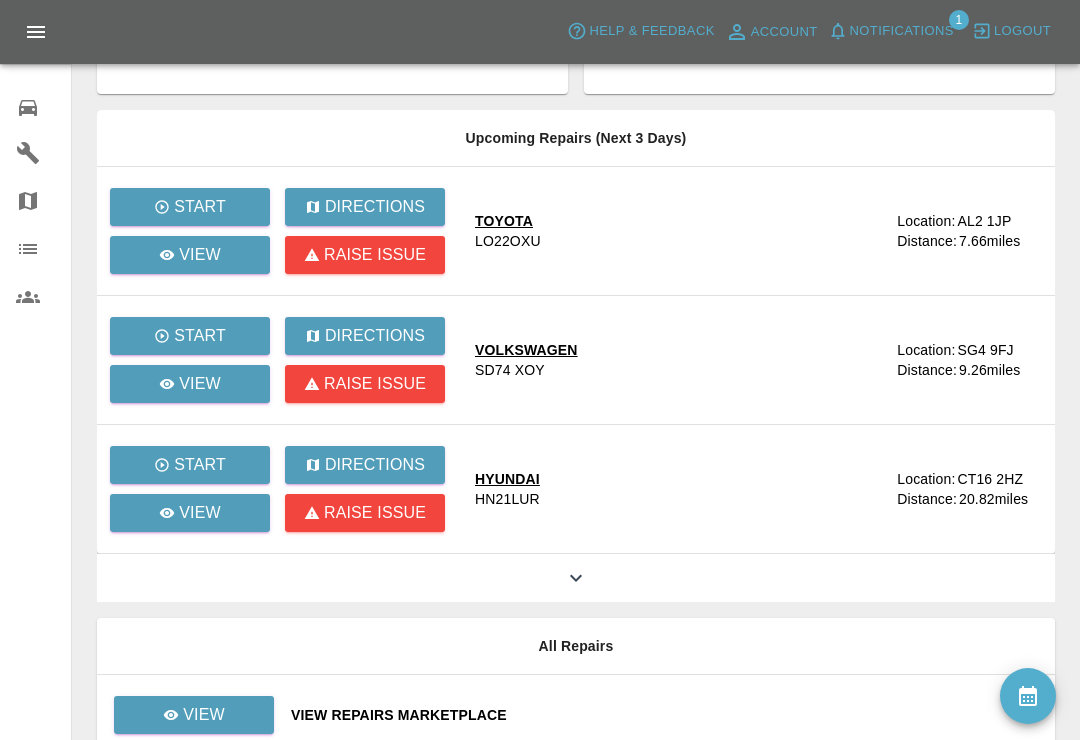 scroll, scrollTop: 239, scrollLeft: 0, axis: vertical 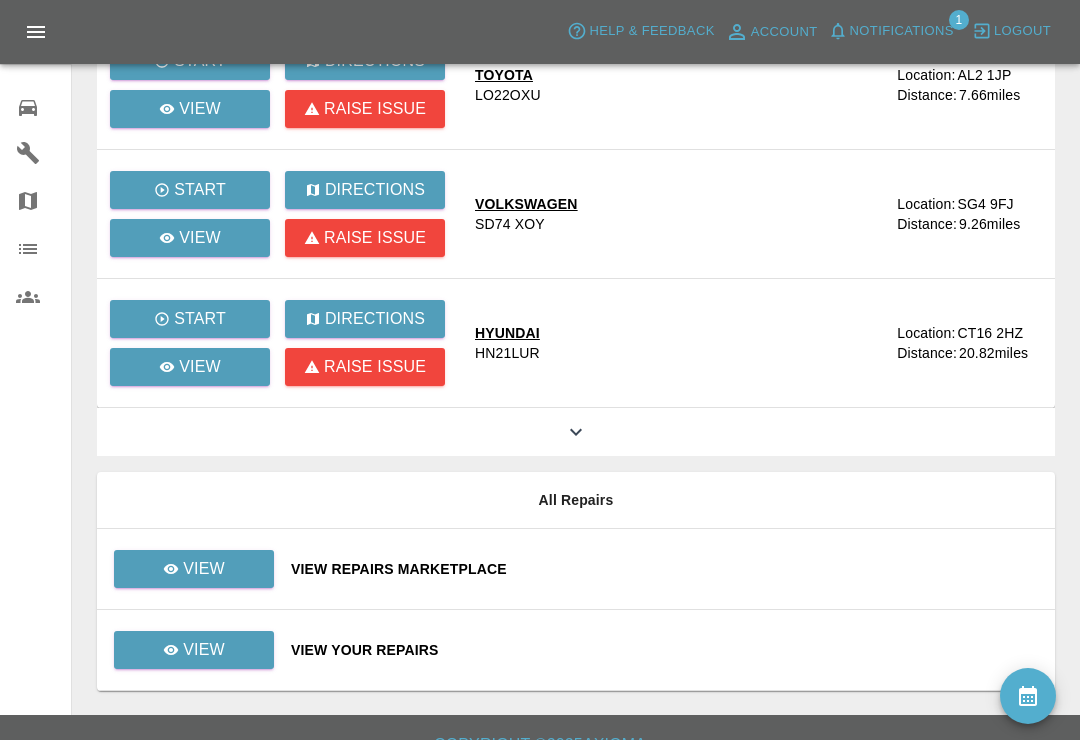 click on "View Your Repairs" at bounding box center (665, 650) 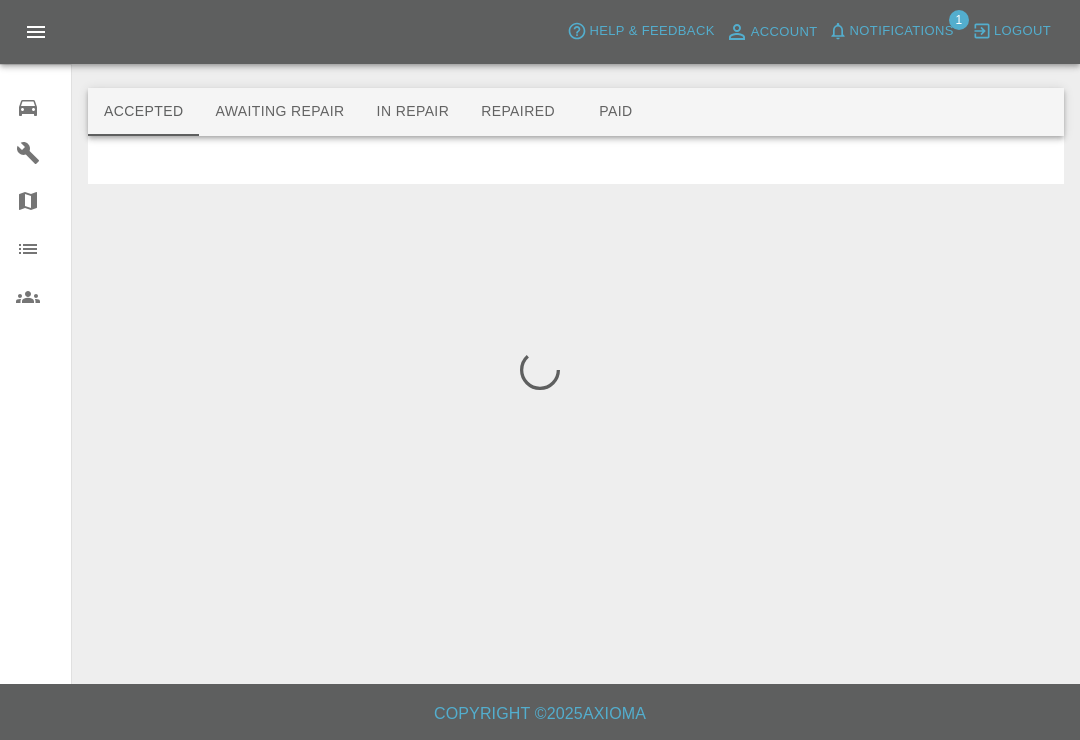 scroll, scrollTop: 0, scrollLeft: 0, axis: both 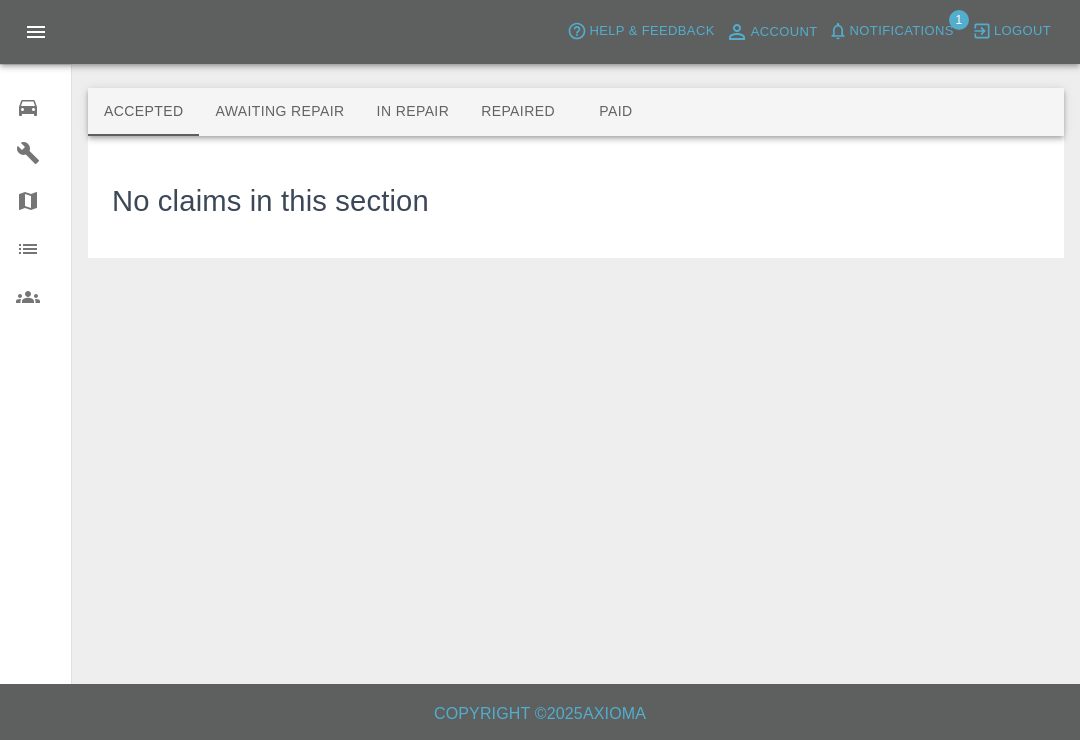 click on "Awaiting Repair" at bounding box center [279, 112] 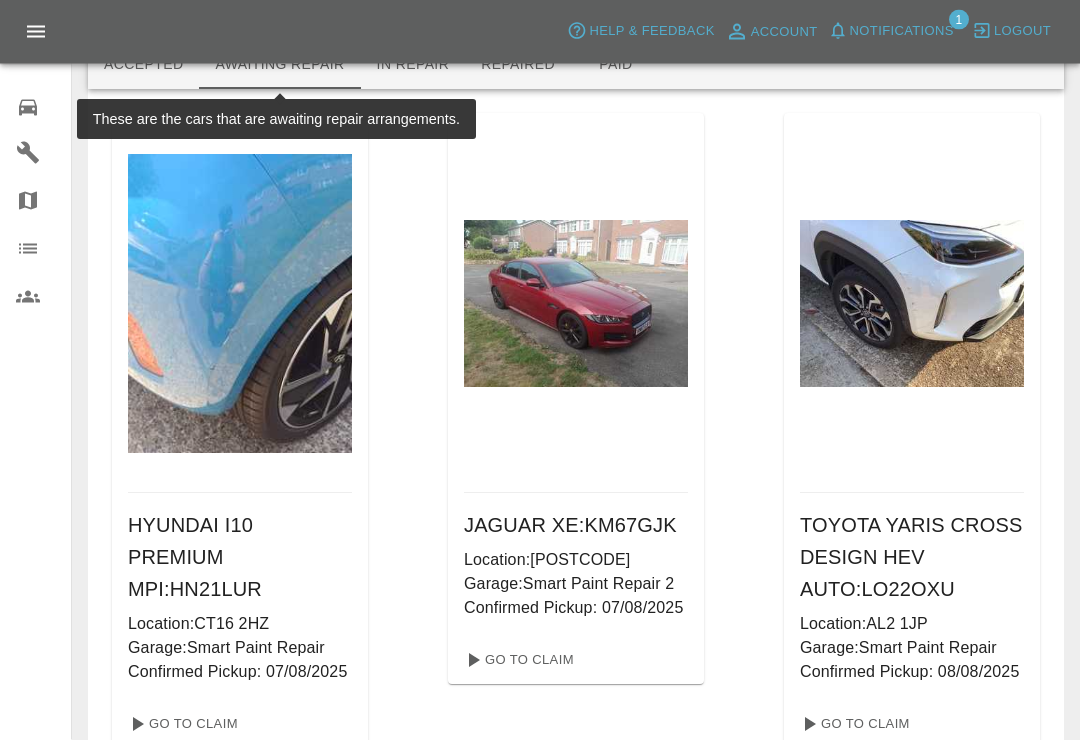 scroll, scrollTop: 0, scrollLeft: 0, axis: both 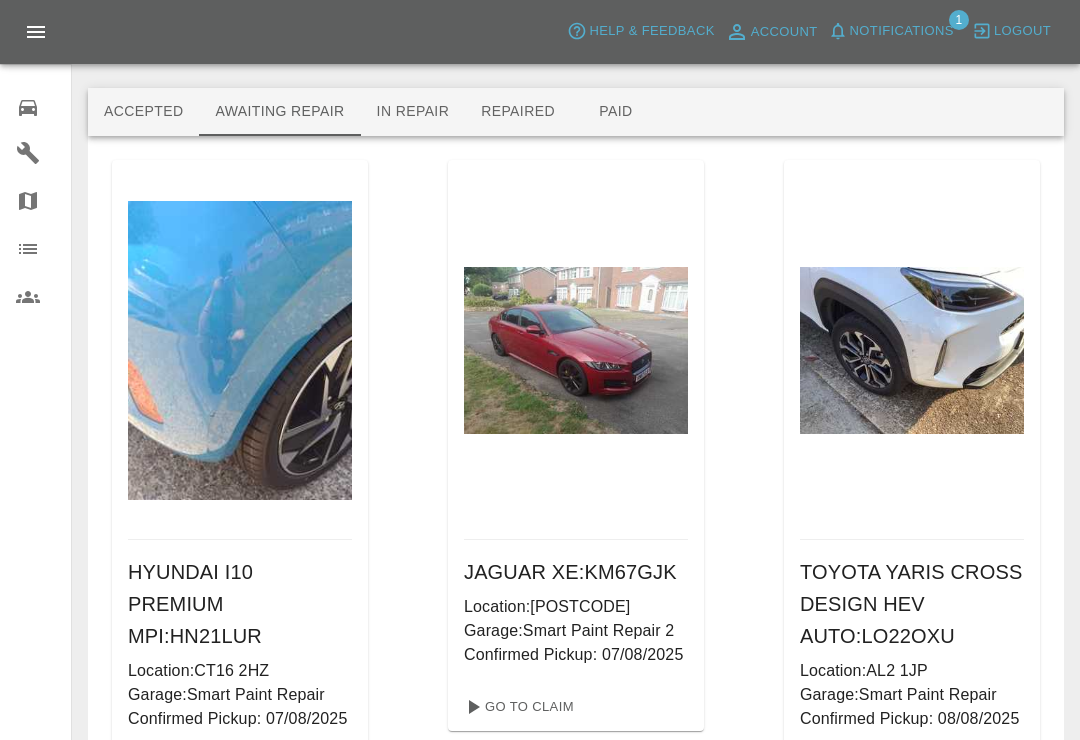 click 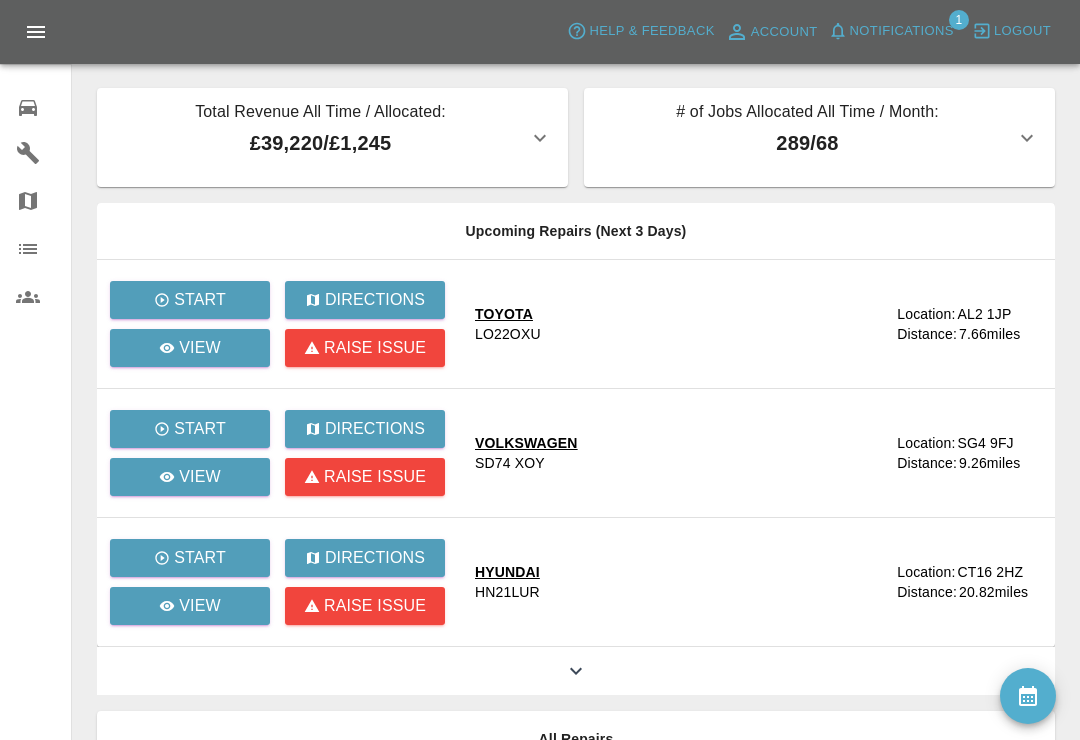click 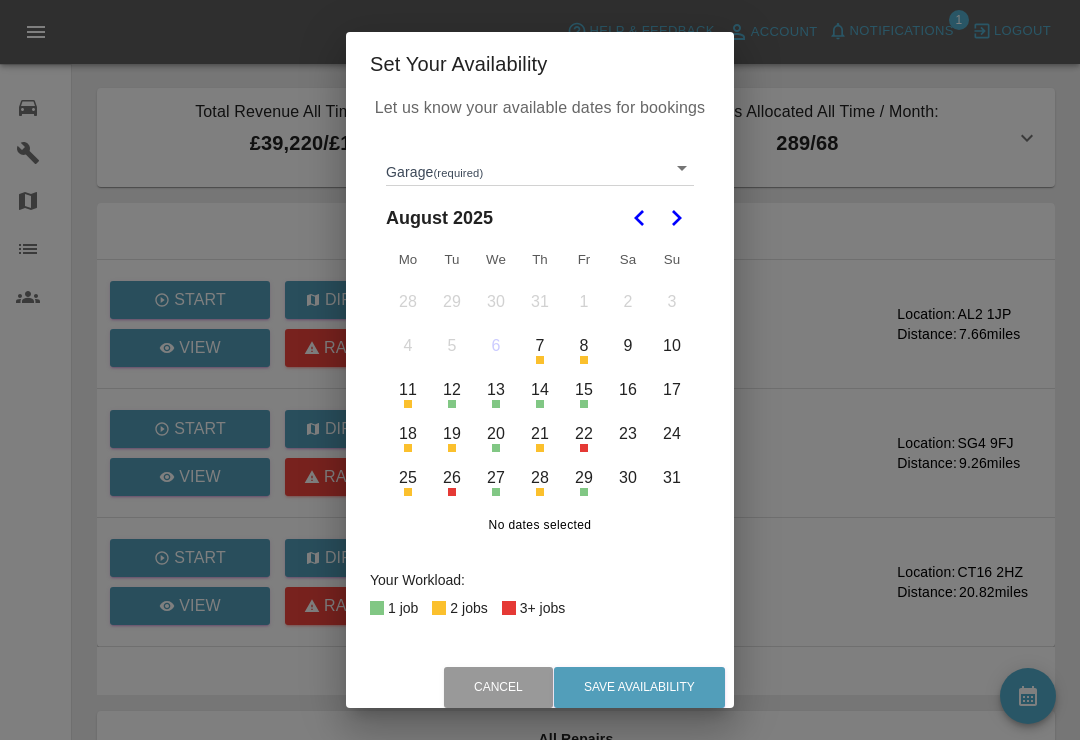 click on "Repair Date amended from [MONTH] [DATE] [YEAR] to [MONTH] [DATE] [YEAR]" at bounding box center (540, 505) 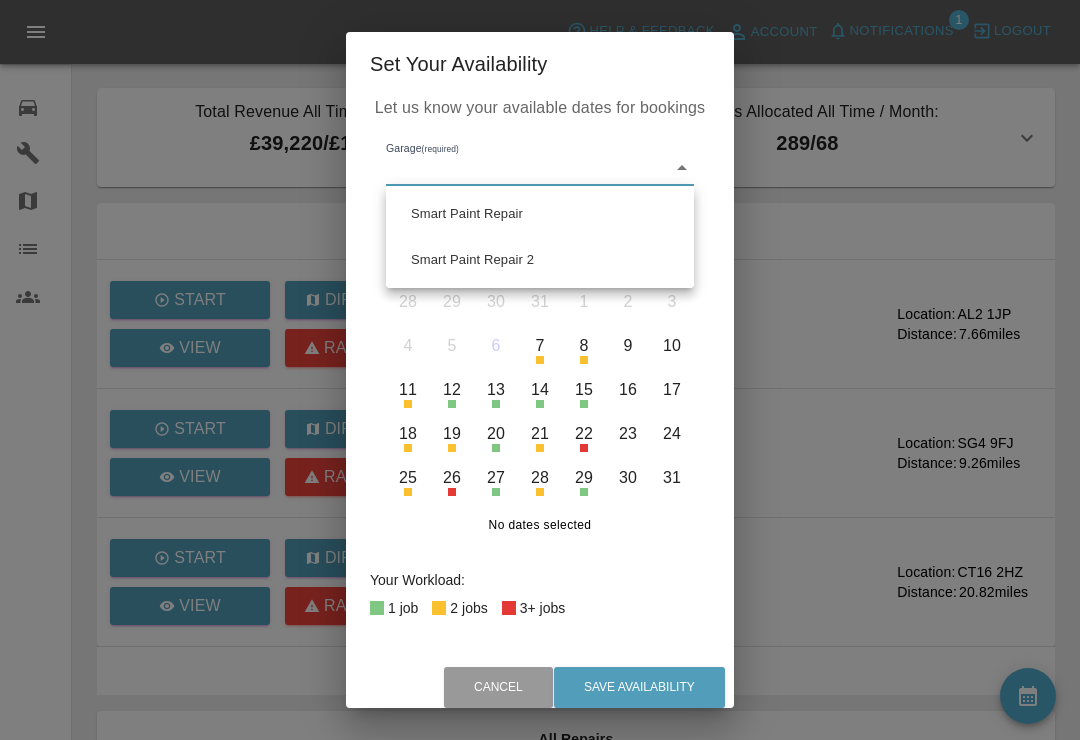 click on "Smart Paint Repair 2" at bounding box center (540, 260) 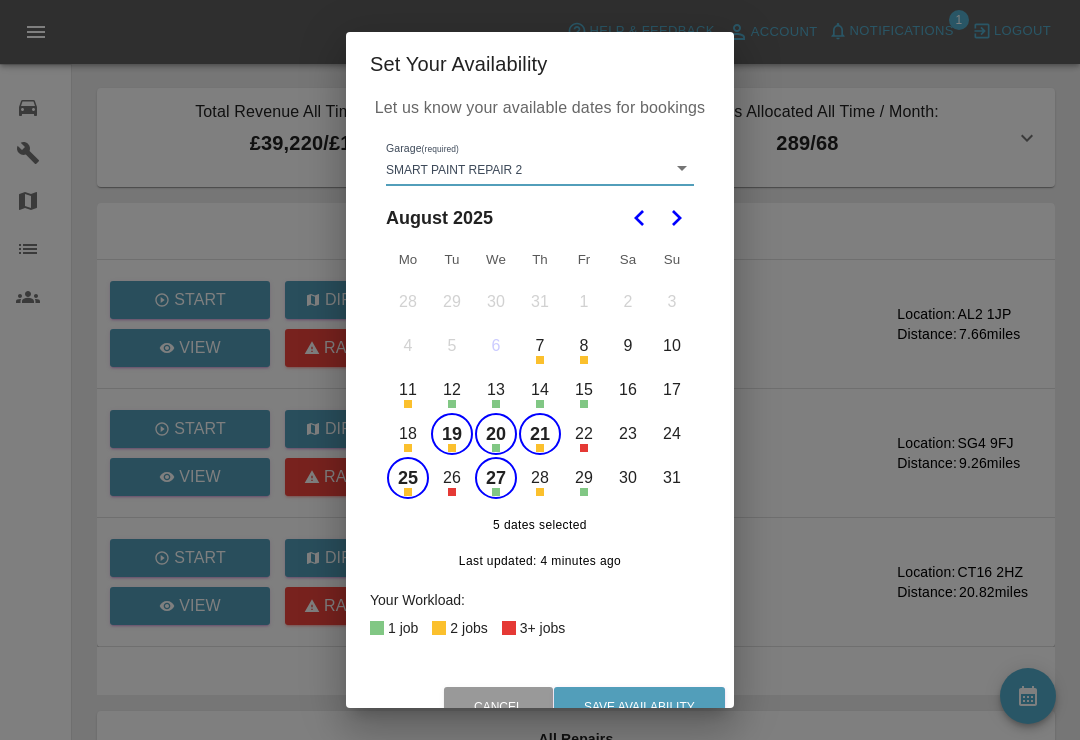 click on "21" at bounding box center [540, 434] 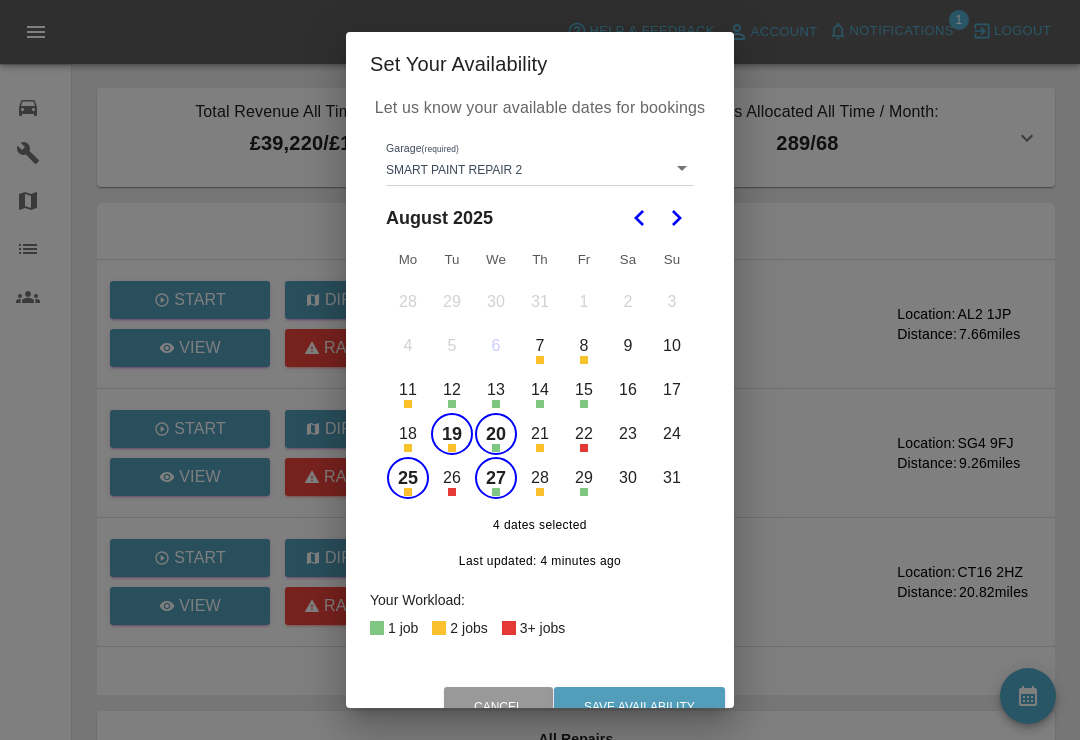 click on "21" at bounding box center (540, 434) 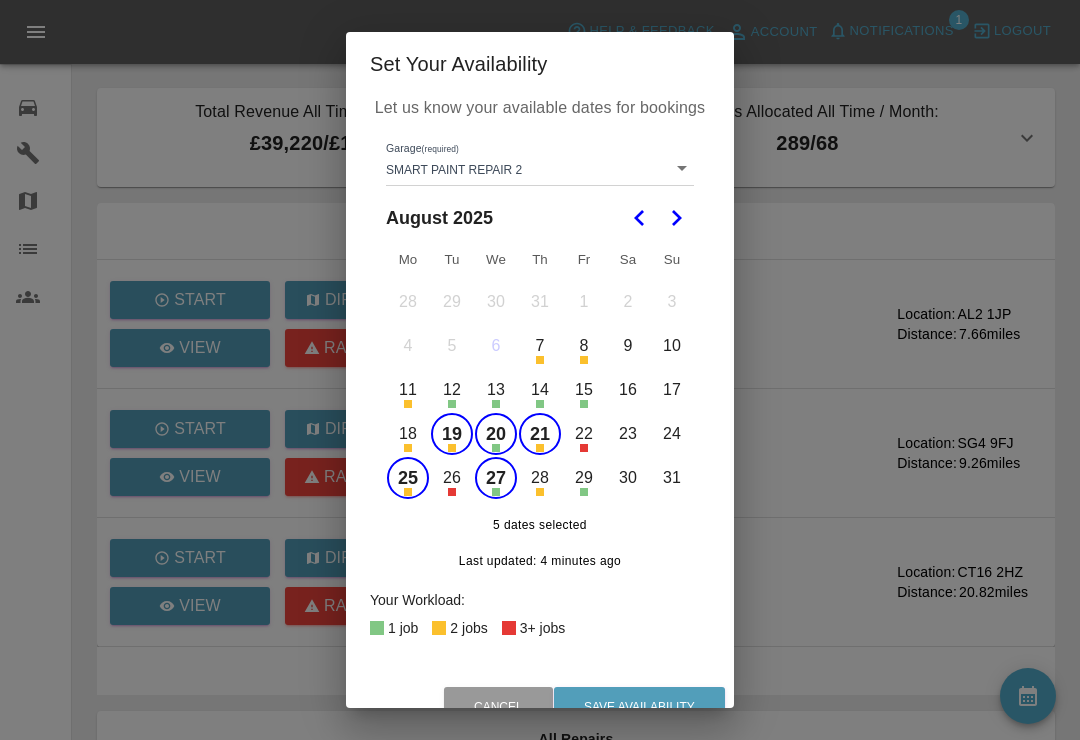 click on "21" at bounding box center [540, 434] 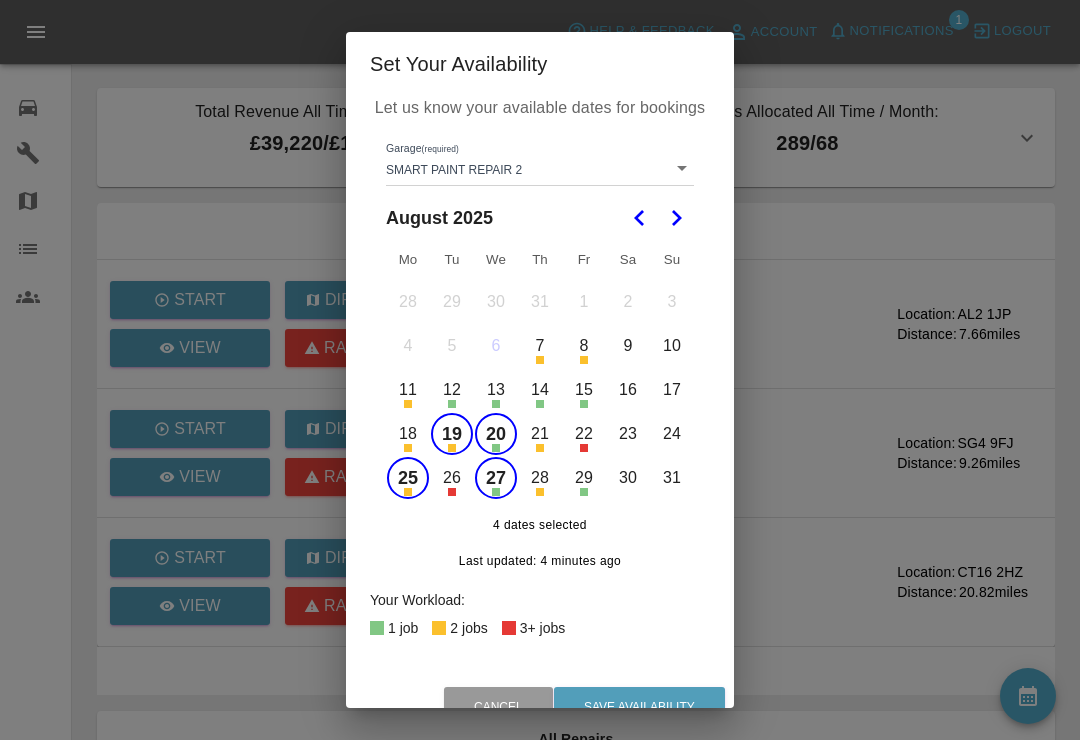 click on "21" at bounding box center [540, 434] 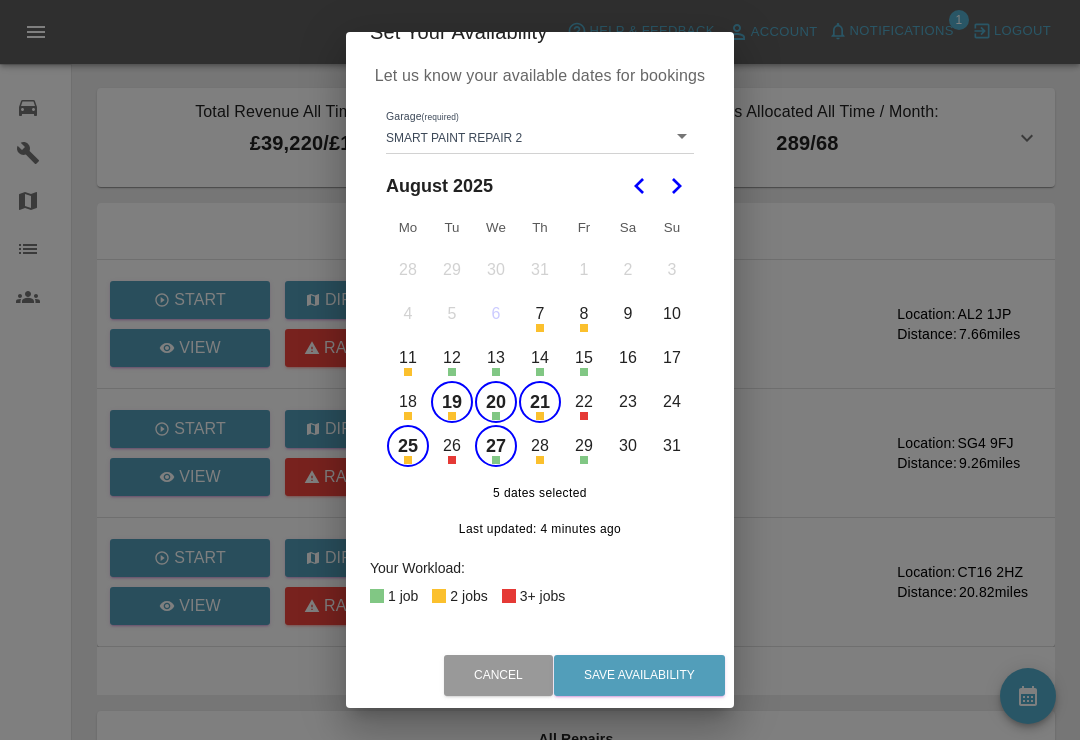 scroll, scrollTop: 31, scrollLeft: 0, axis: vertical 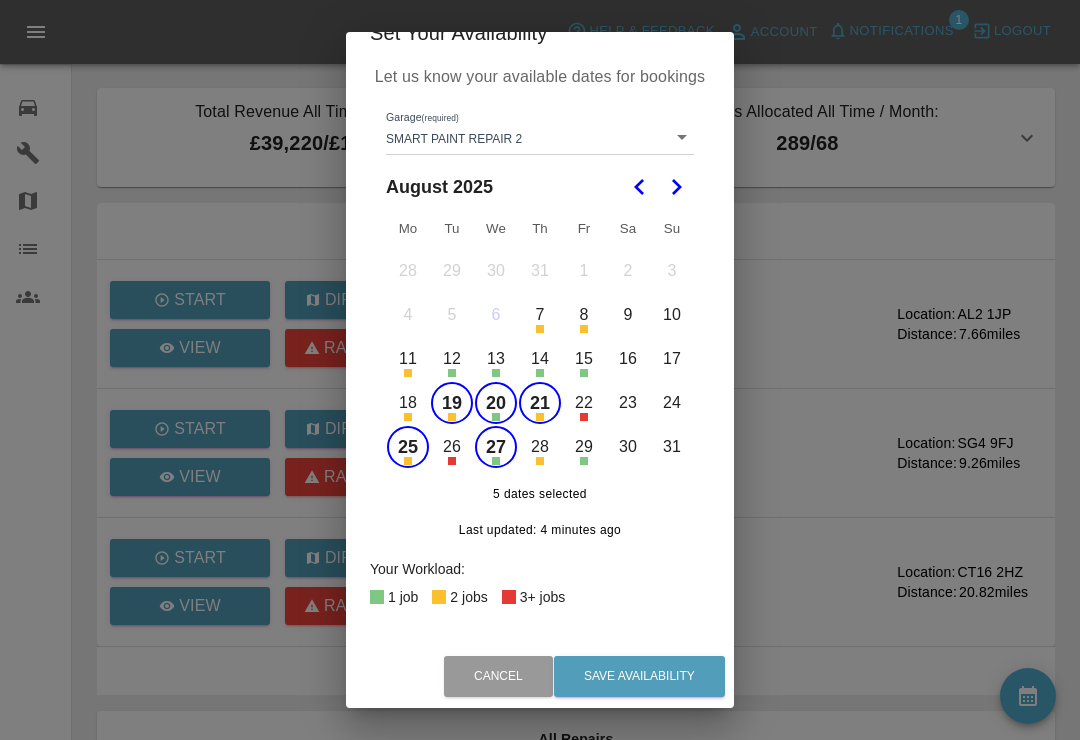 click on "2 jobs" at bounding box center (468, 597) 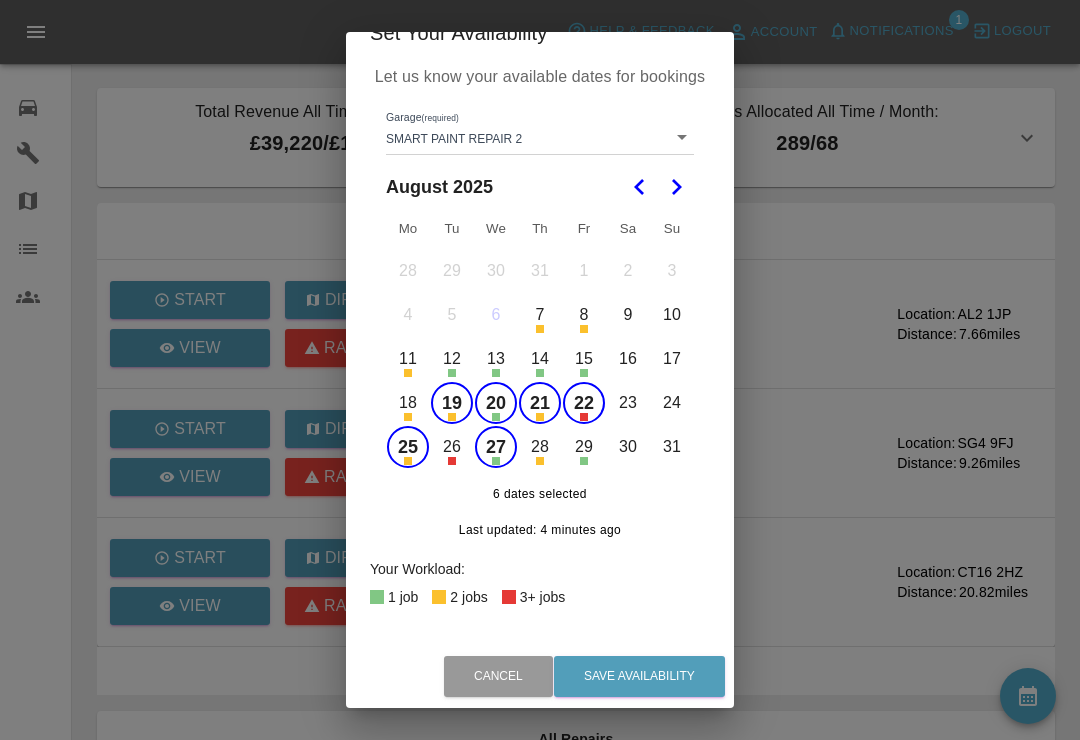 click on "22" at bounding box center (584, 403) 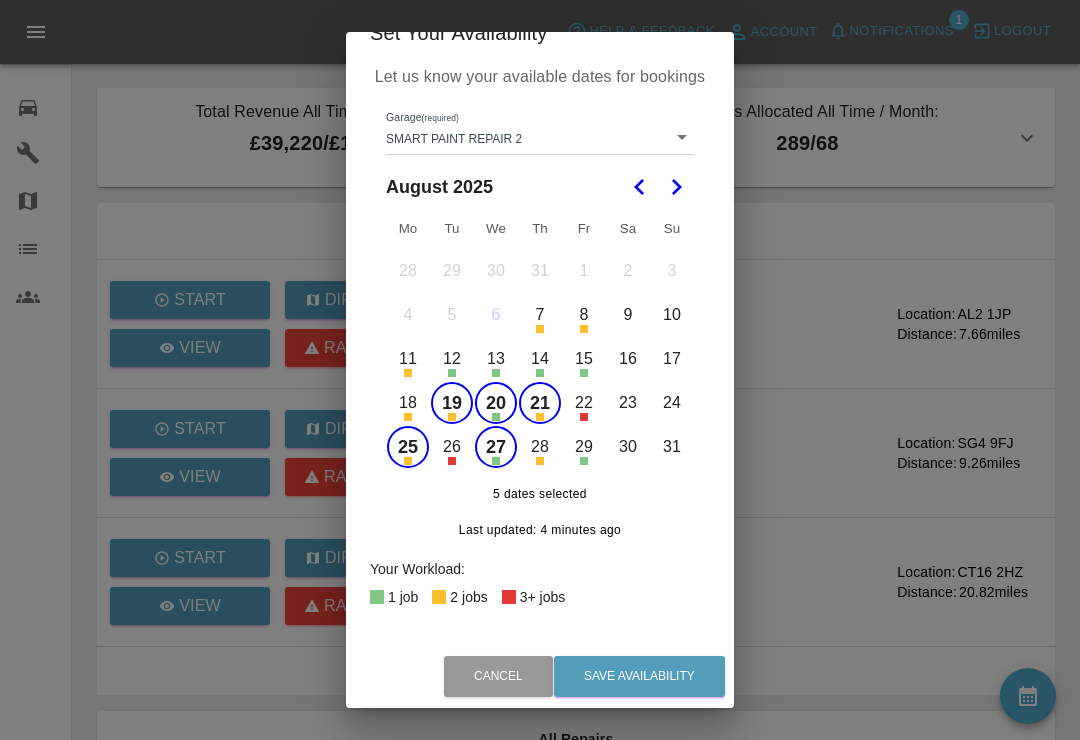 click on "21" at bounding box center [540, 403] 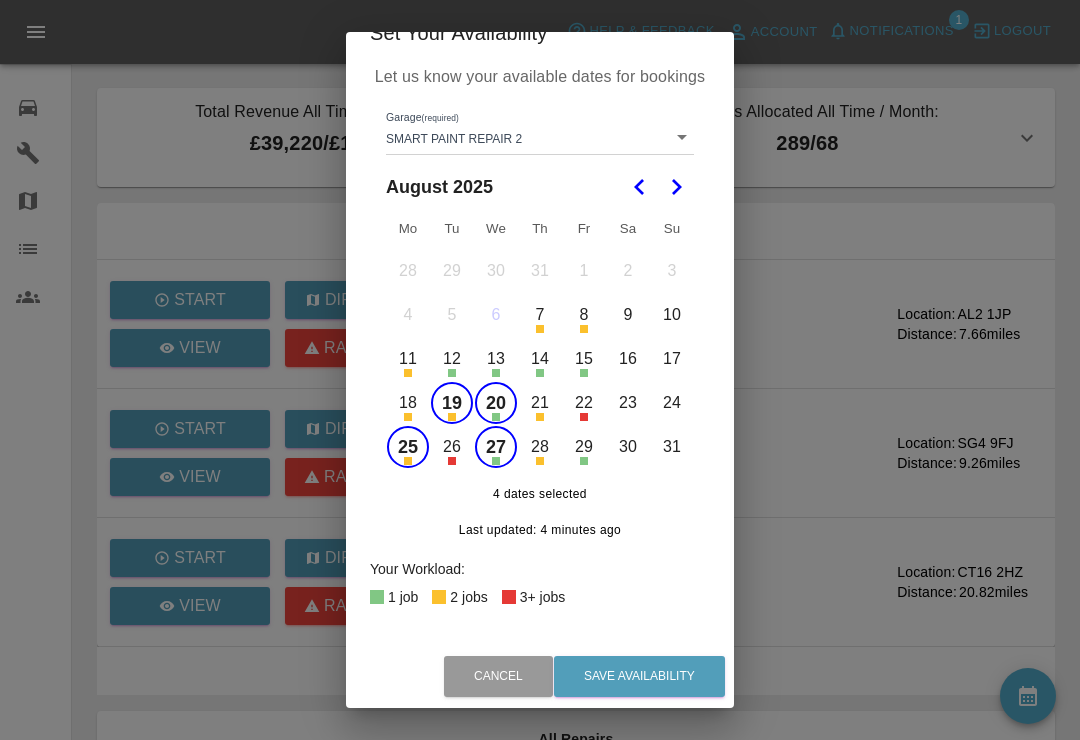 click on "21" at bounding box center [540, 403] 